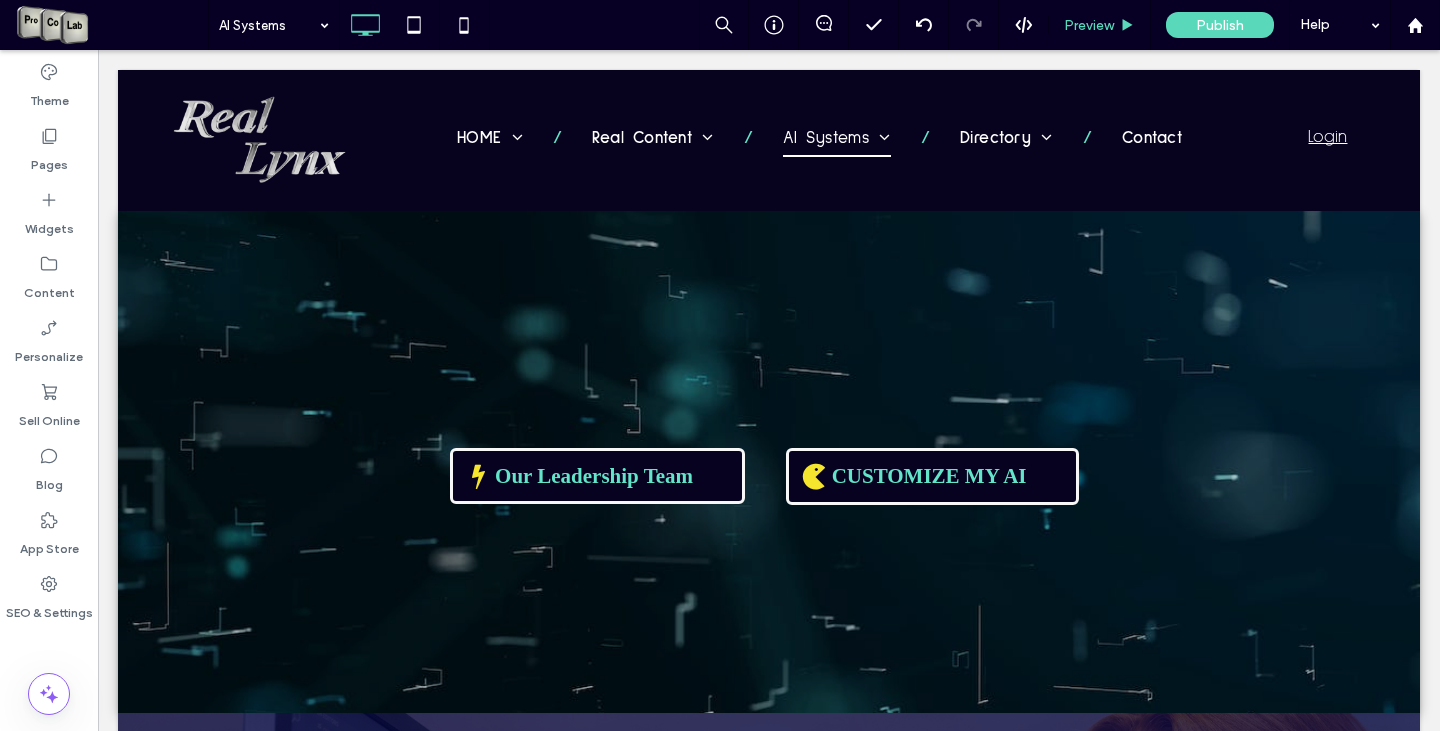scroll, scrollTop: 0, scrollLeft: 0, axis: both 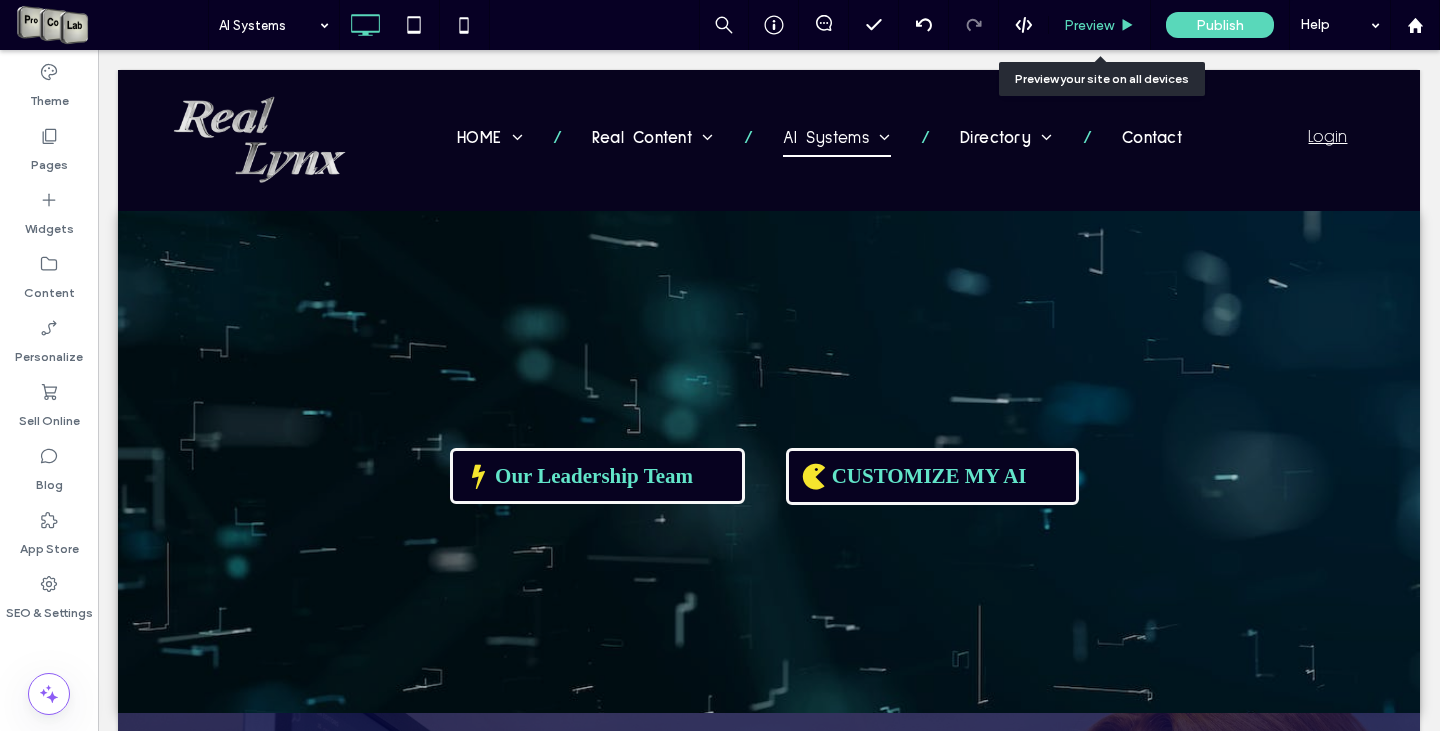 click on "Preview" at bounding box center (1089, 25) 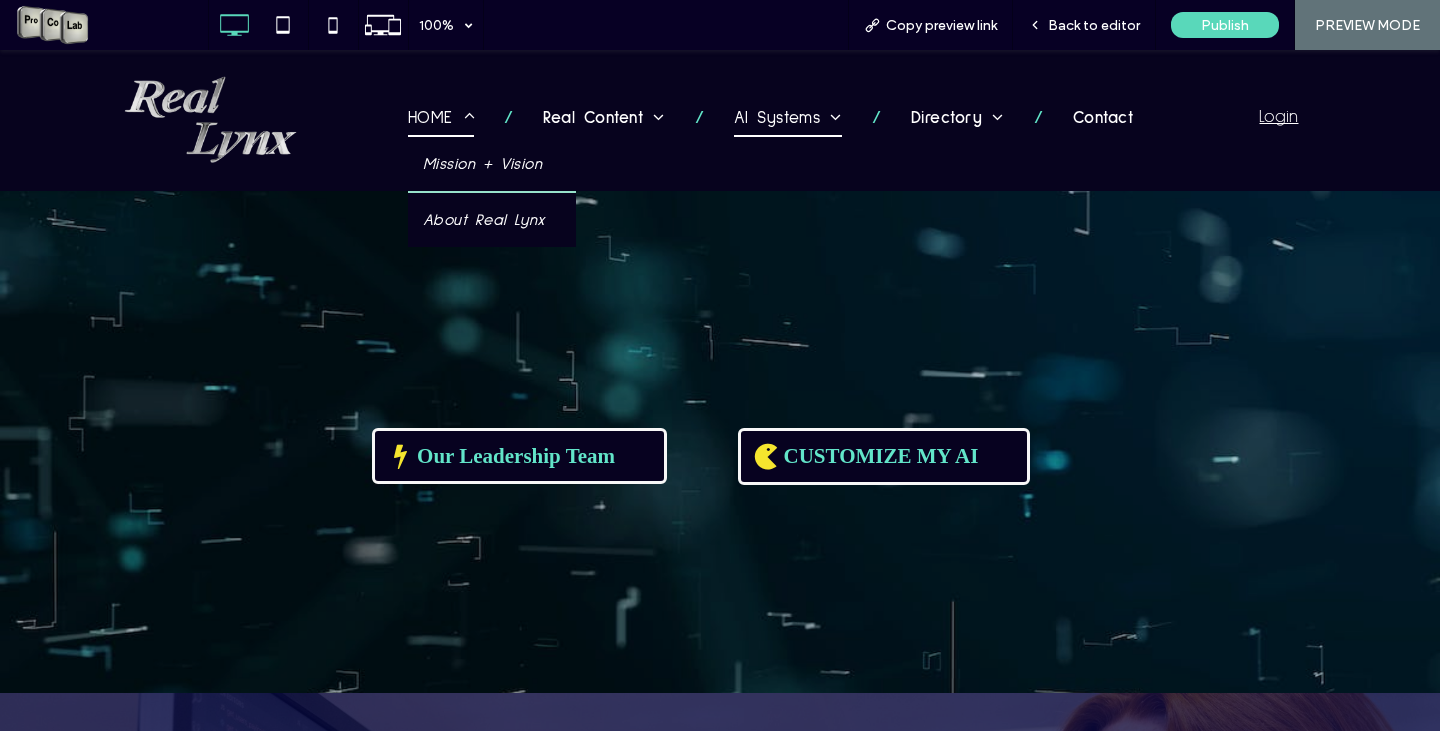 click on "HOME" at bounding box center (441, 119) 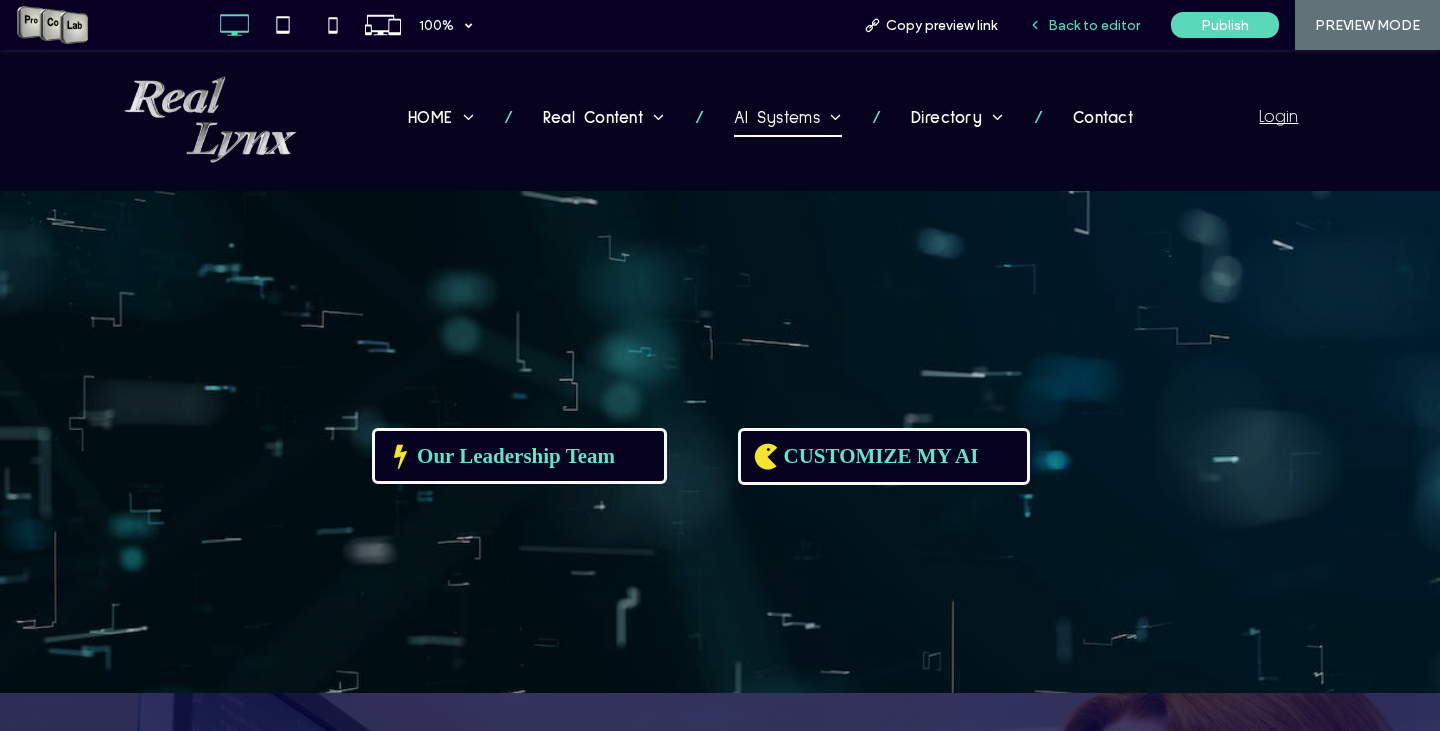 click on "Back to editor" at bounding box center (1094, 25) 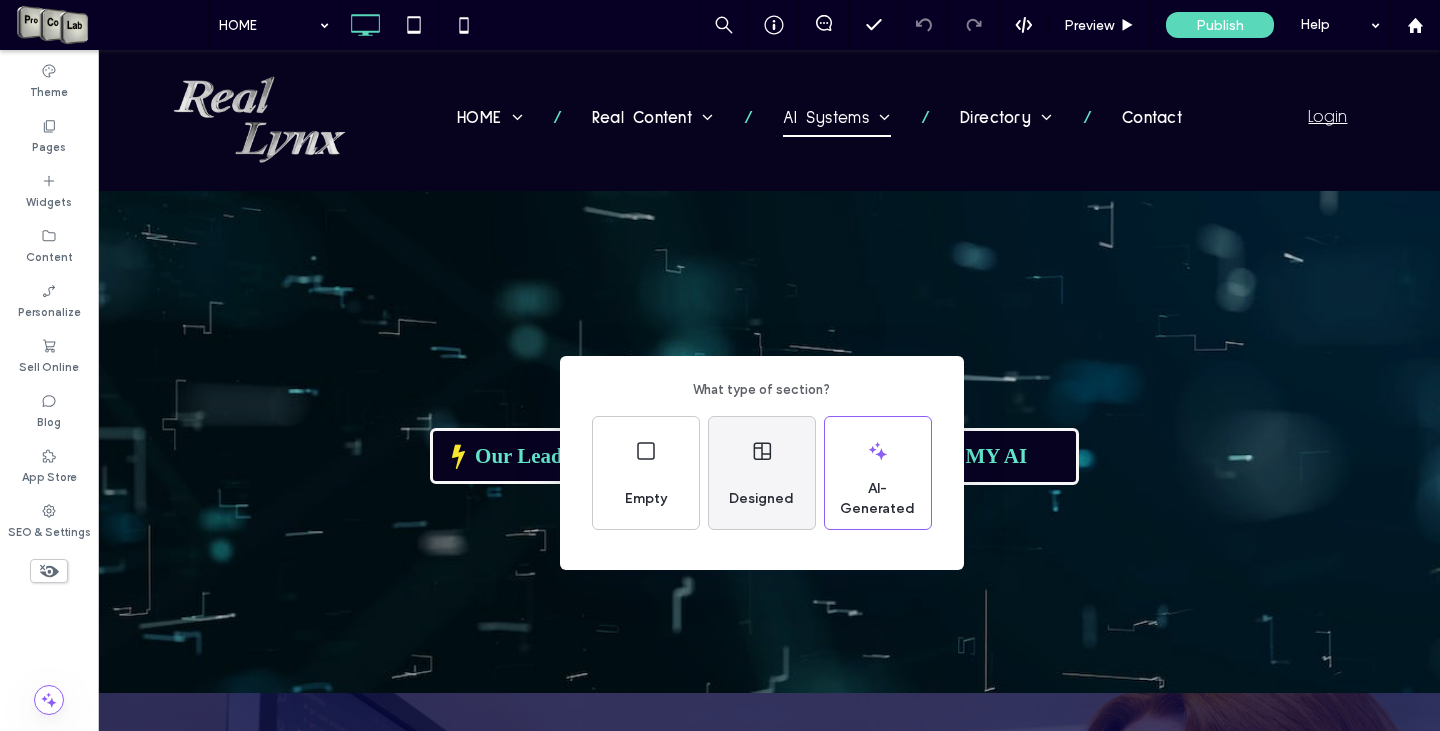 click on "Designed" at bounding box center [761, 499] 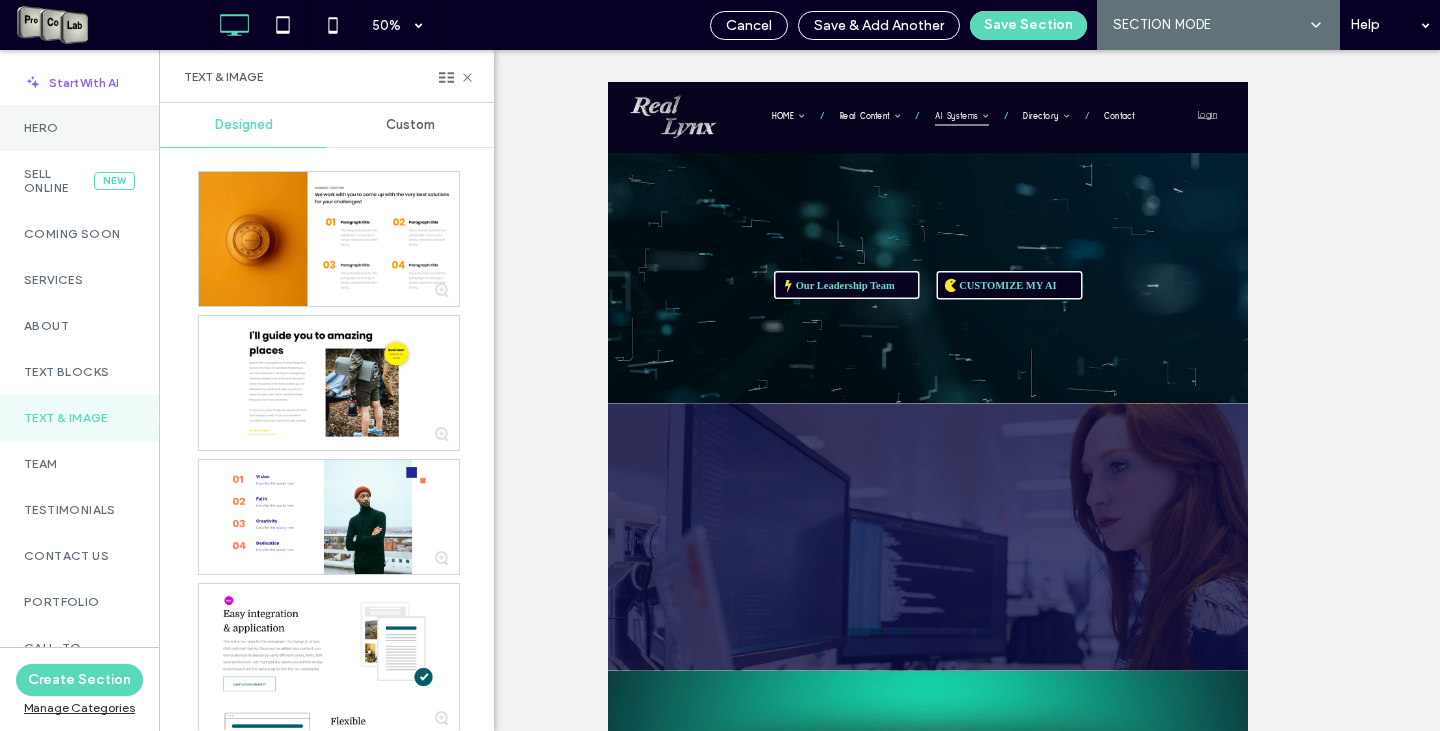 click on "Hero" at bounding box center [79, 128] 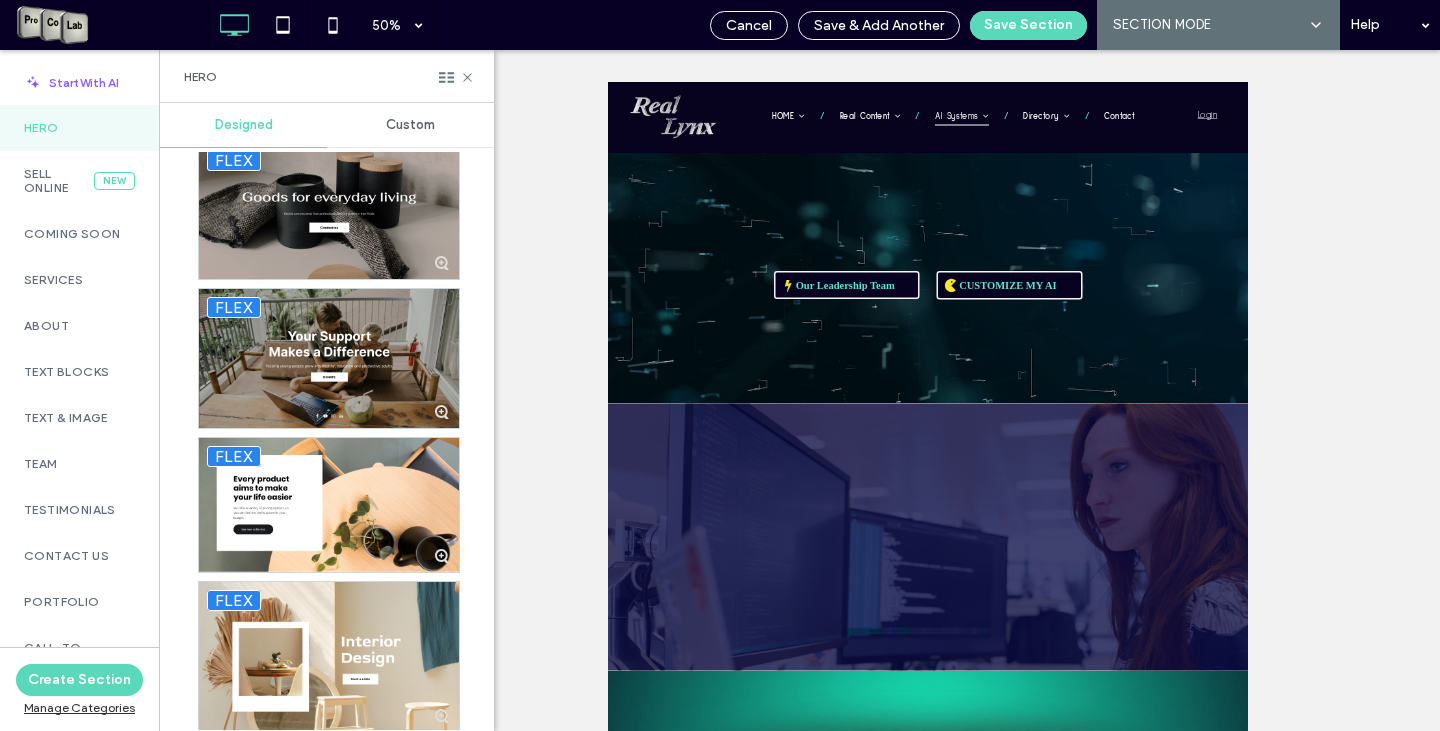 scroll, scrollTop: 5775, scrollLeft: 0, axis: vertical 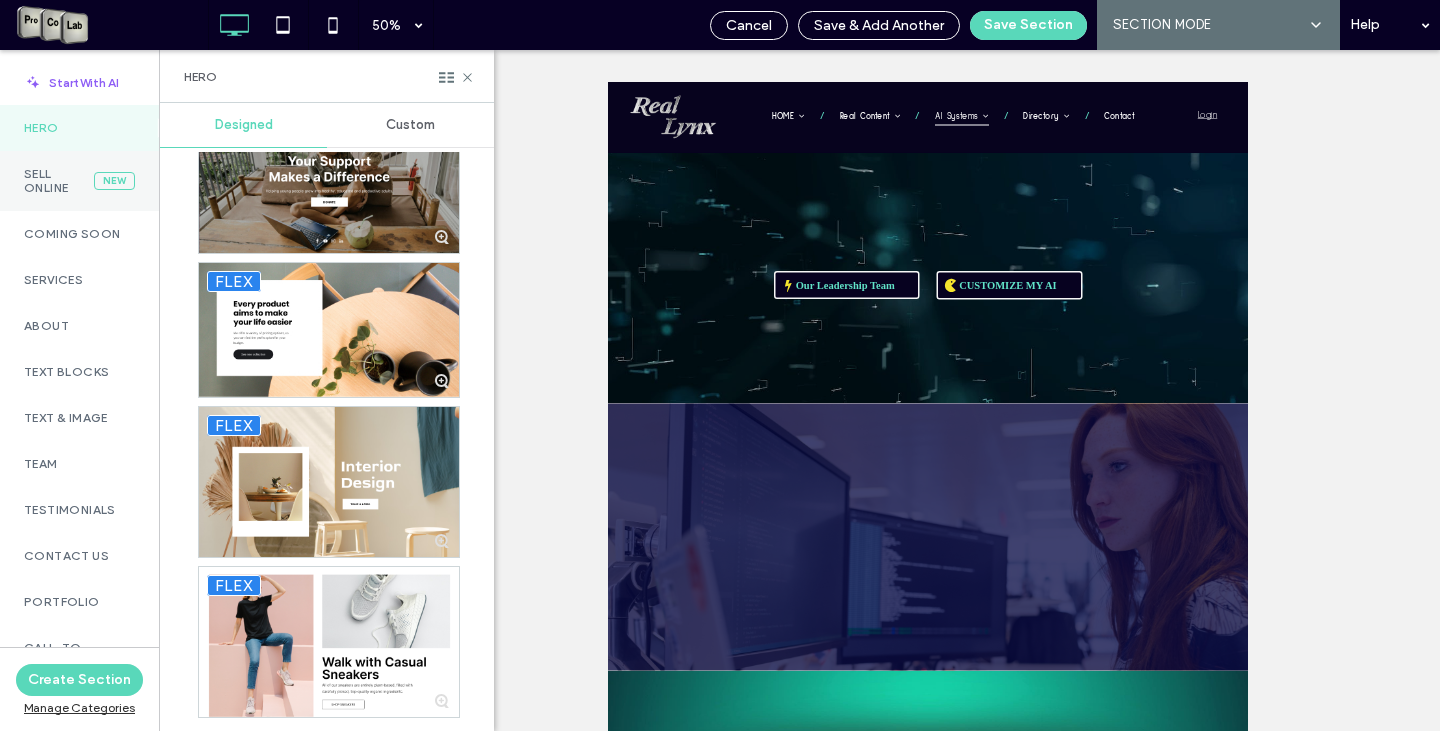 click on "Sell Online New" at bounding box center [79, 181] 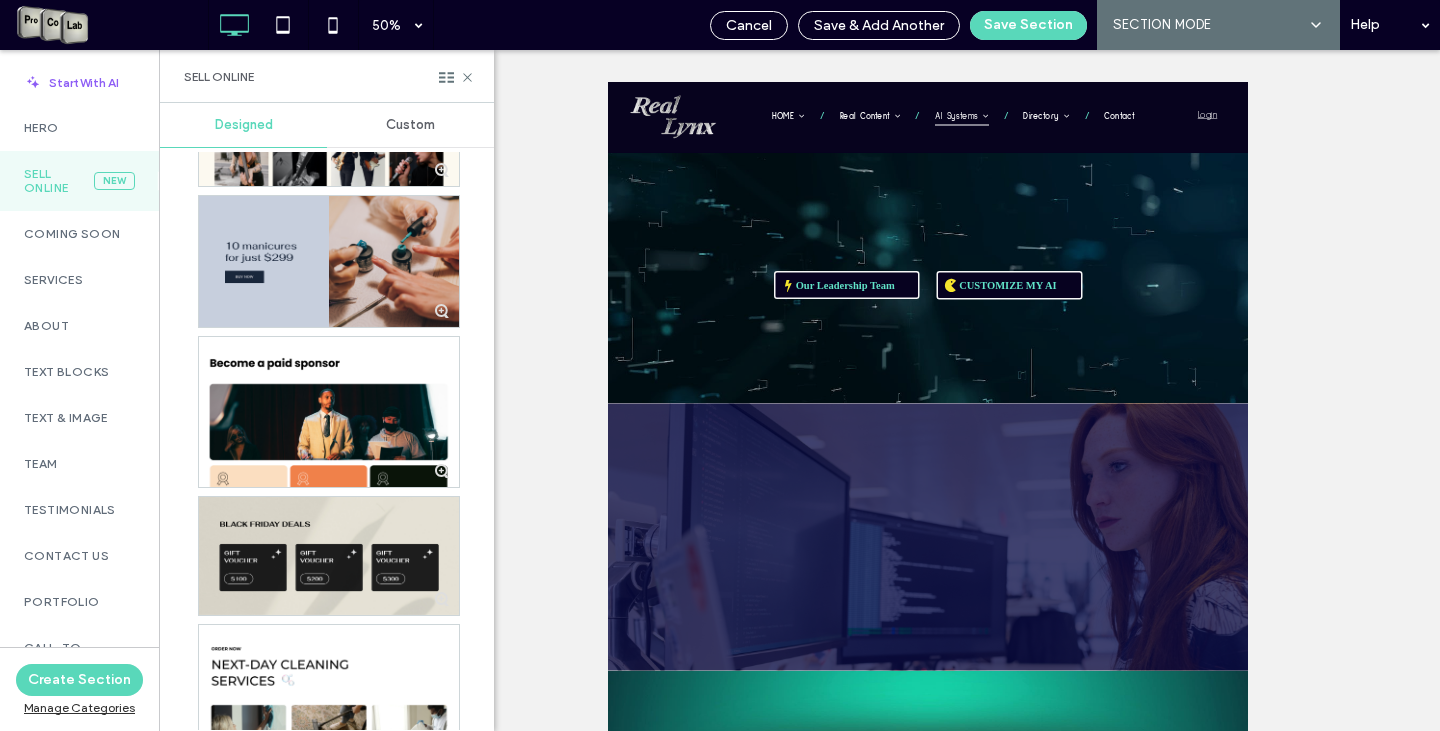 scroll, scrollTop: 1272, scrollLeft: 0, axis: vertical 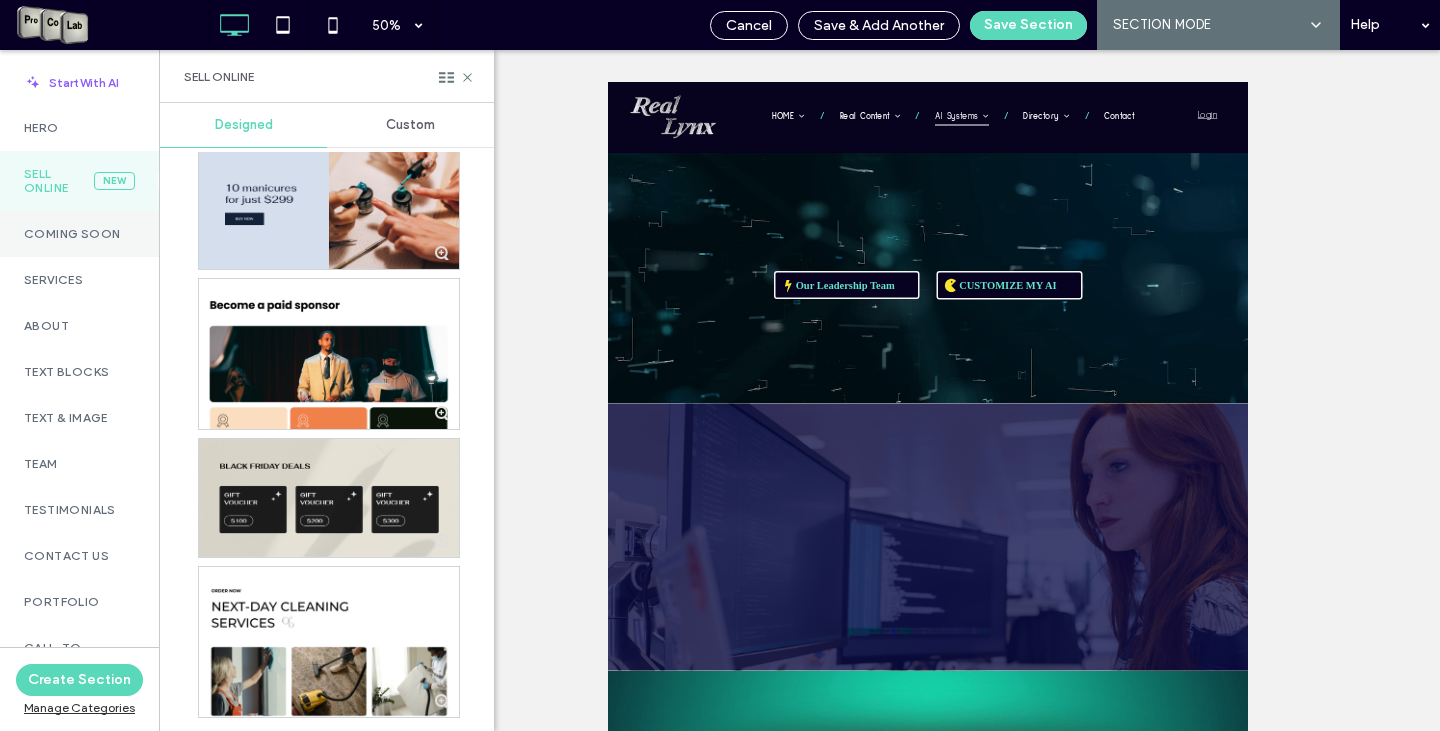 click on "Coming Soon" at bounding box center [79, 234] 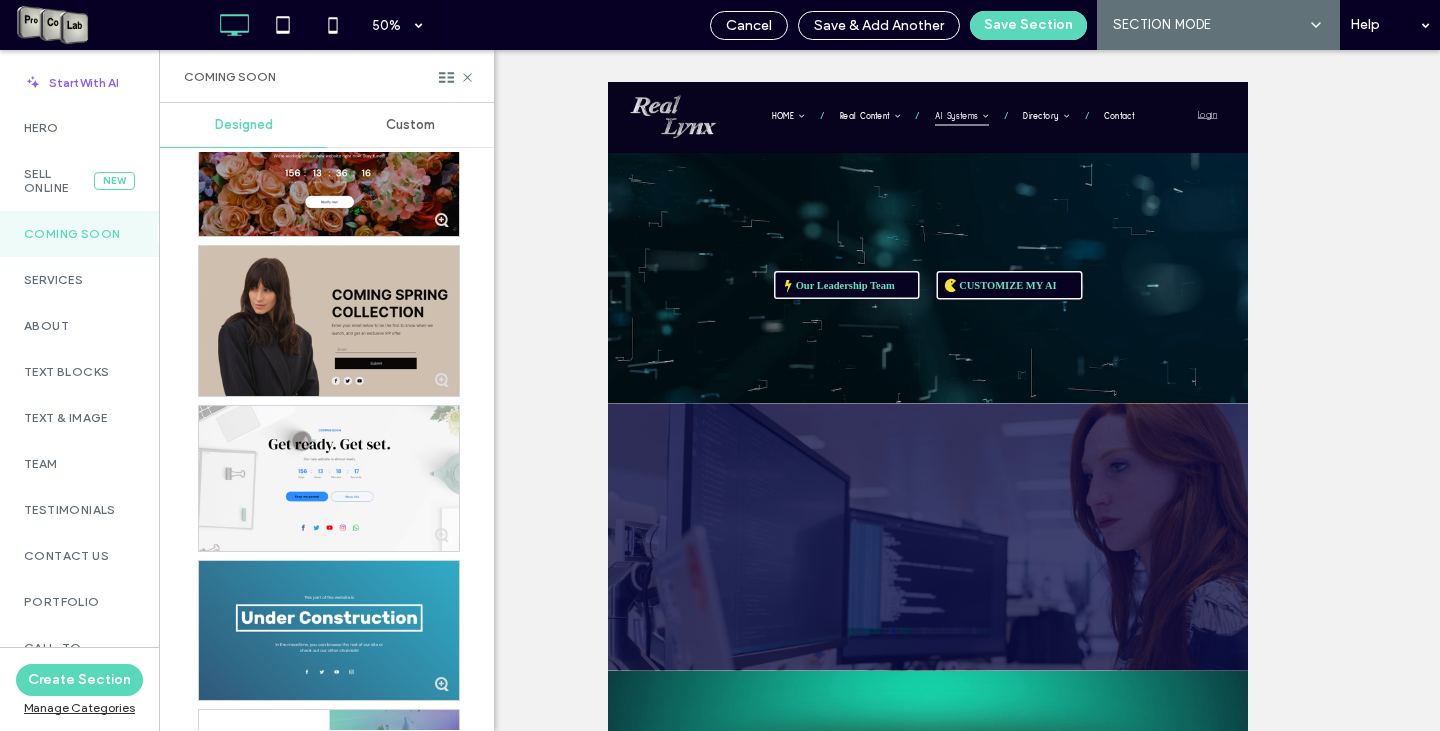 scroll, scrollTop: 665, scrollLeft: 0, axis: vertical 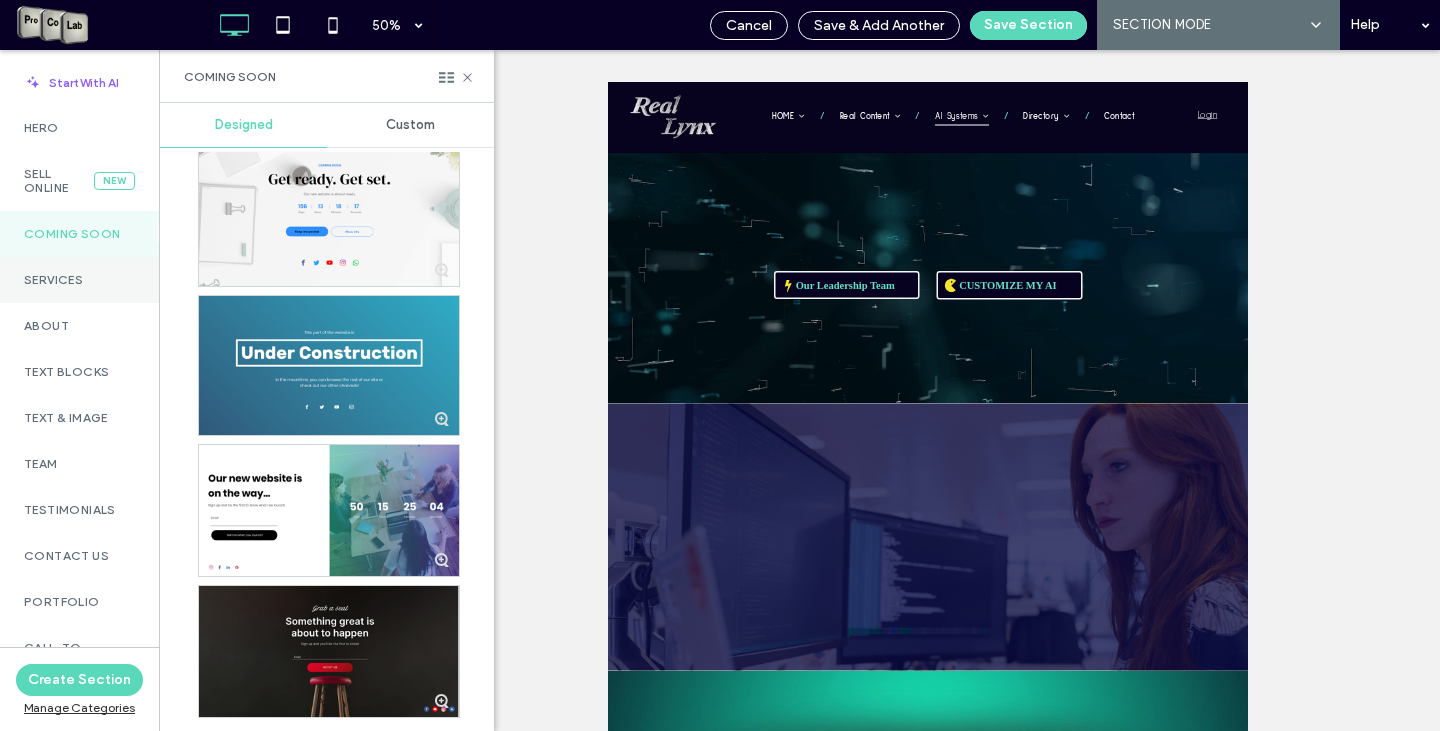 click on "Services" at bounding box center (79, 280) 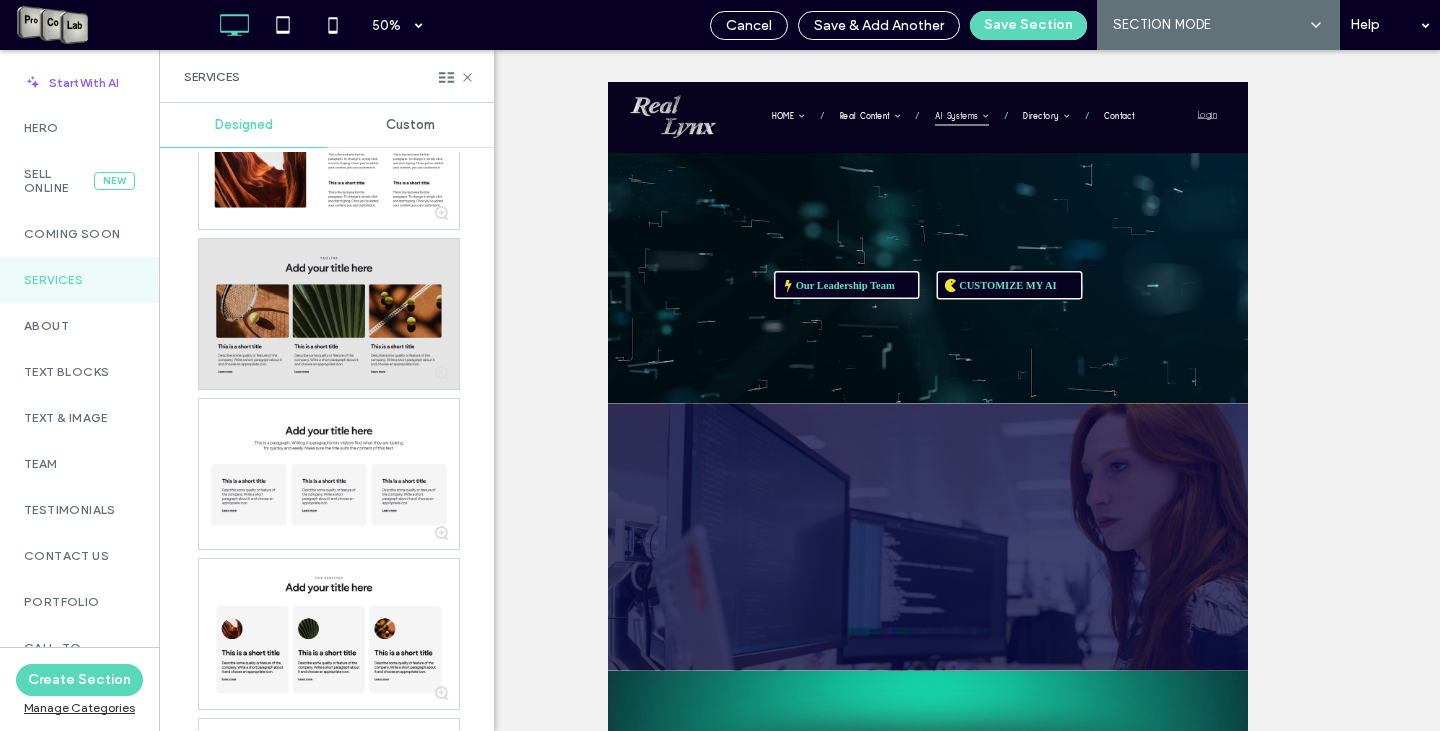 scroll, scrollTop: 1300, scrollLeft: 0, axis: vertical 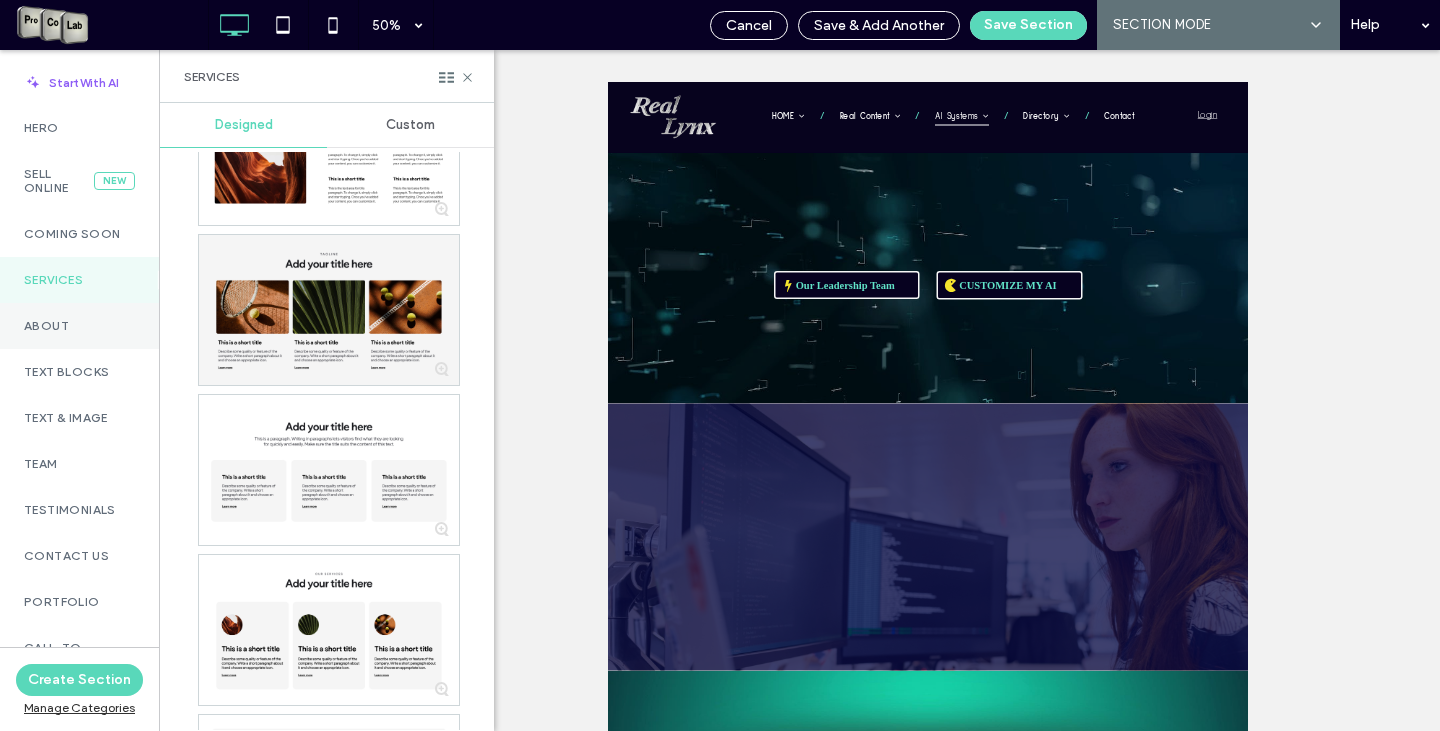 click on "About" at bounding box center (79, 326) 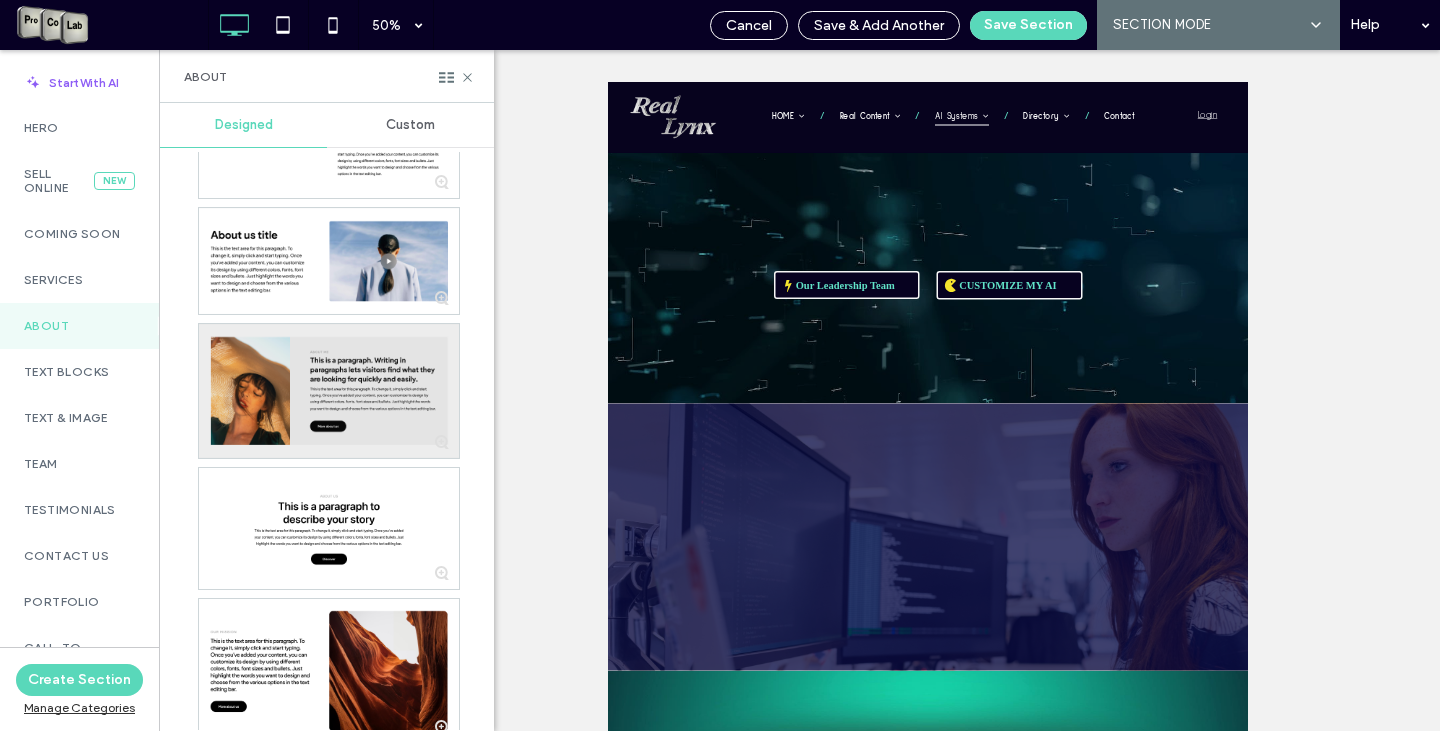 scroll, scrollTop: 900, scrollLeft: 0, axis: vertical 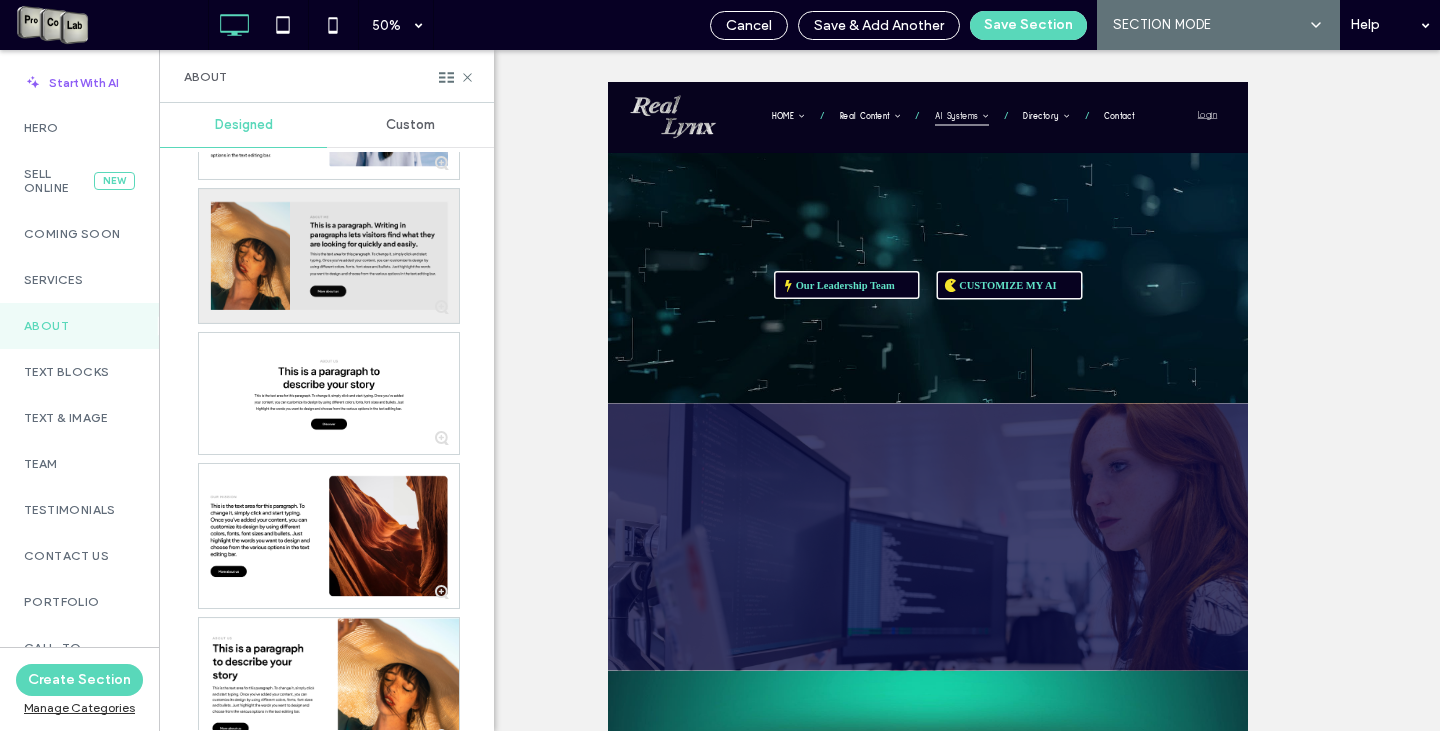 click at bounding box center [329, 256] 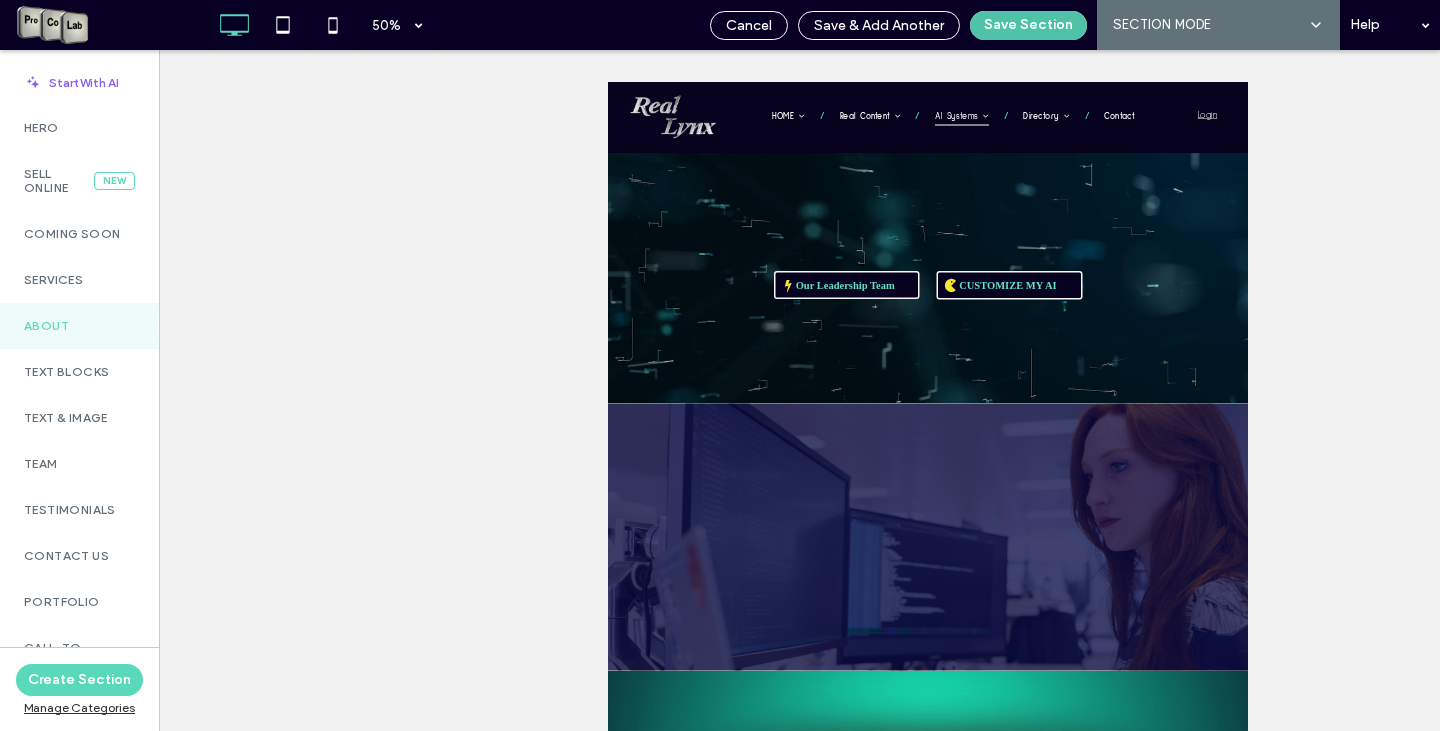 click on "Save Section" at bounding box center [1028, 25] 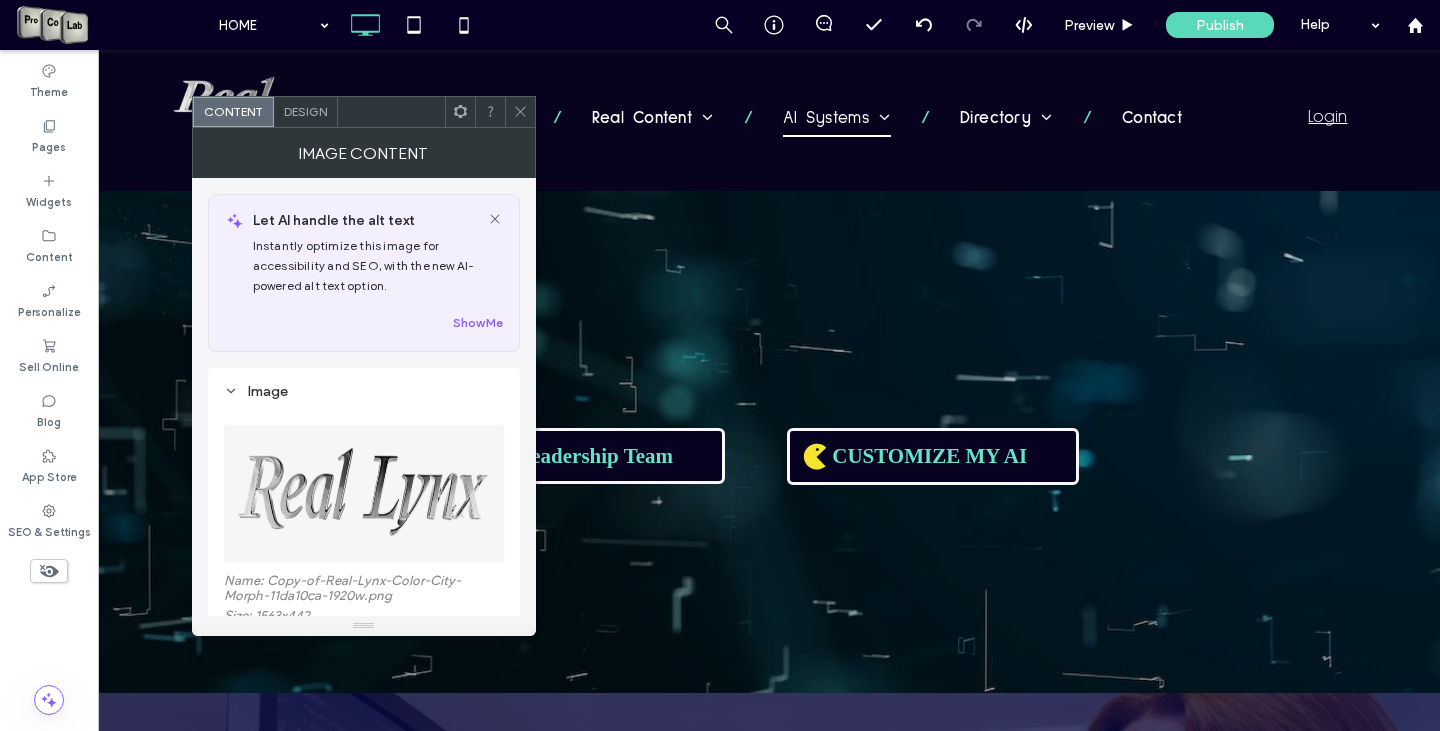 click 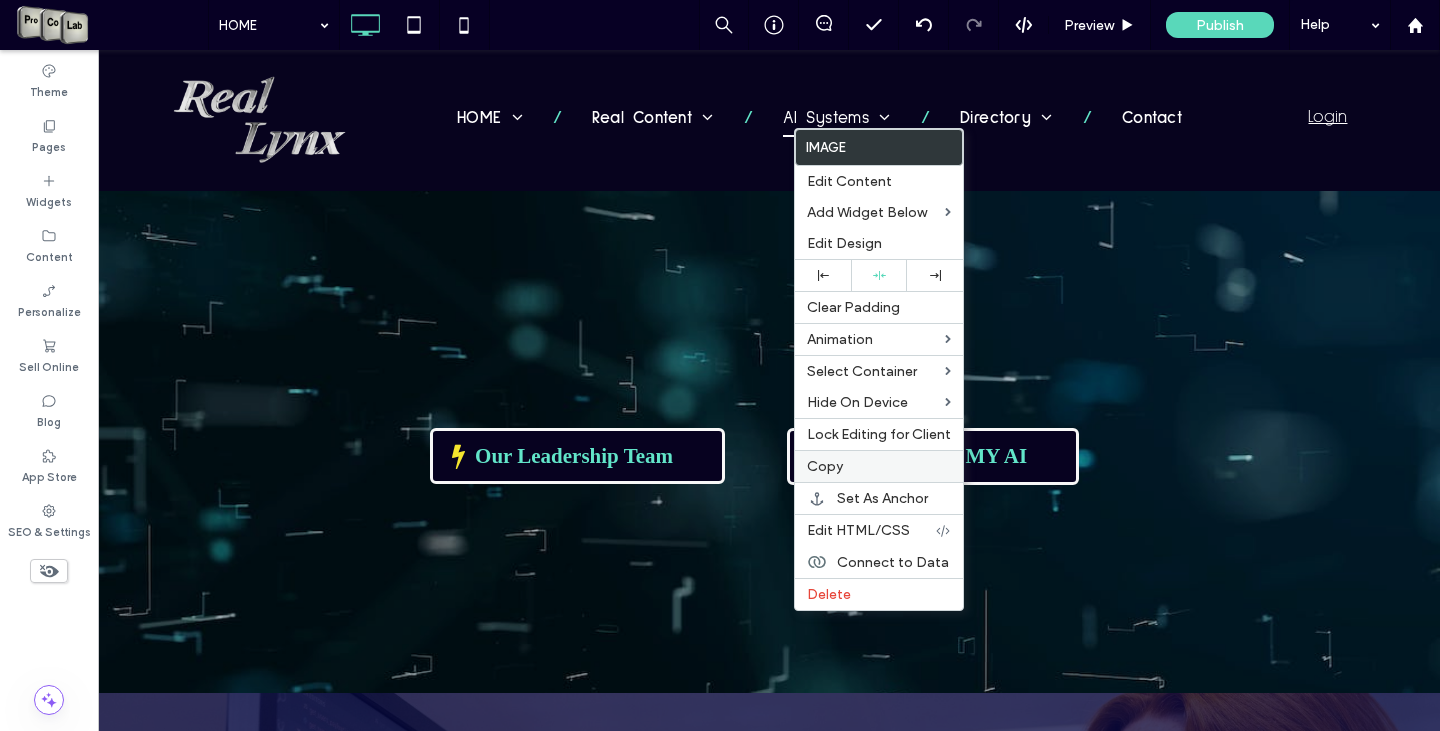 click on "Copy" at bounding box center [825, 466] 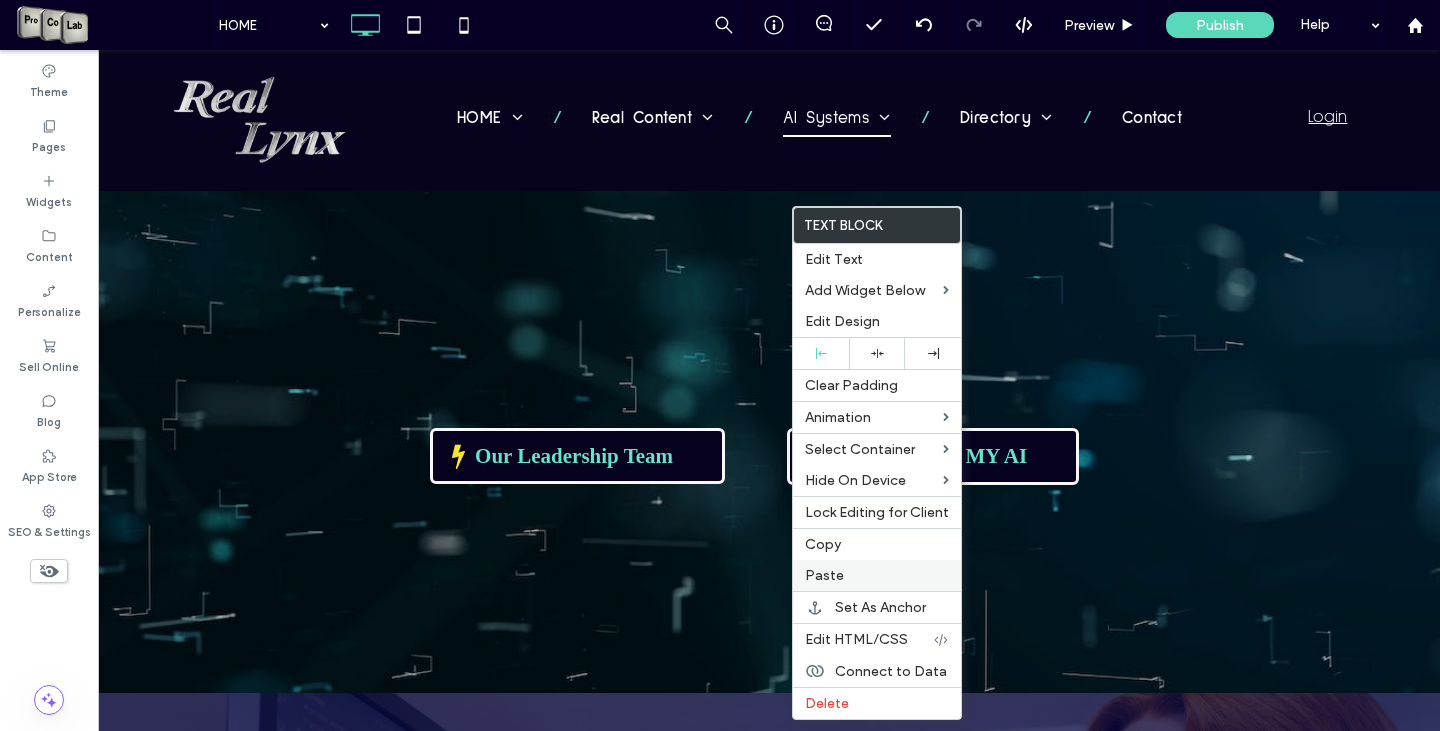 click on "Paste" at bounding box center (877, 575) 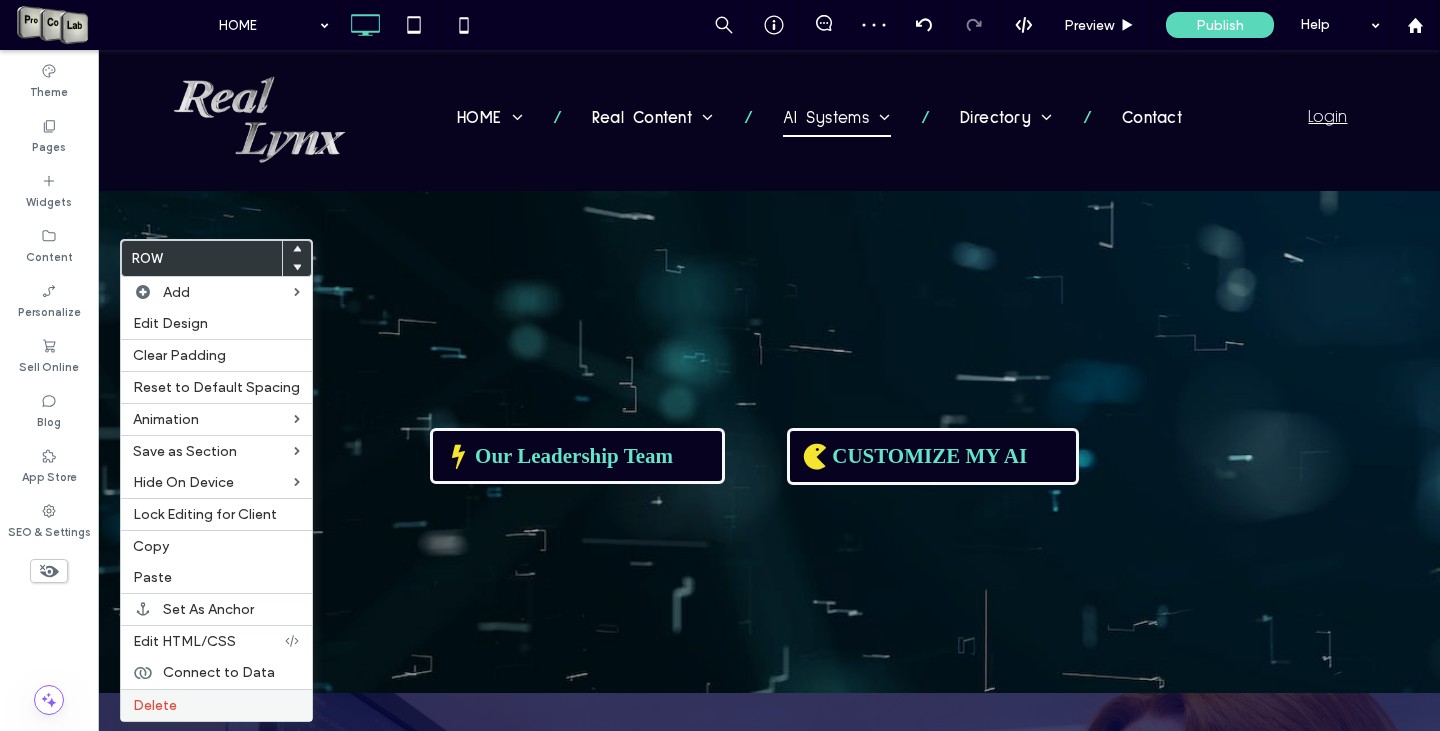 click on "Delete" at bounding box center (216, 705) 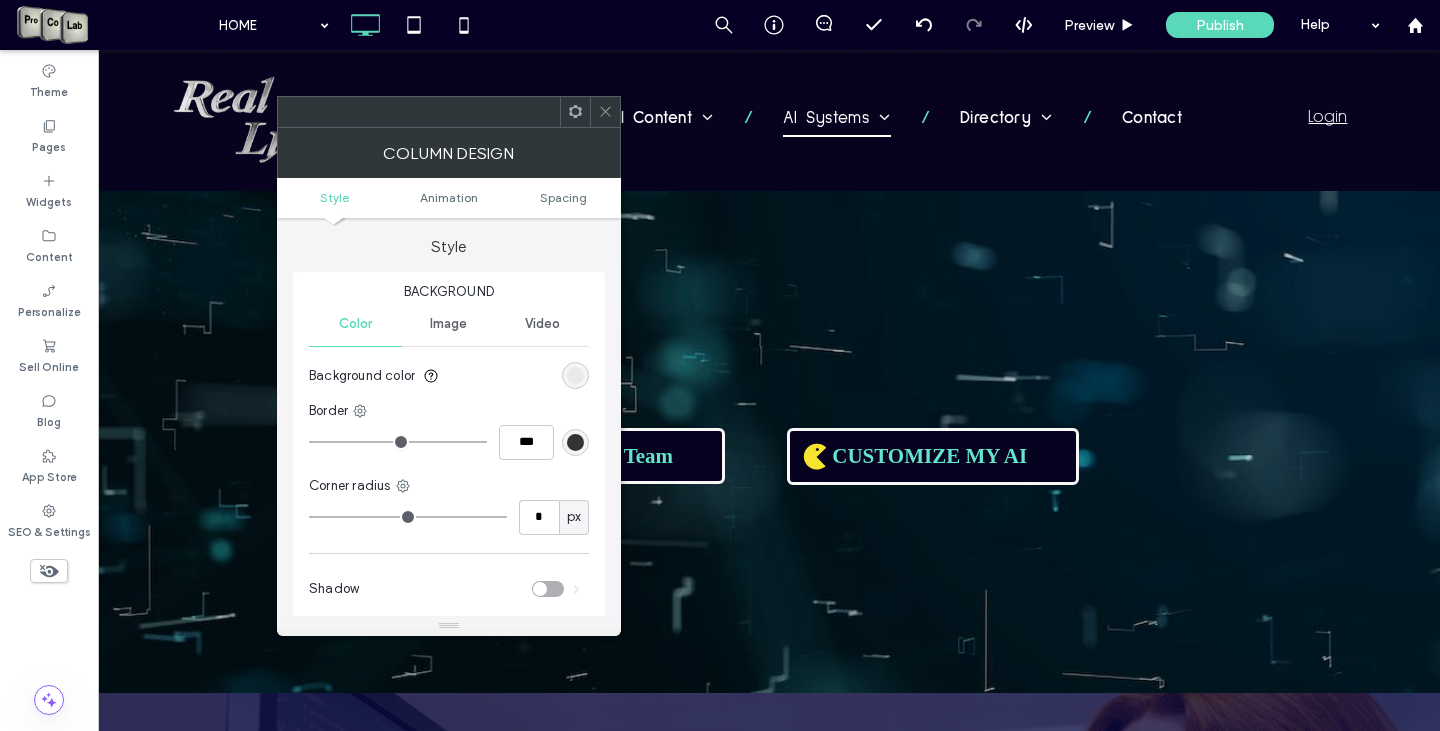 click at bounding box center [575, 375] 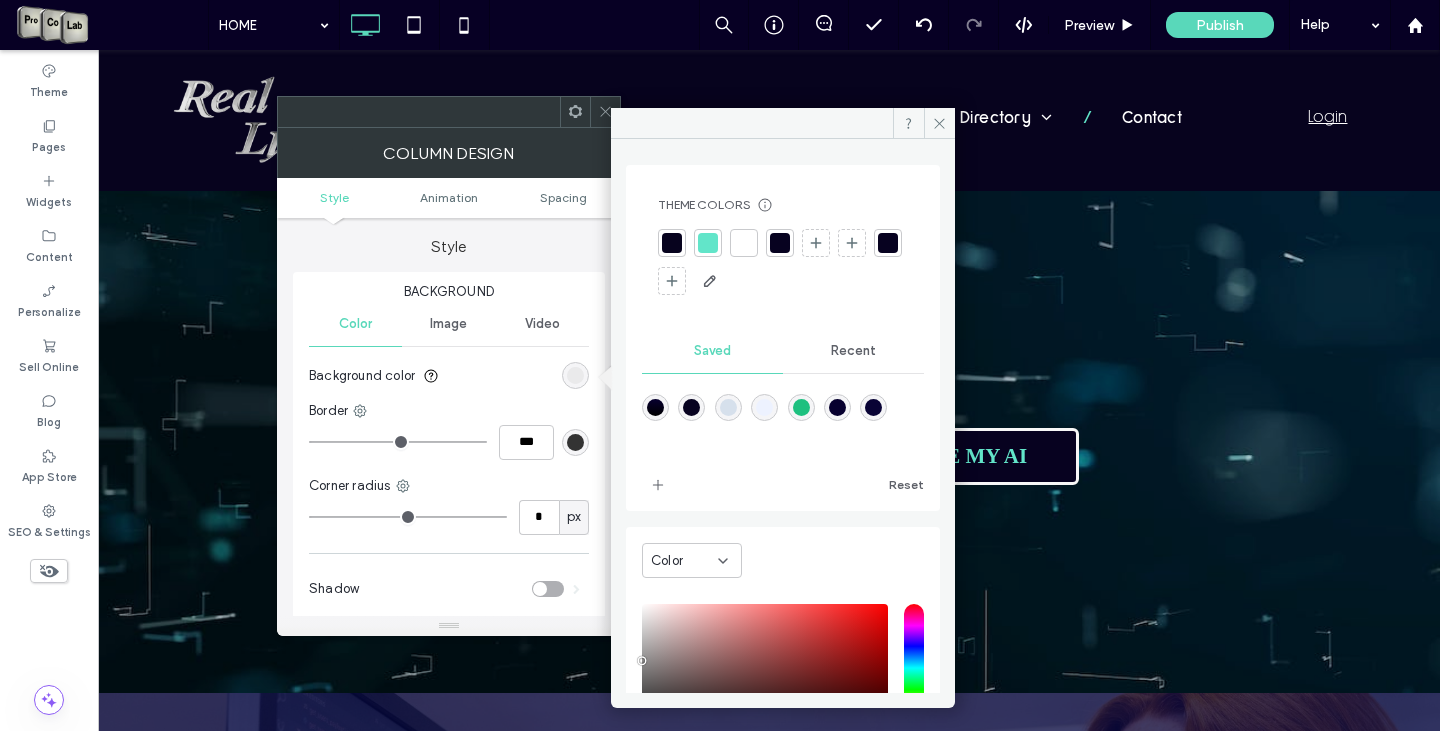 click at bounding box center [888, 243] 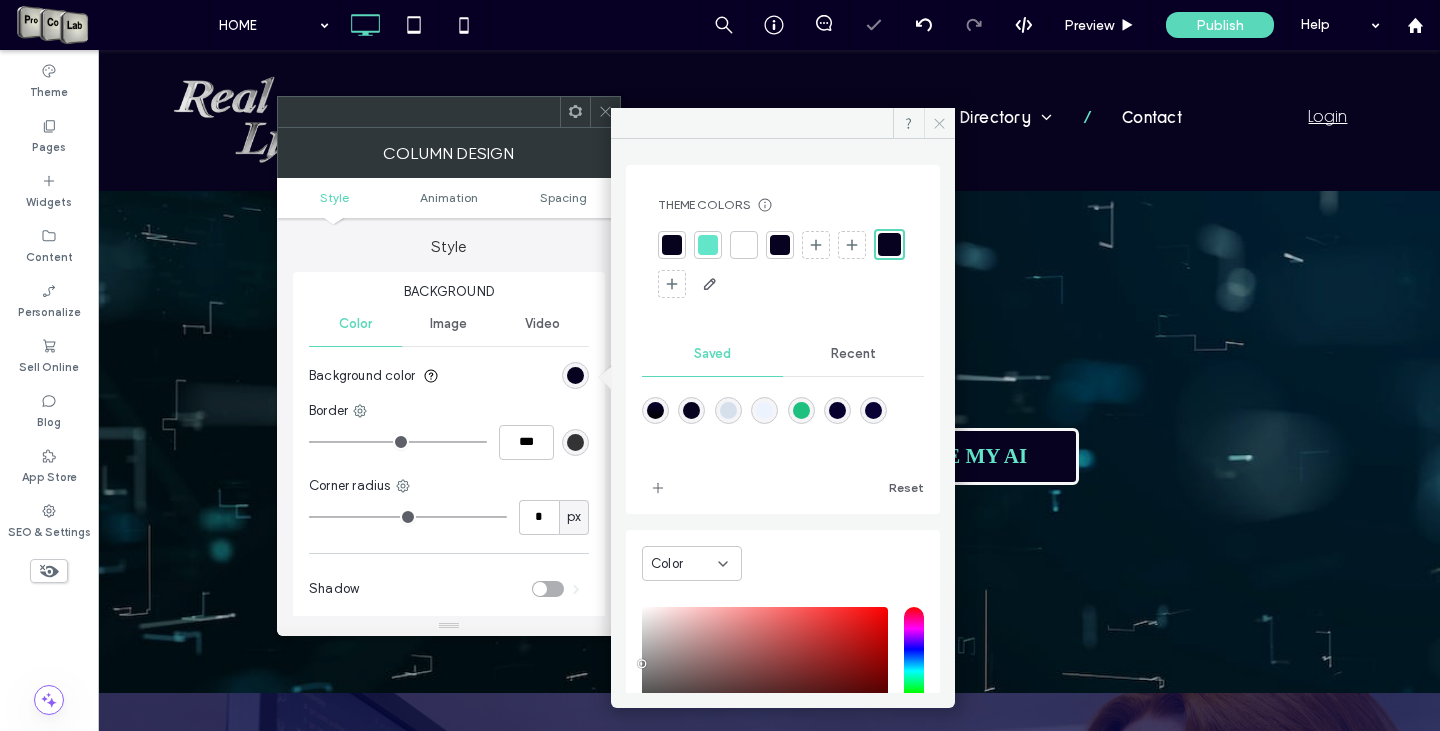 click 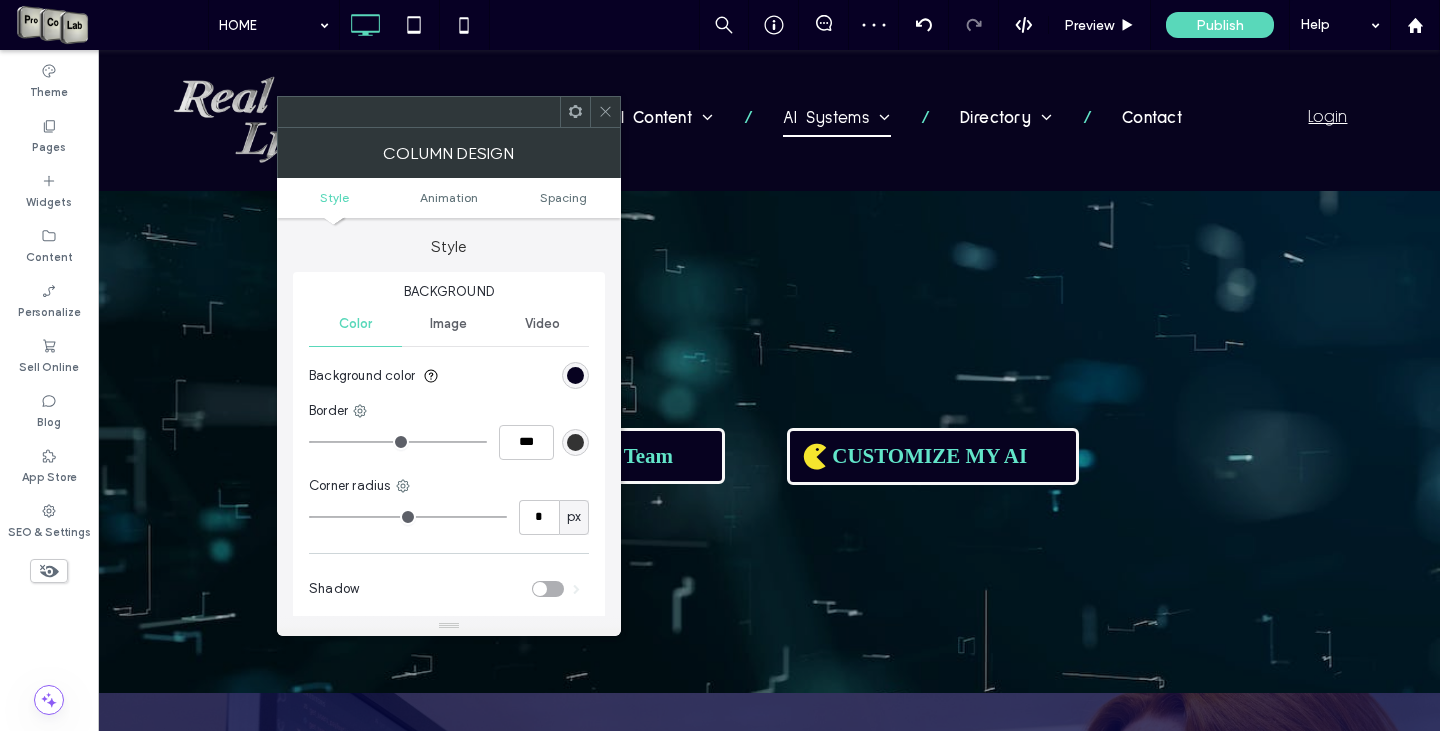 click 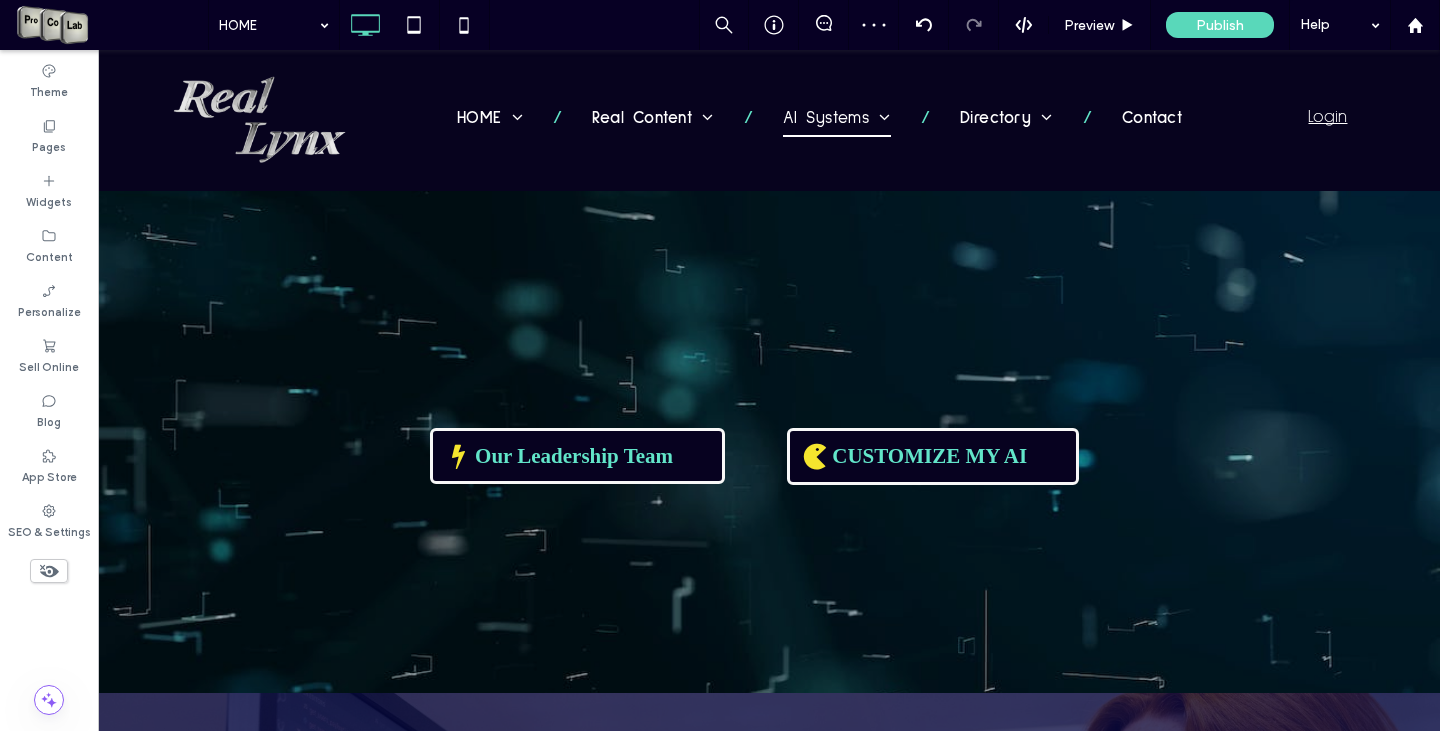 type on "**********" 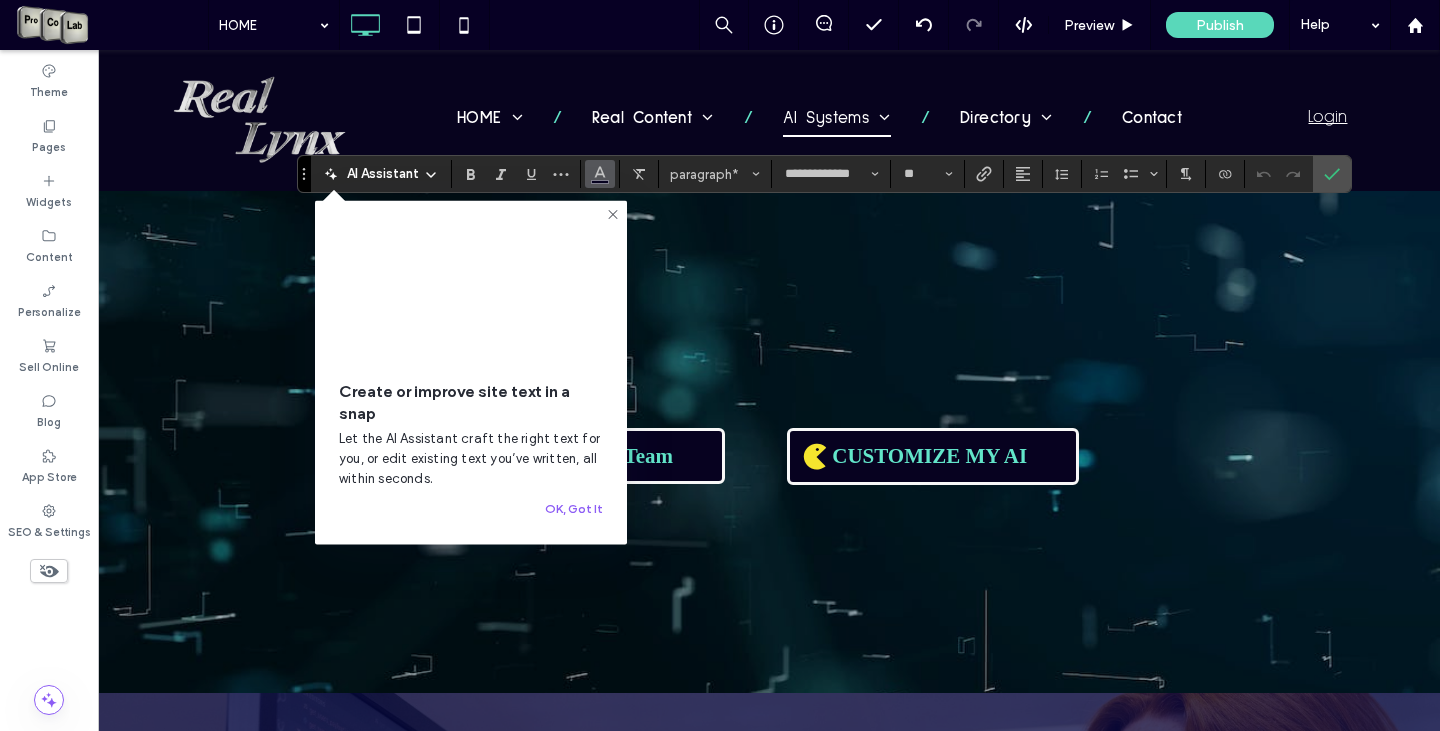 click 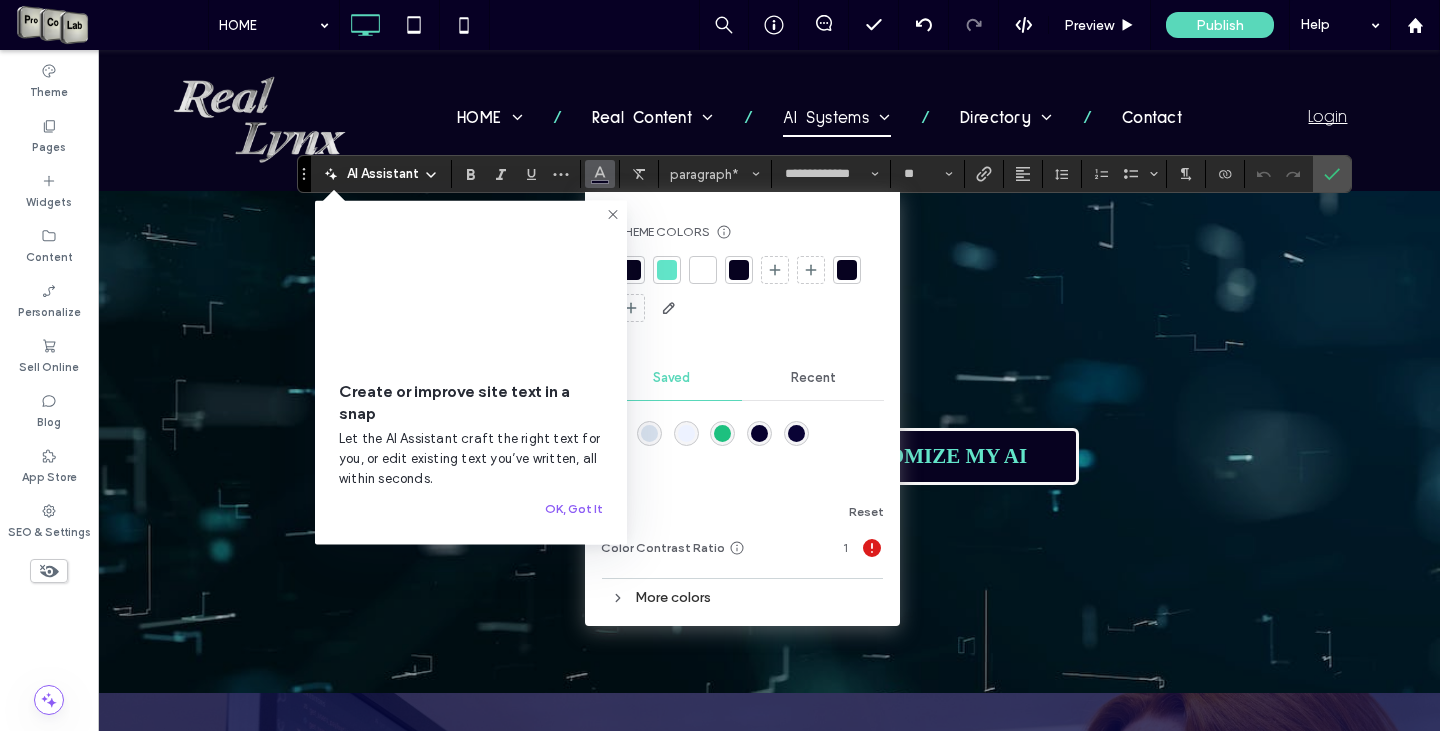 click at bounding box center (703, 270) 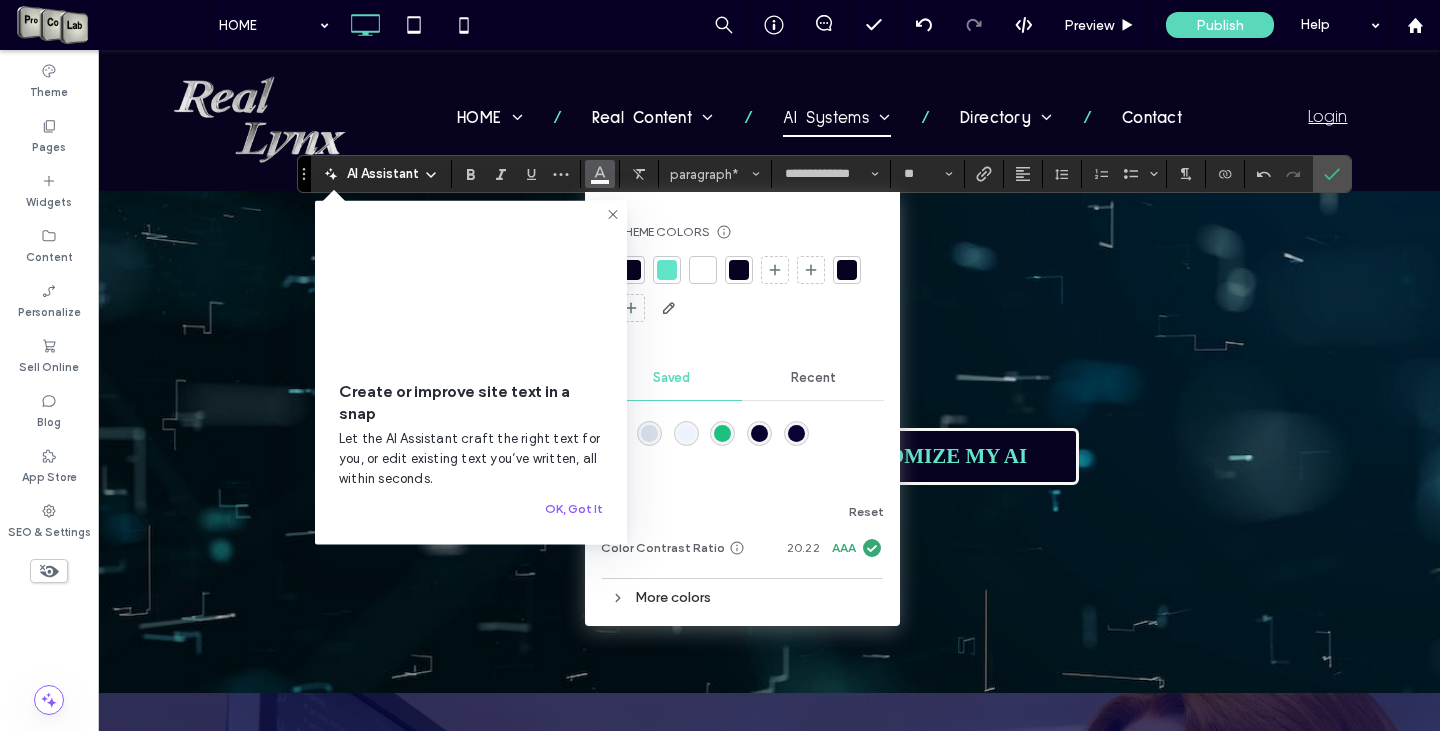 click at bounding box center [703, 270] 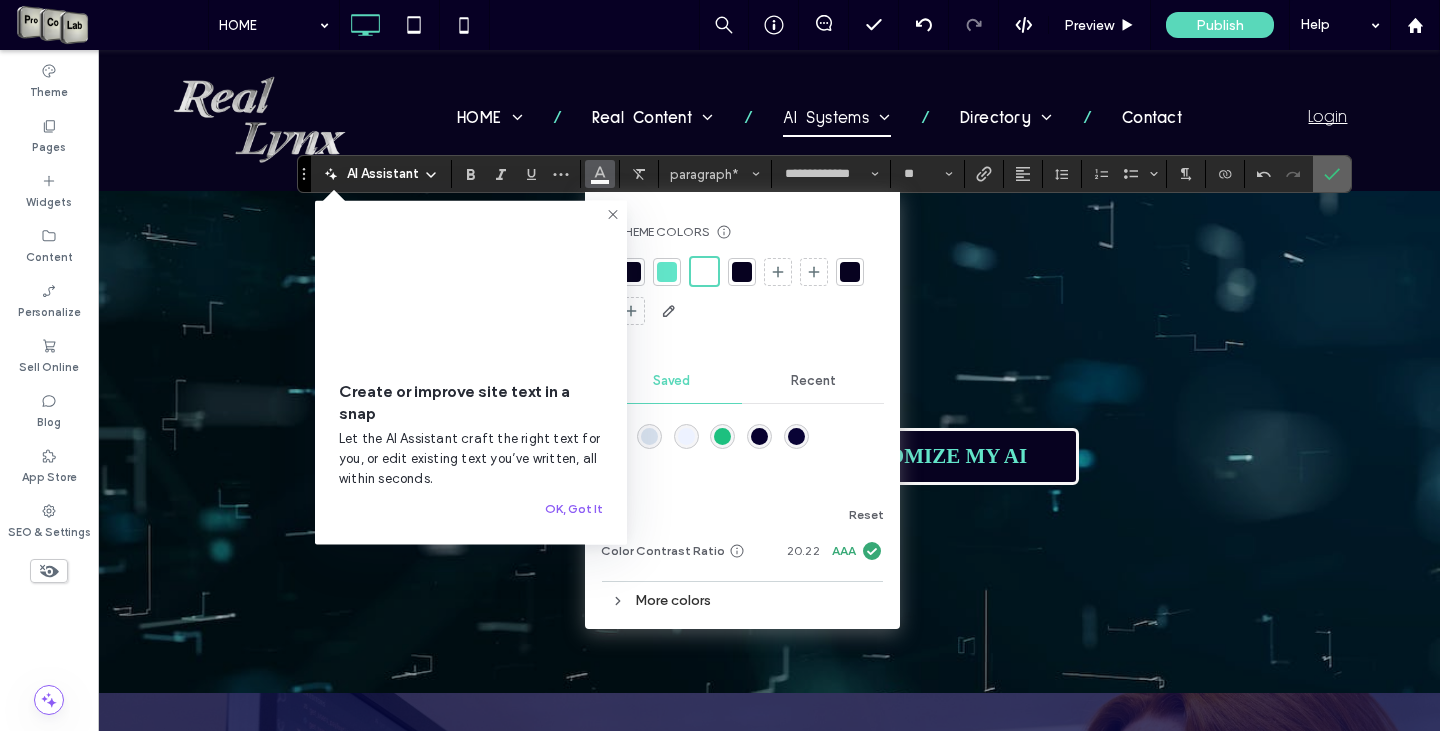 click 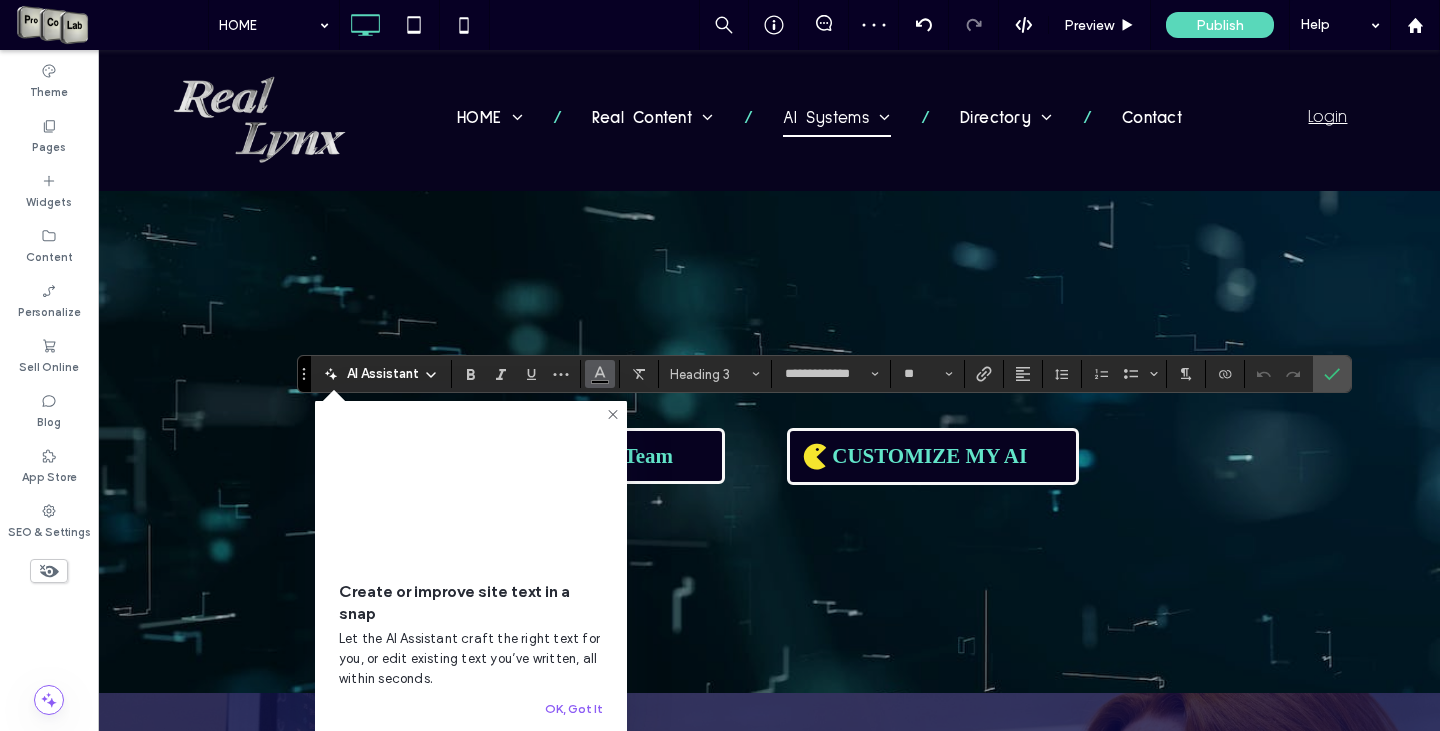 click 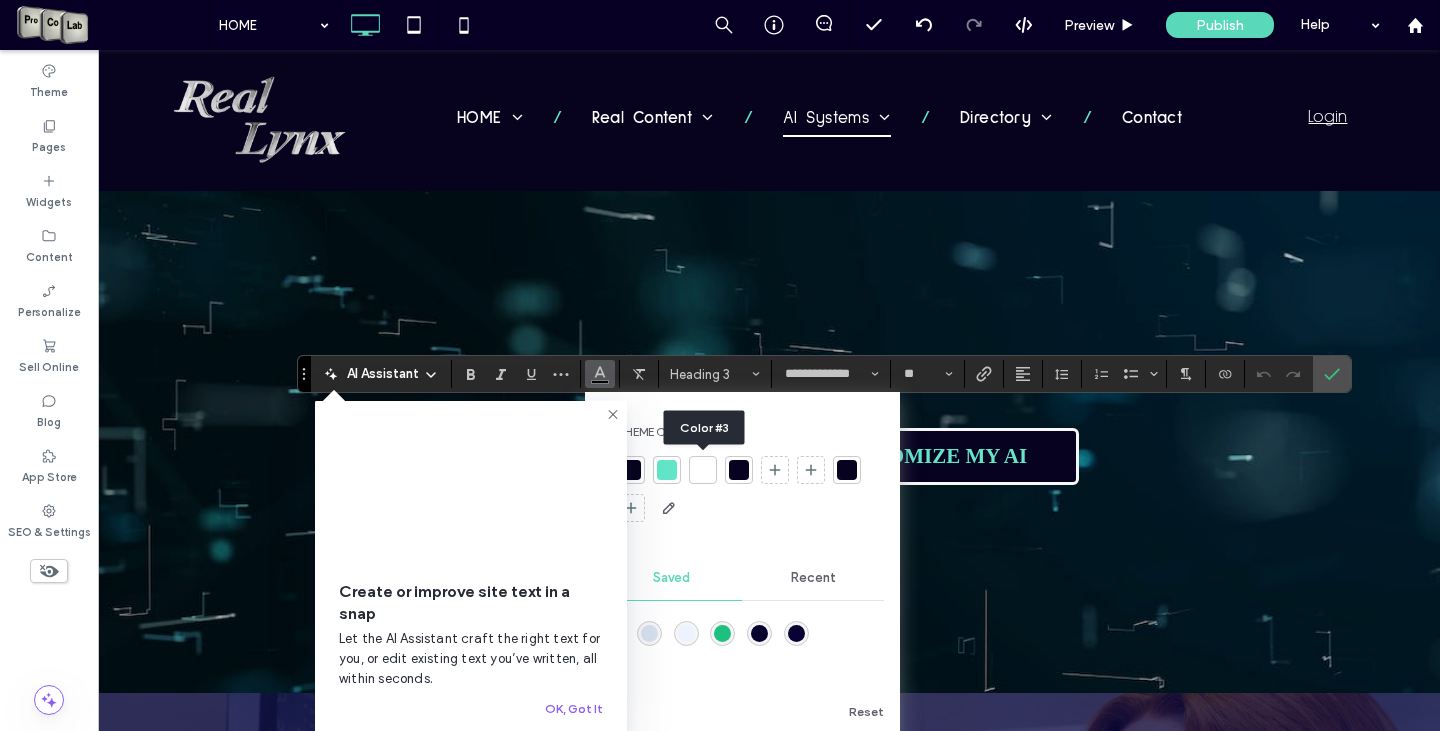 click at bounding box center (703, 470) 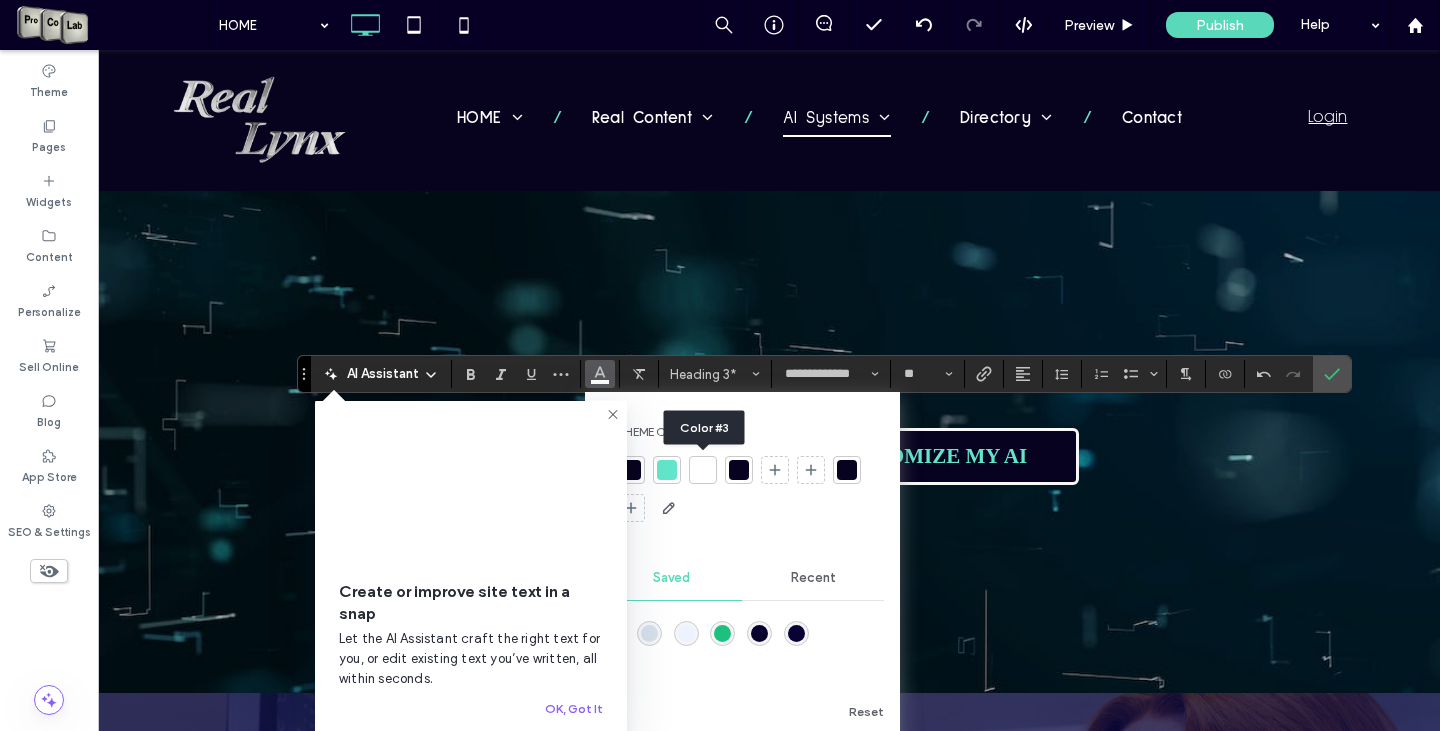 click at bounding box center [703, 470] 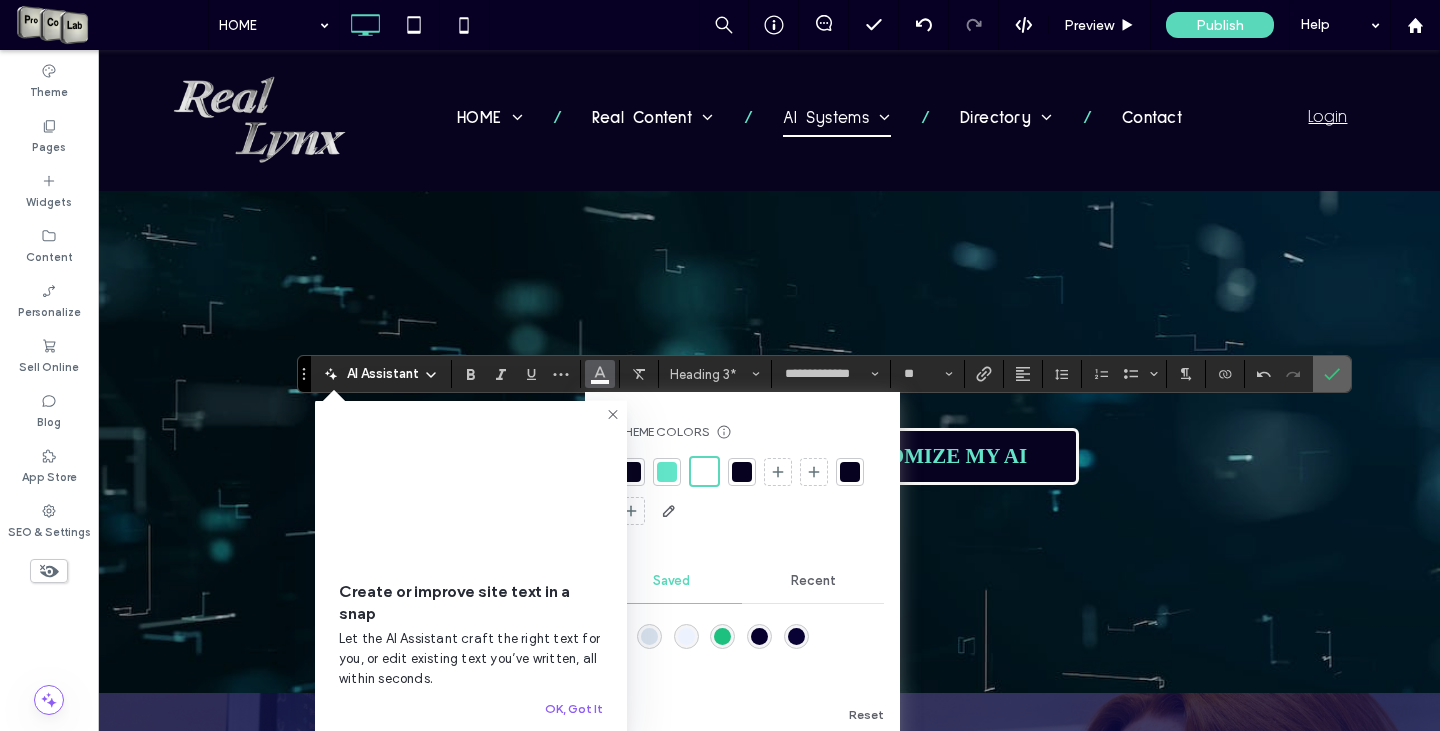 click 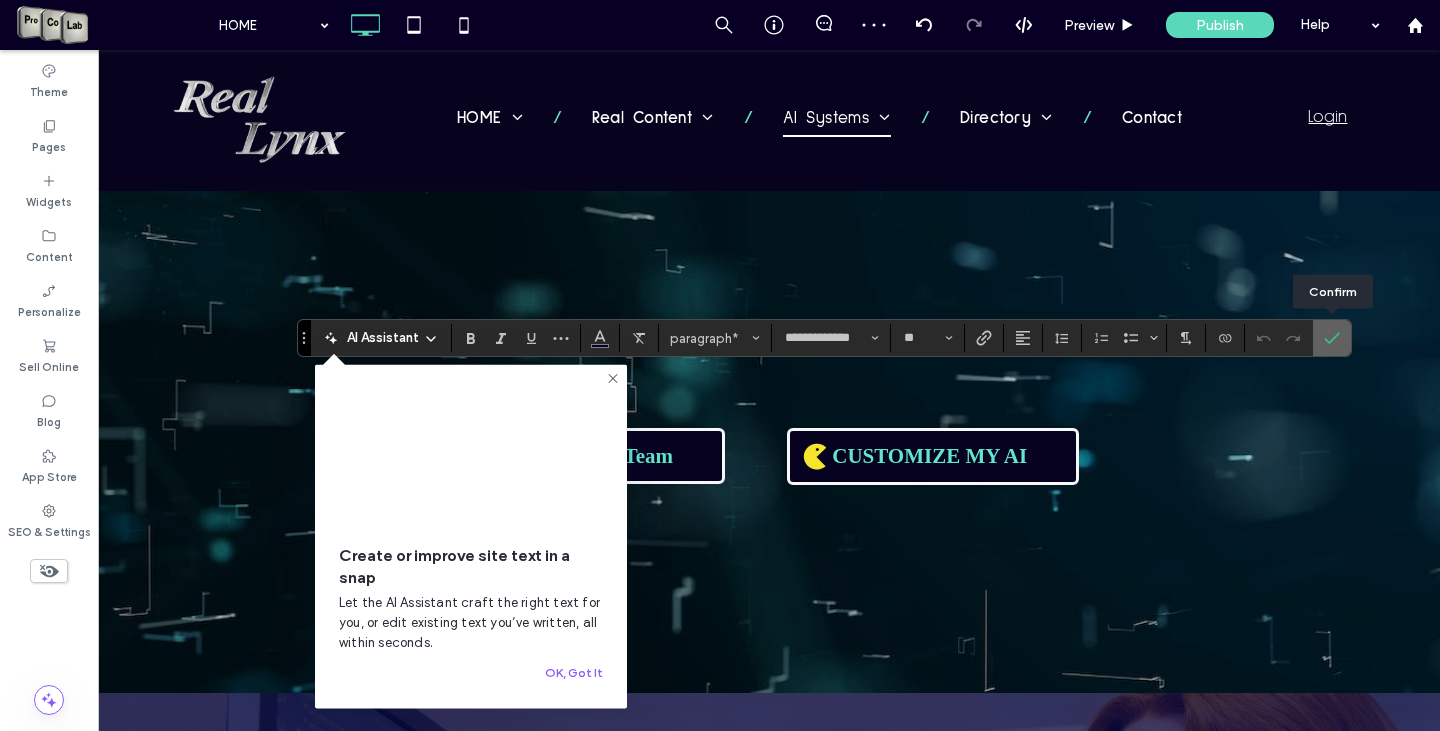 click 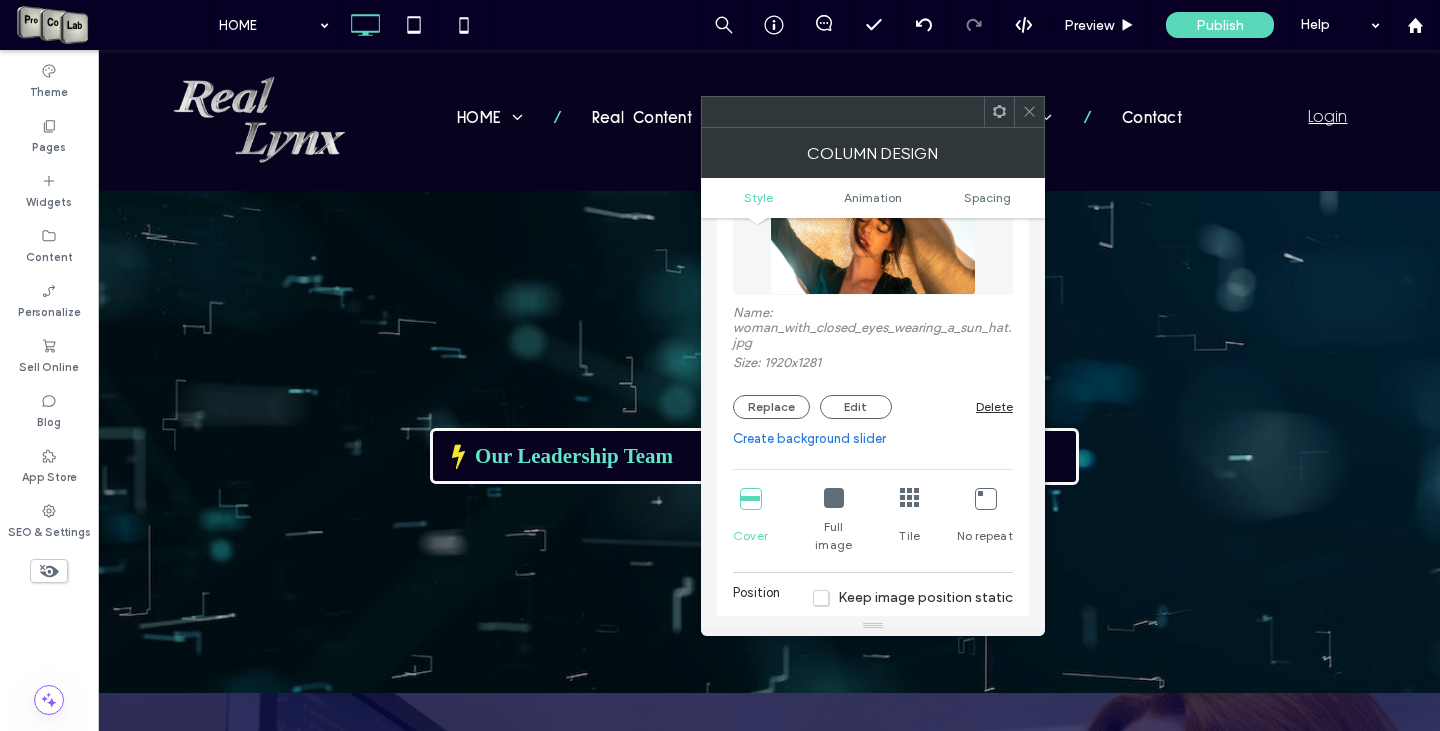 scroll, scrollTop: 200, scrollLeft: 0, axis: vertical 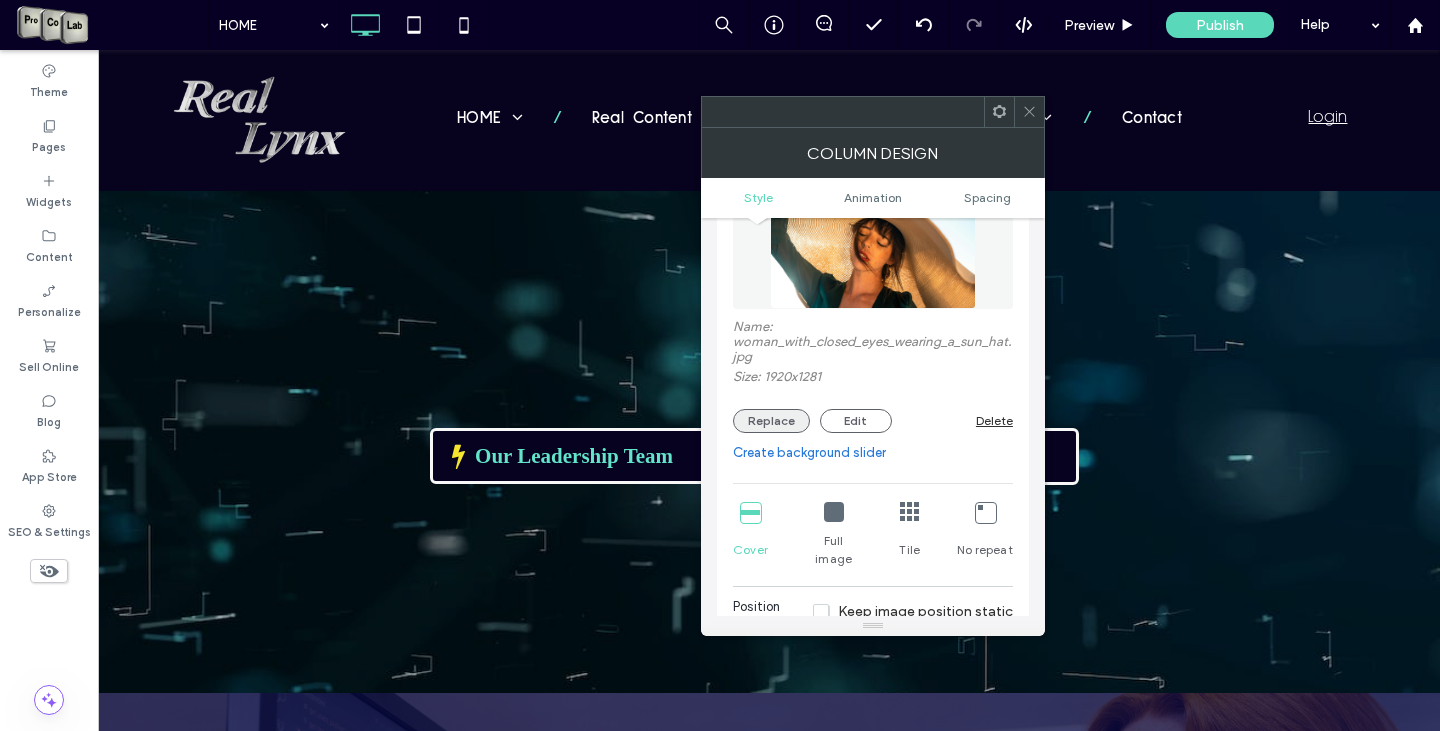 click on "Replace" at bounding box center [771, 421] 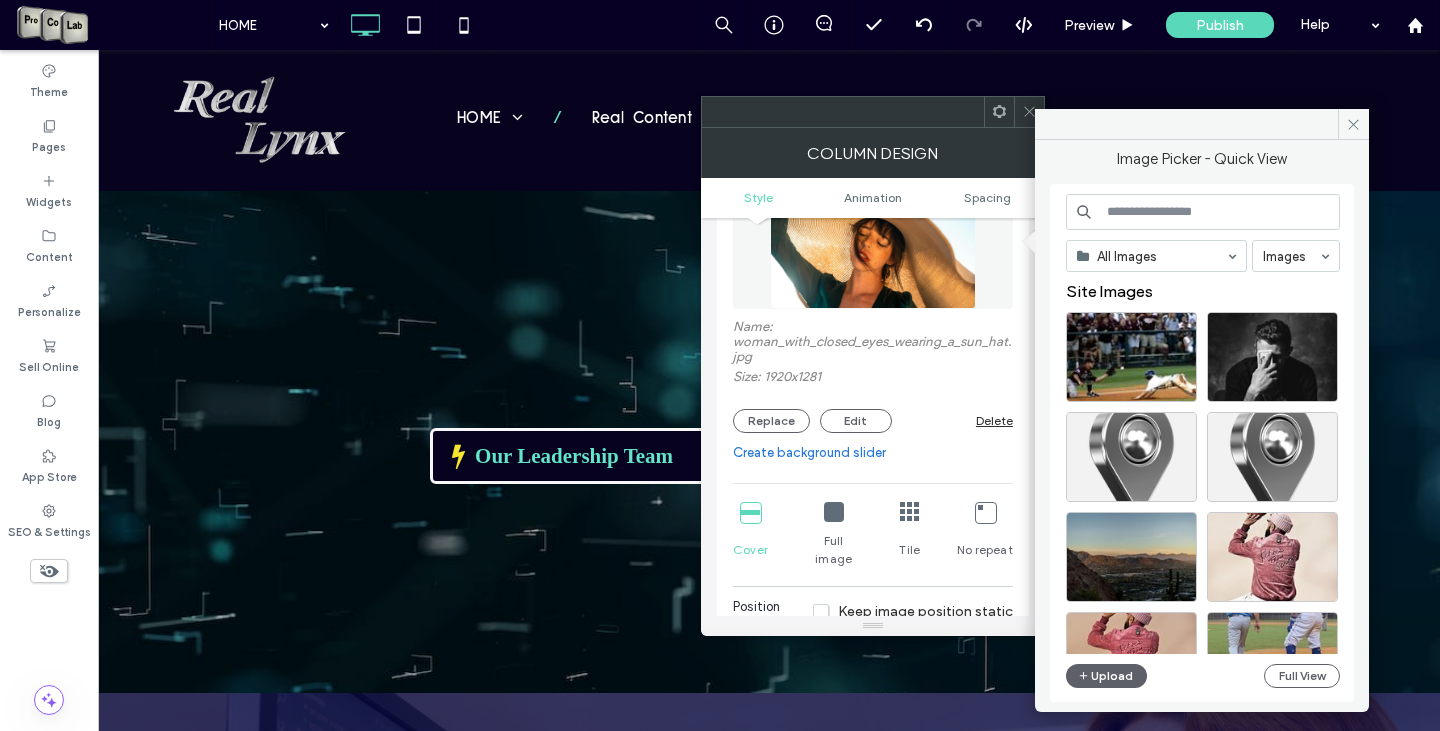 click at bounding box center [1203, 212] 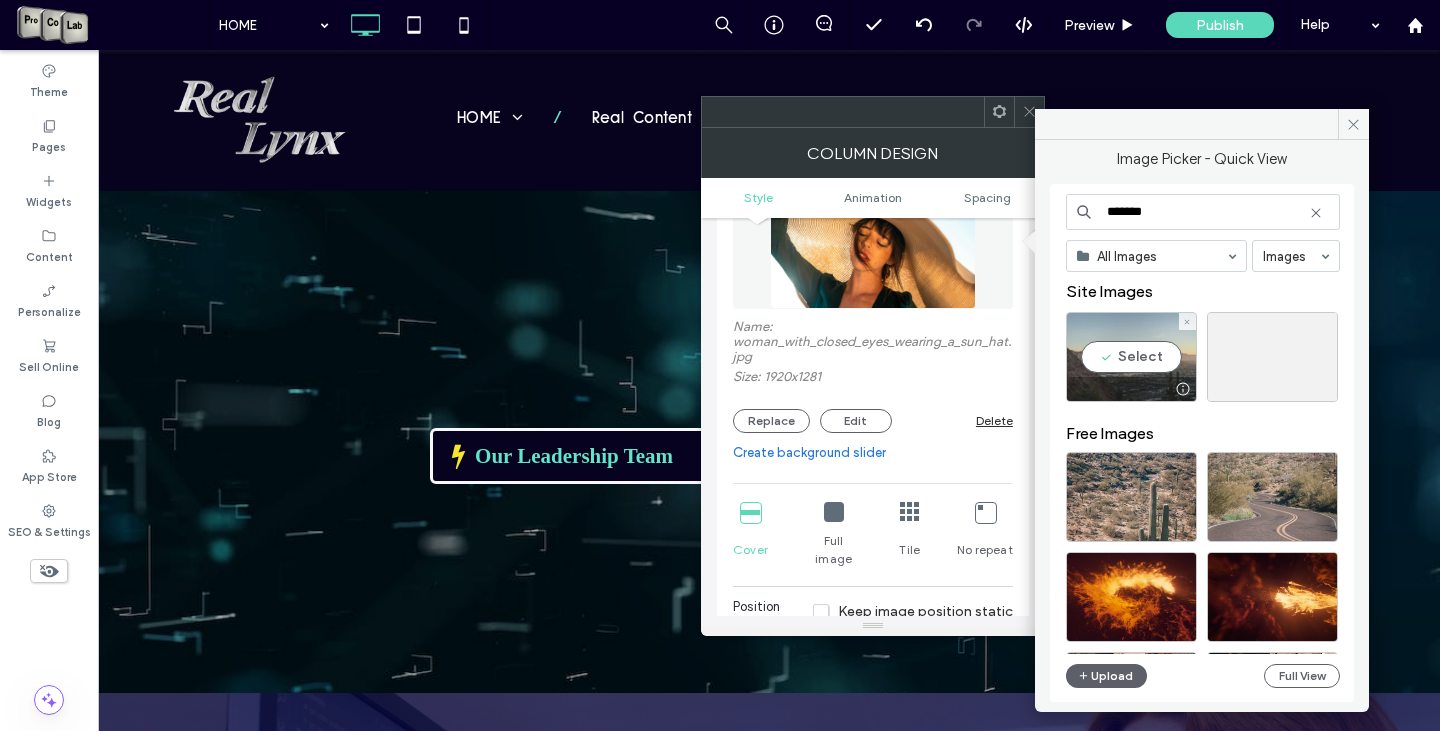 type on "*******" 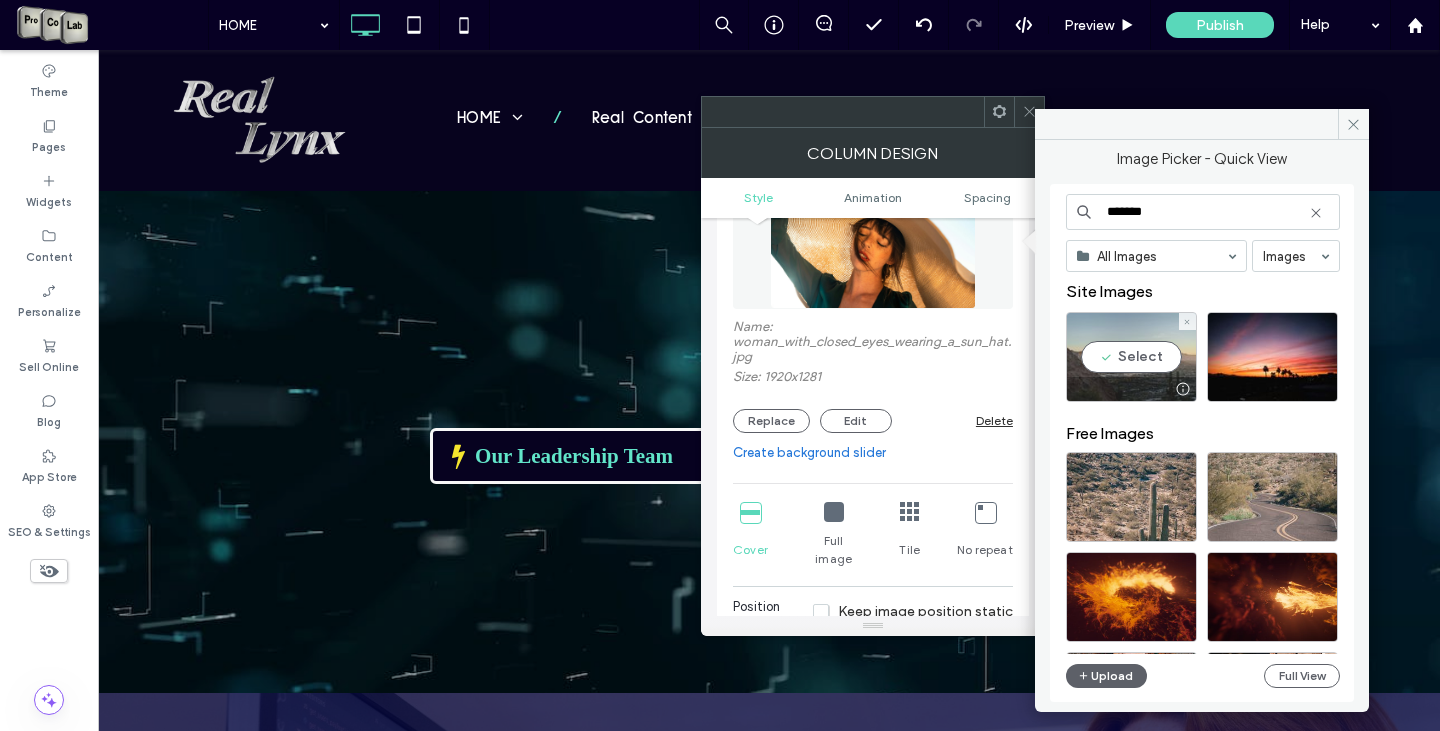 click on "Select" at bounding box center (1131, 357) 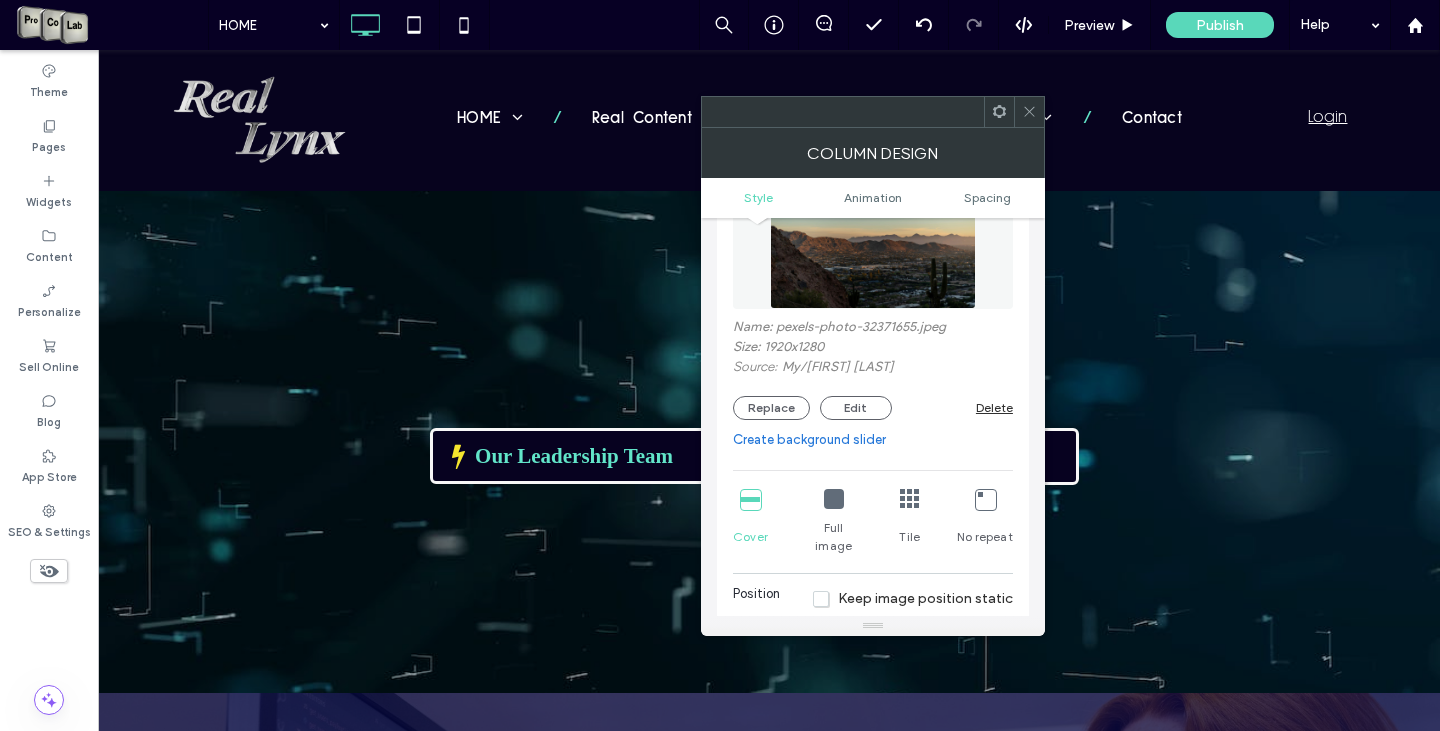 click at bounding box center [1029, 112] 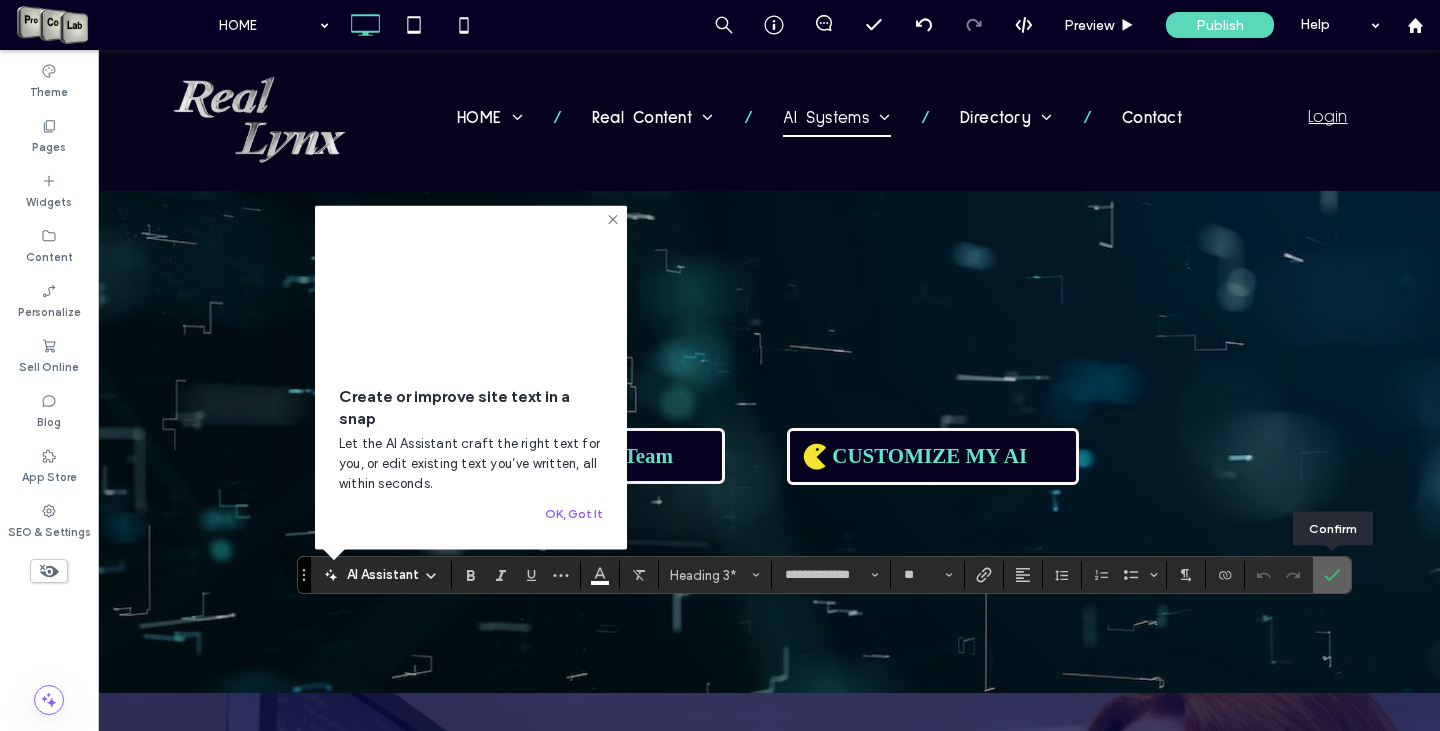 click 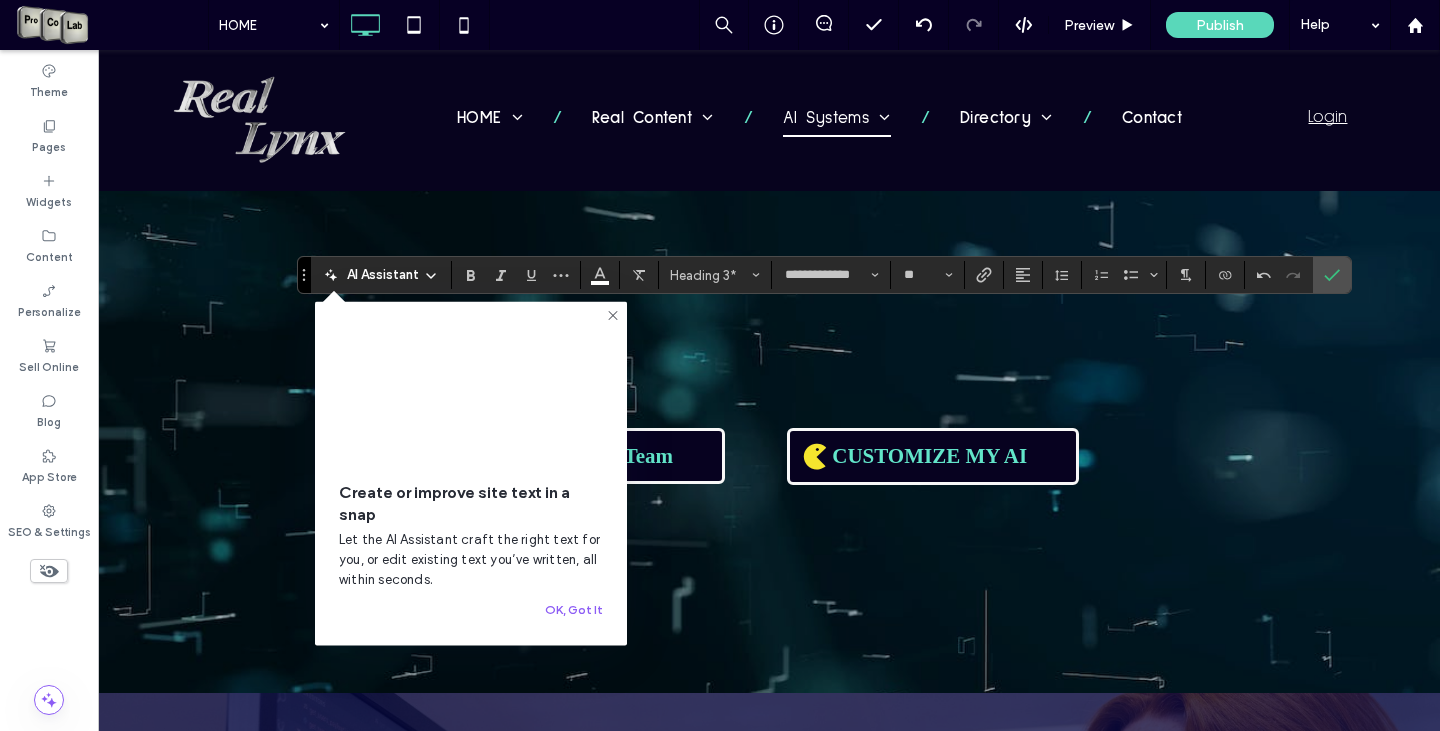 type on "**" 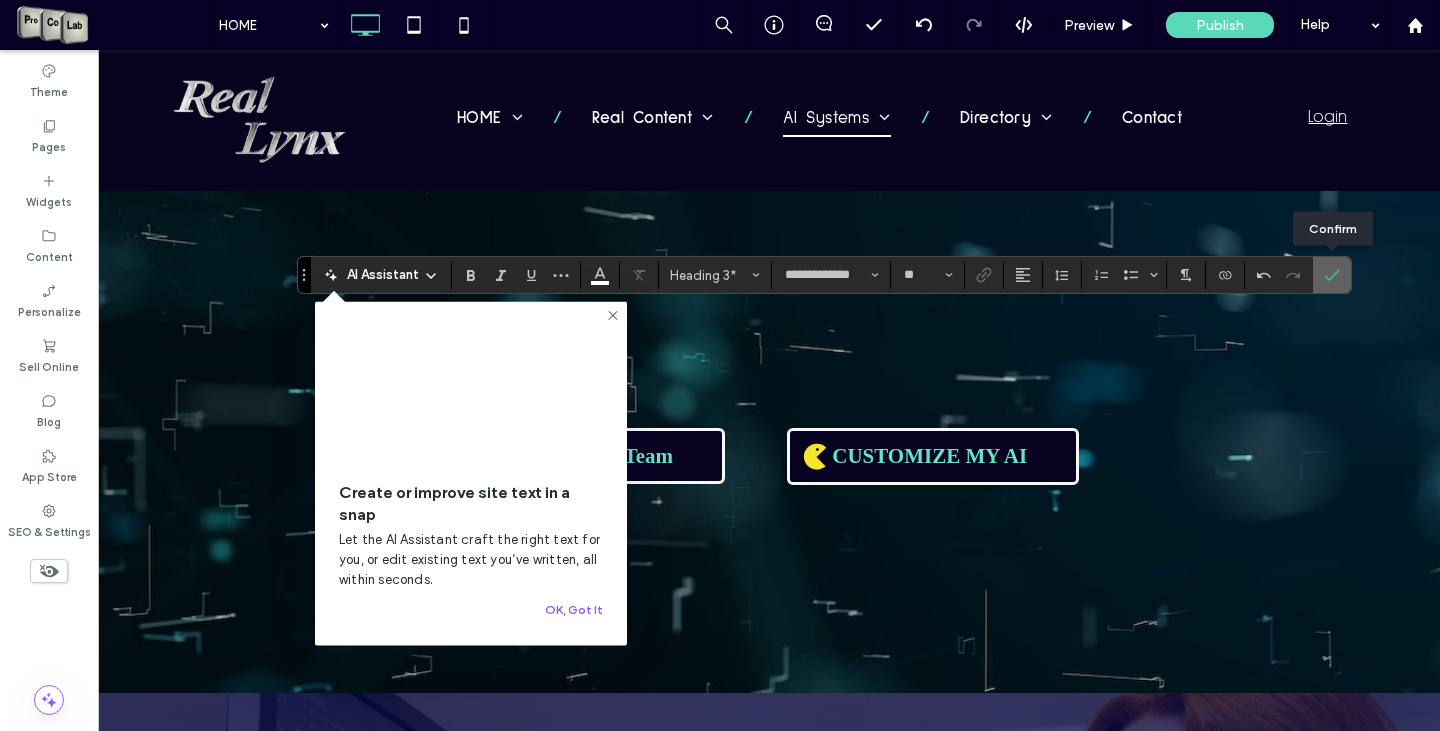 click 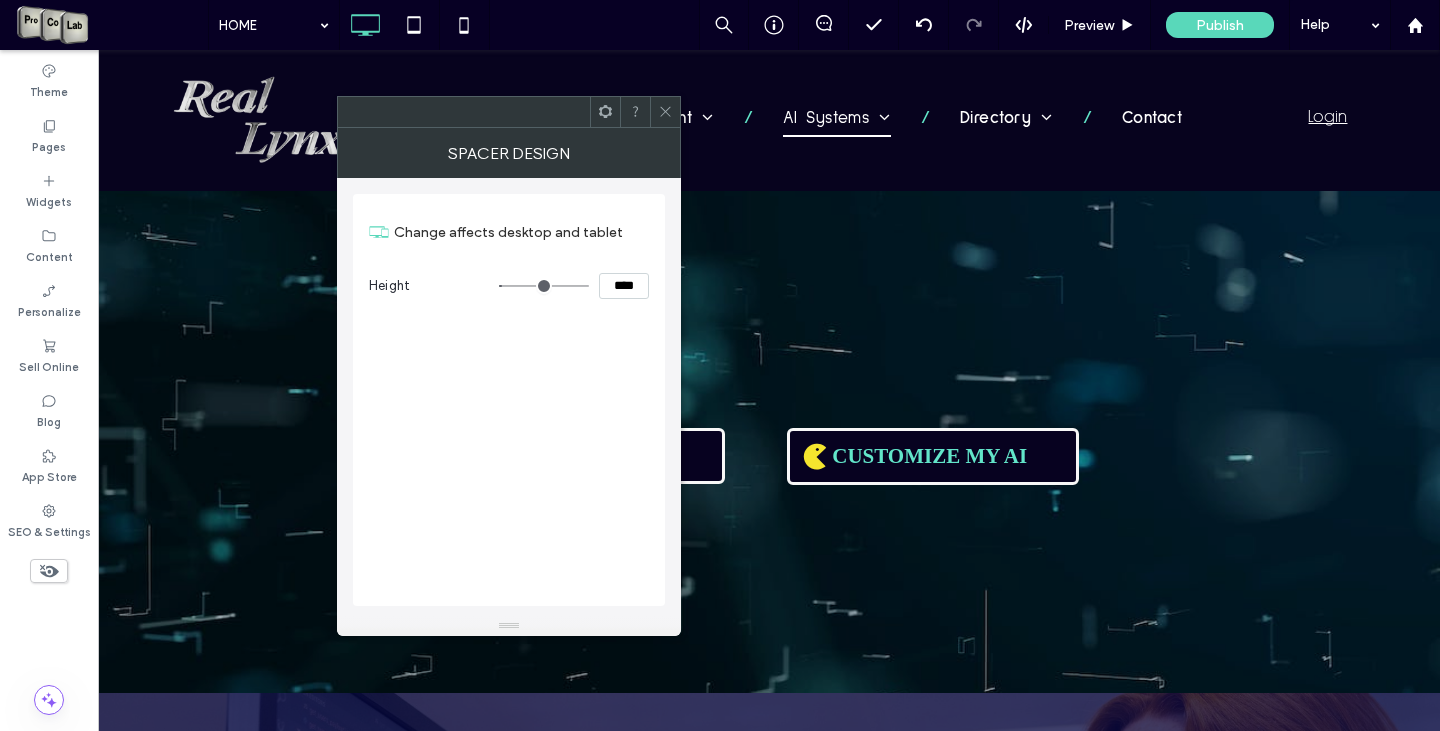 click at bounding box center [665, 112] 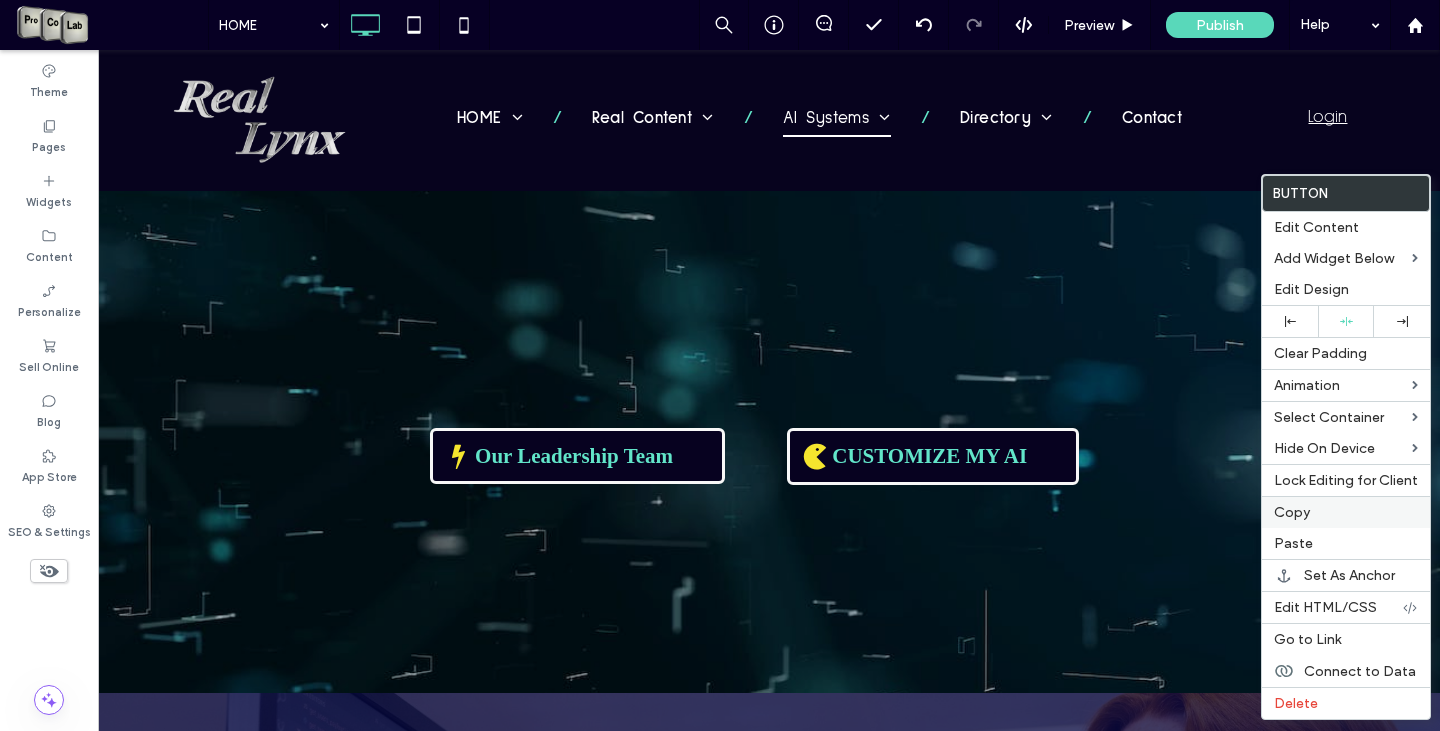 click on "Copy" at bounding box center [1346, 512] 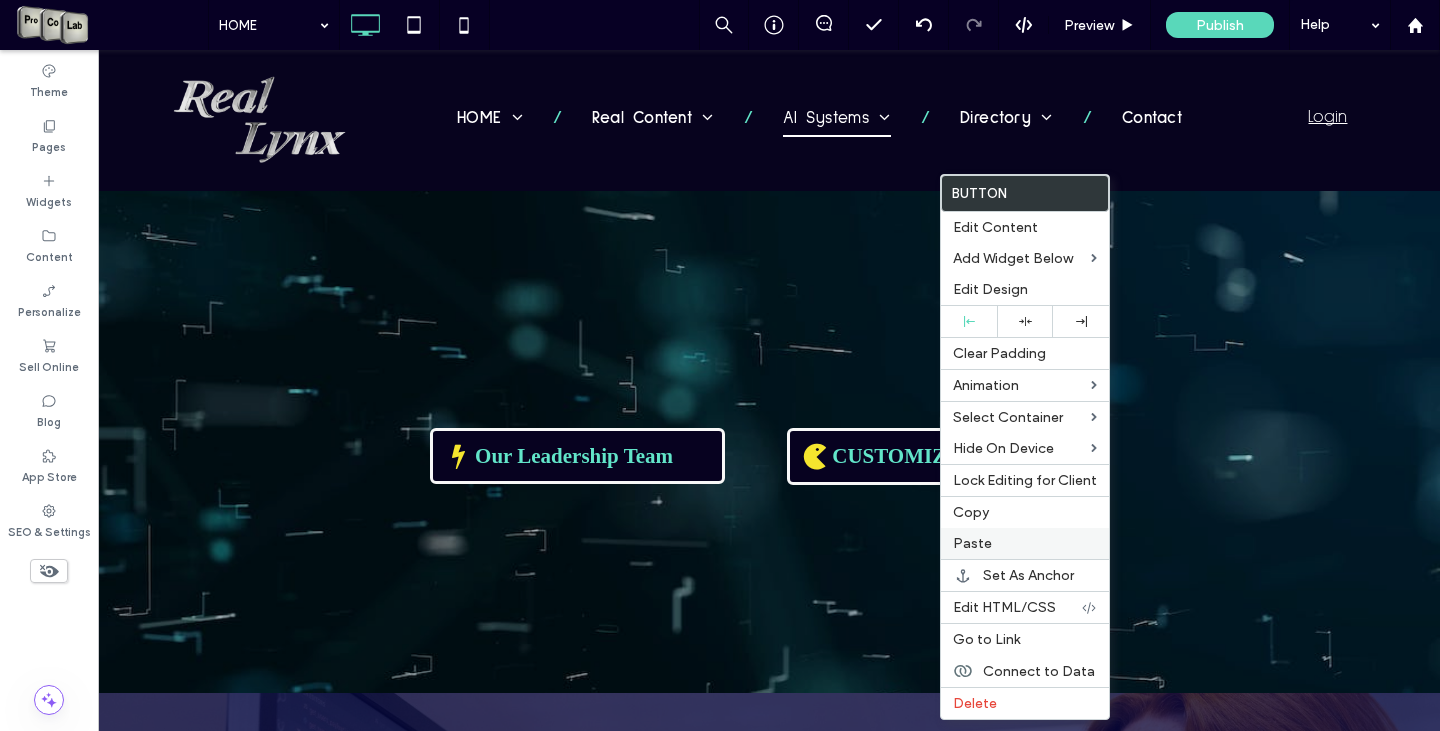 click on "Paste" at bounding box center [1025, 543] 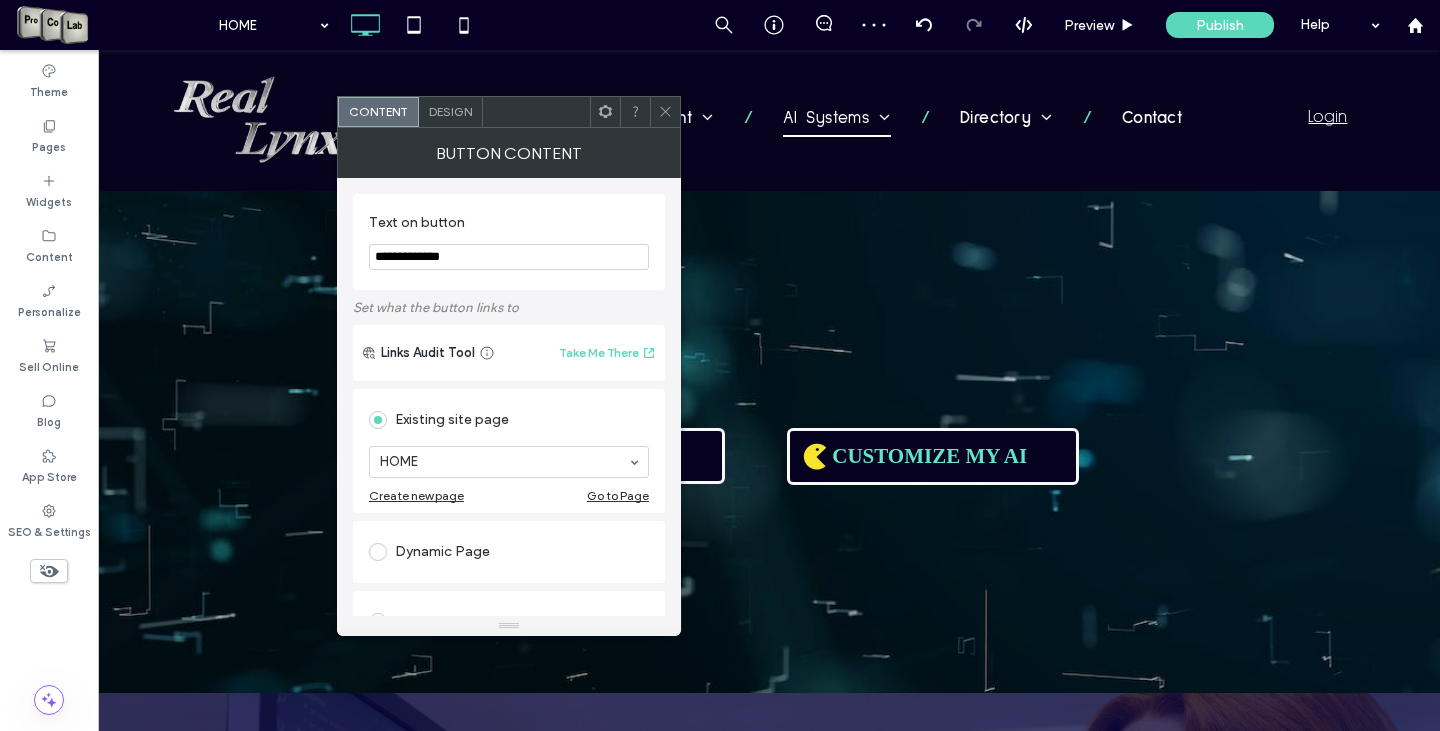 click at bounding box center [665, 112] 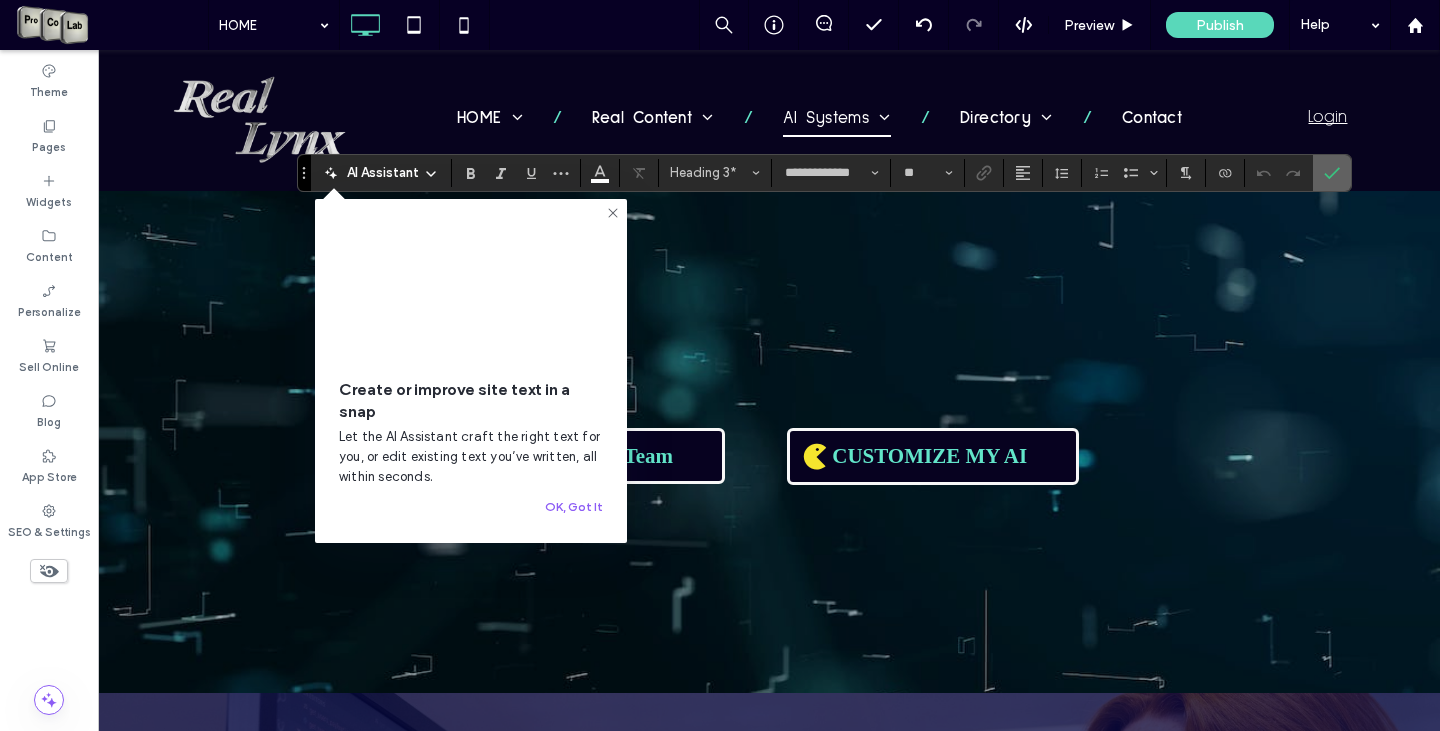click 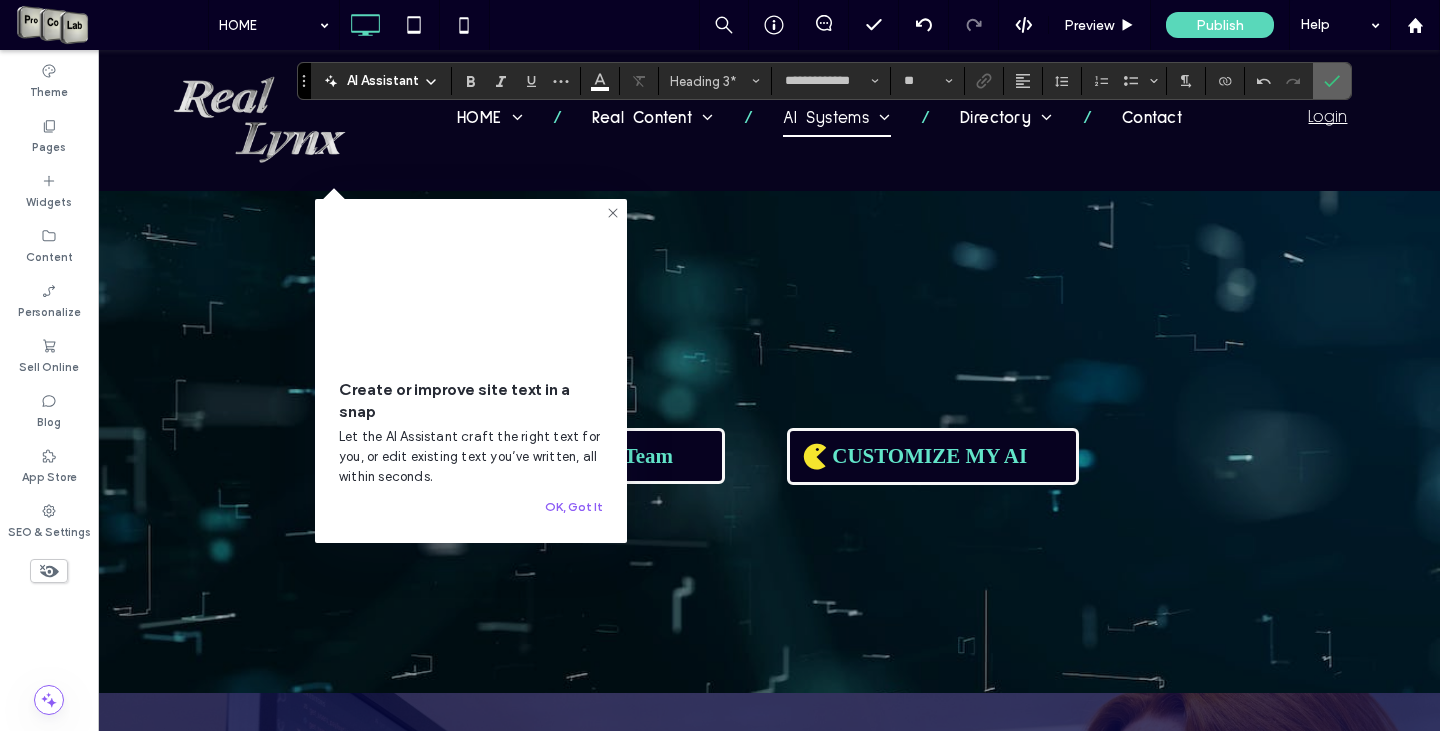 click at bounding box center (1328, 81) 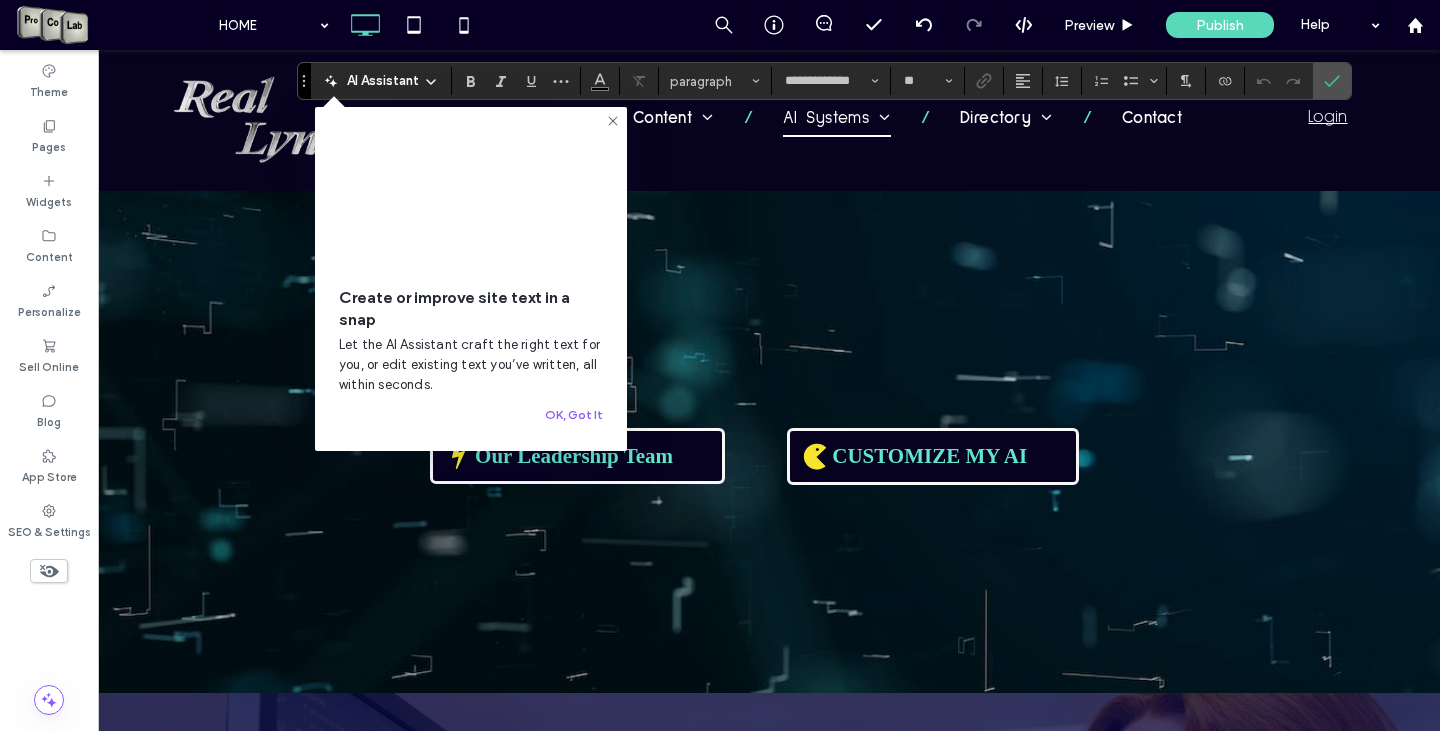 click 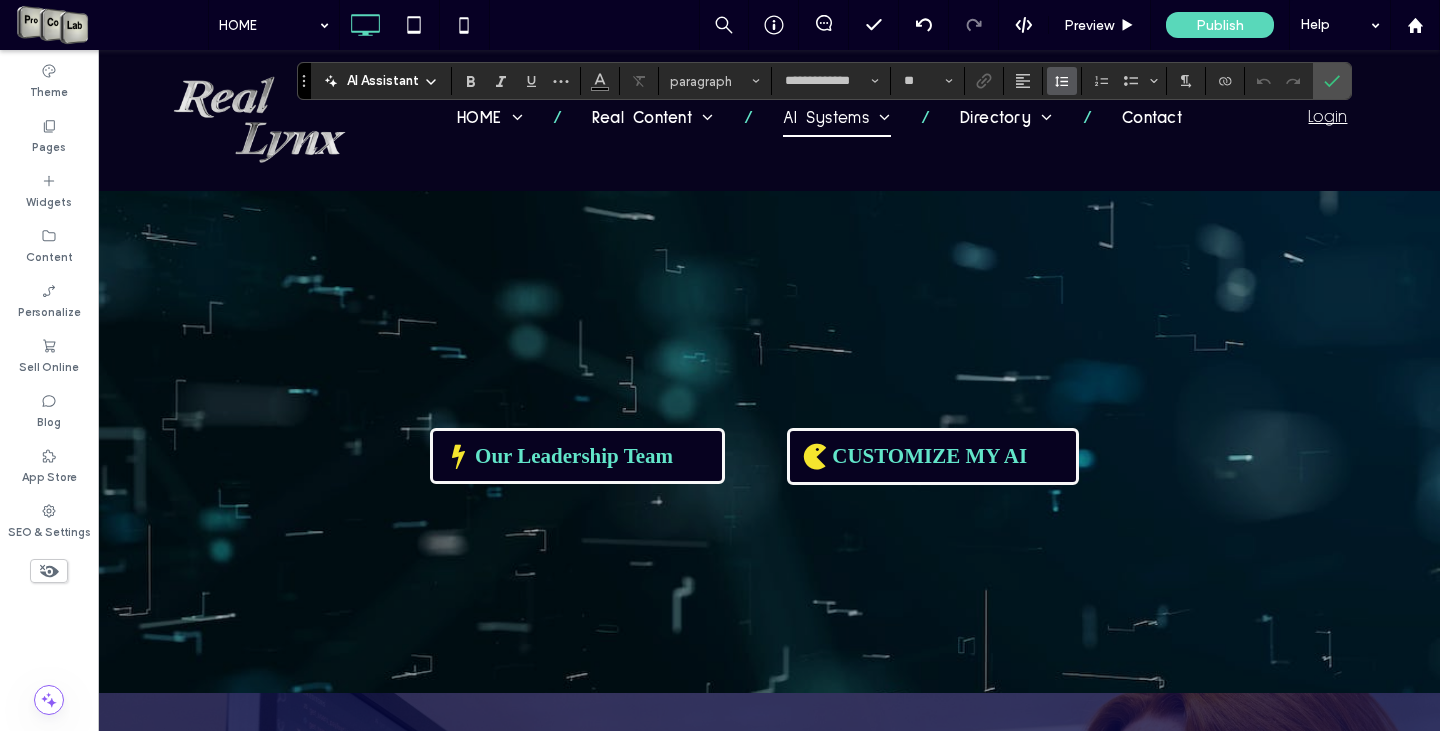 click 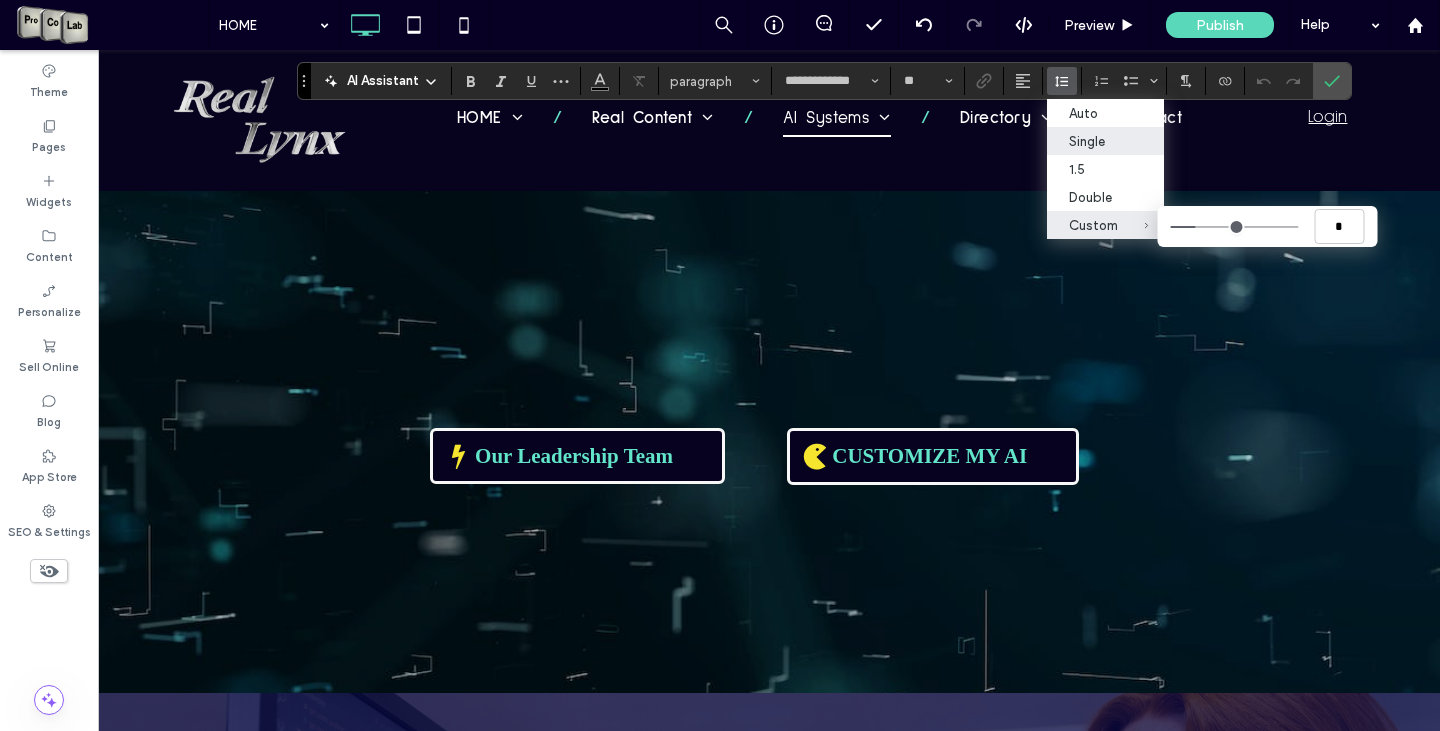 type on "***" 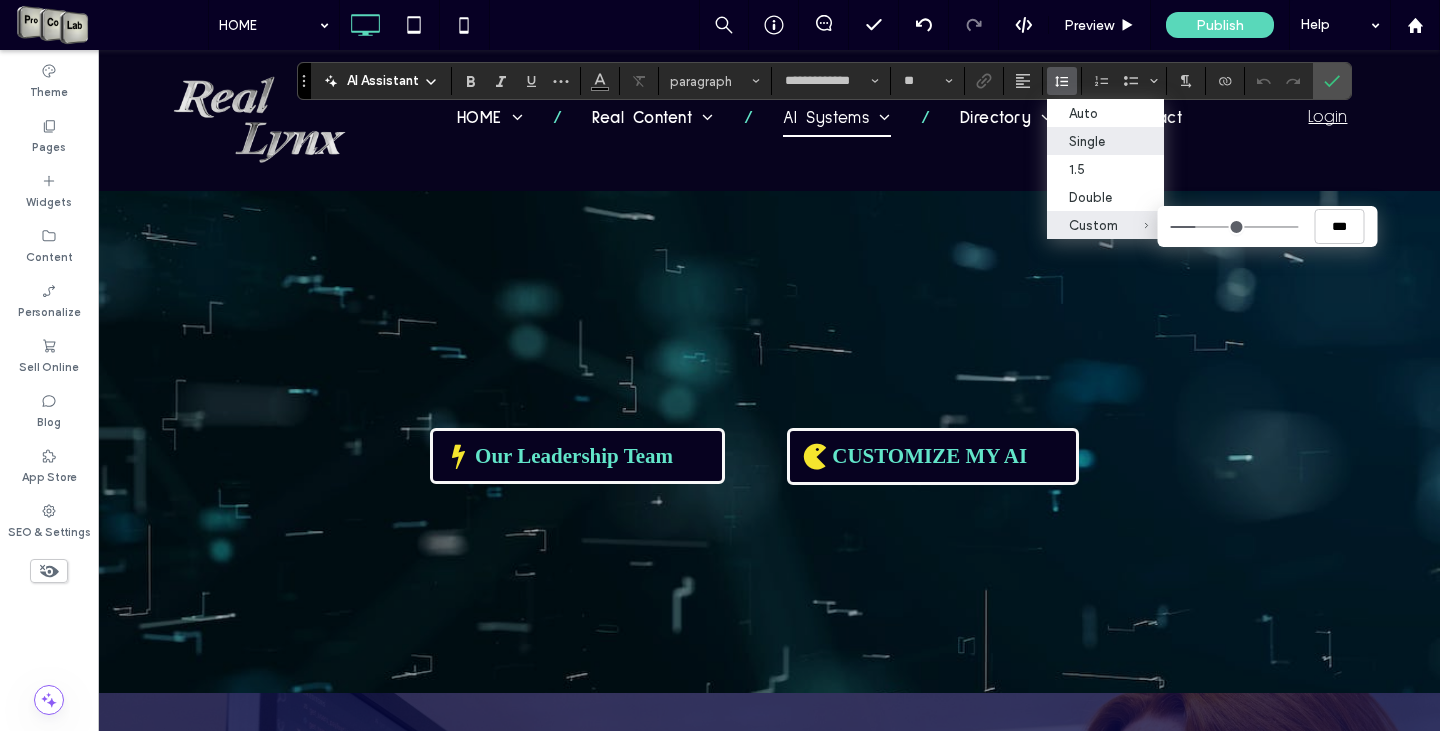 type on "***" 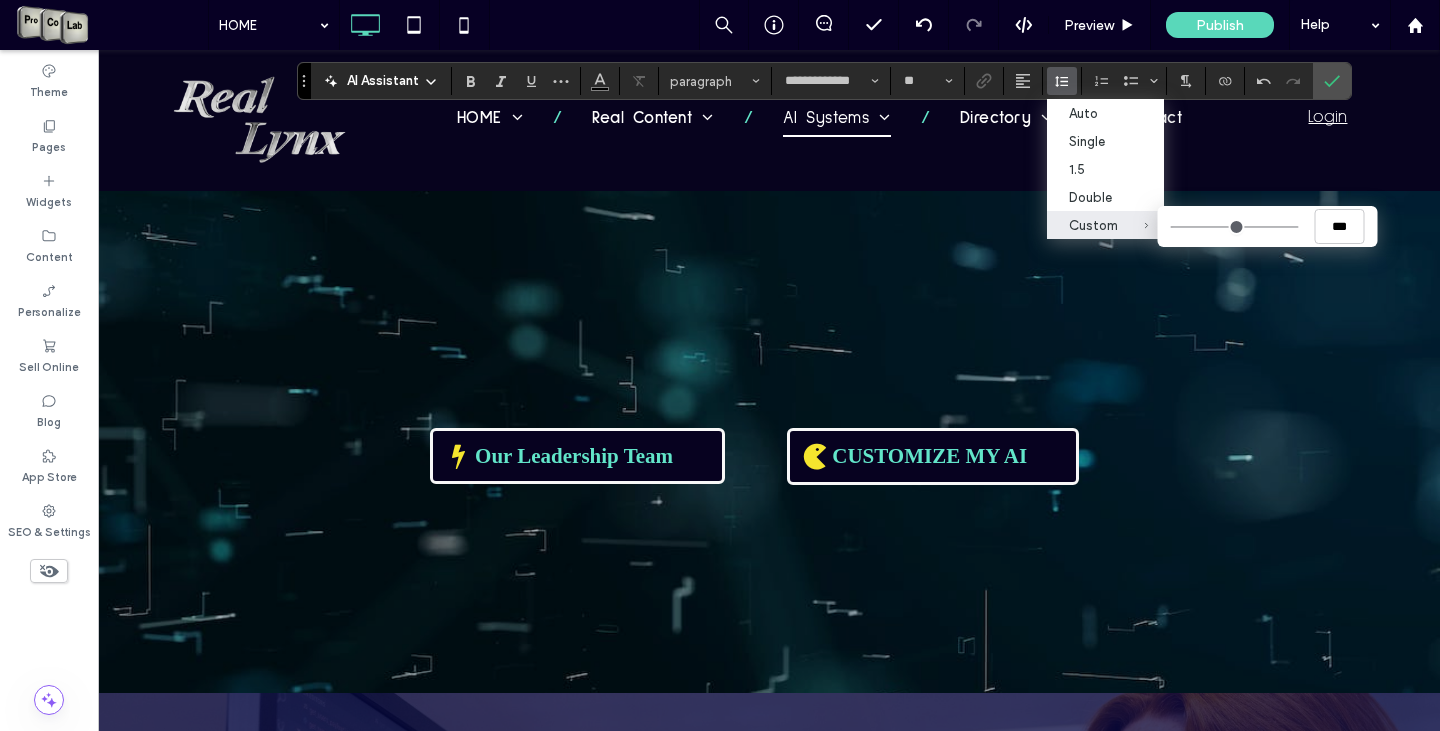 type on "***" 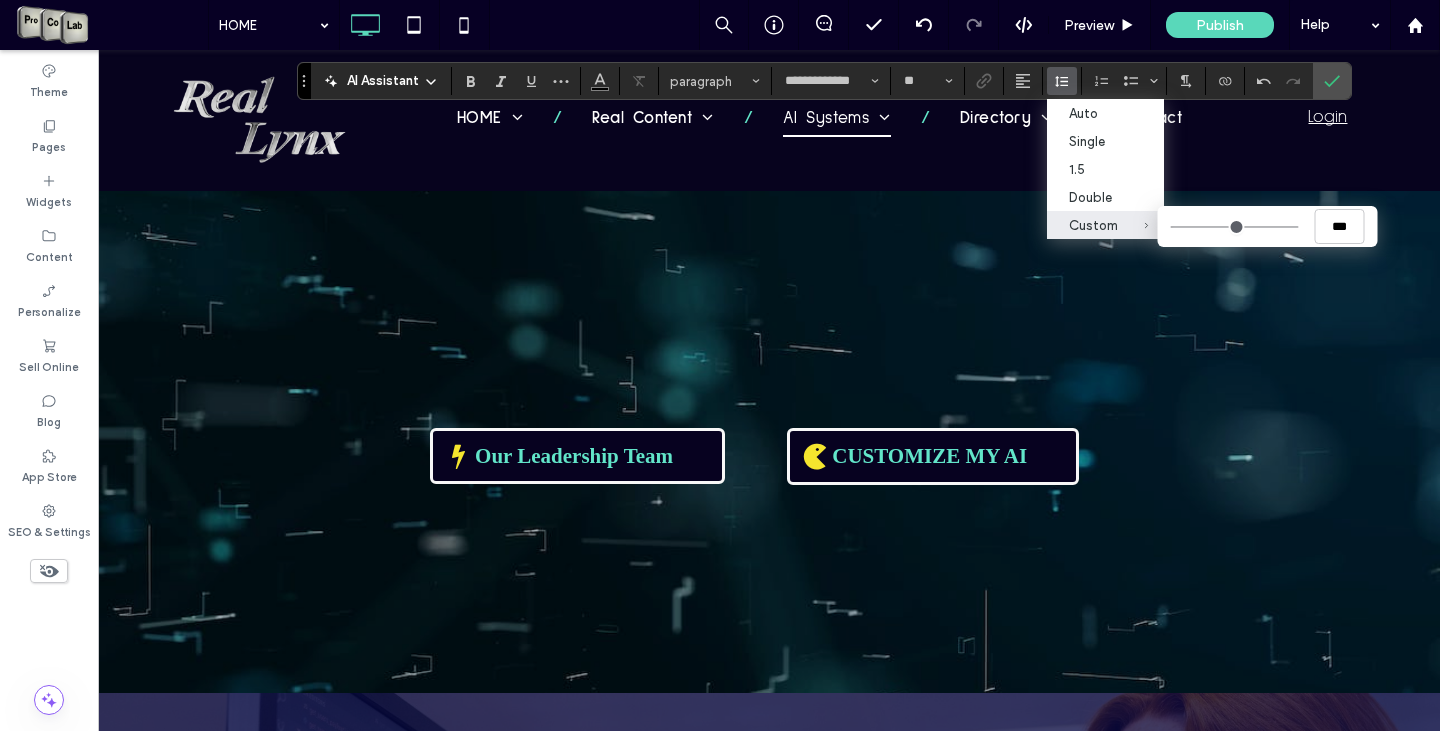drag, startPoint x: 1195, startPoint y: 227, endPoint x: 1148, endPoint y: 233, distance: 47.38143 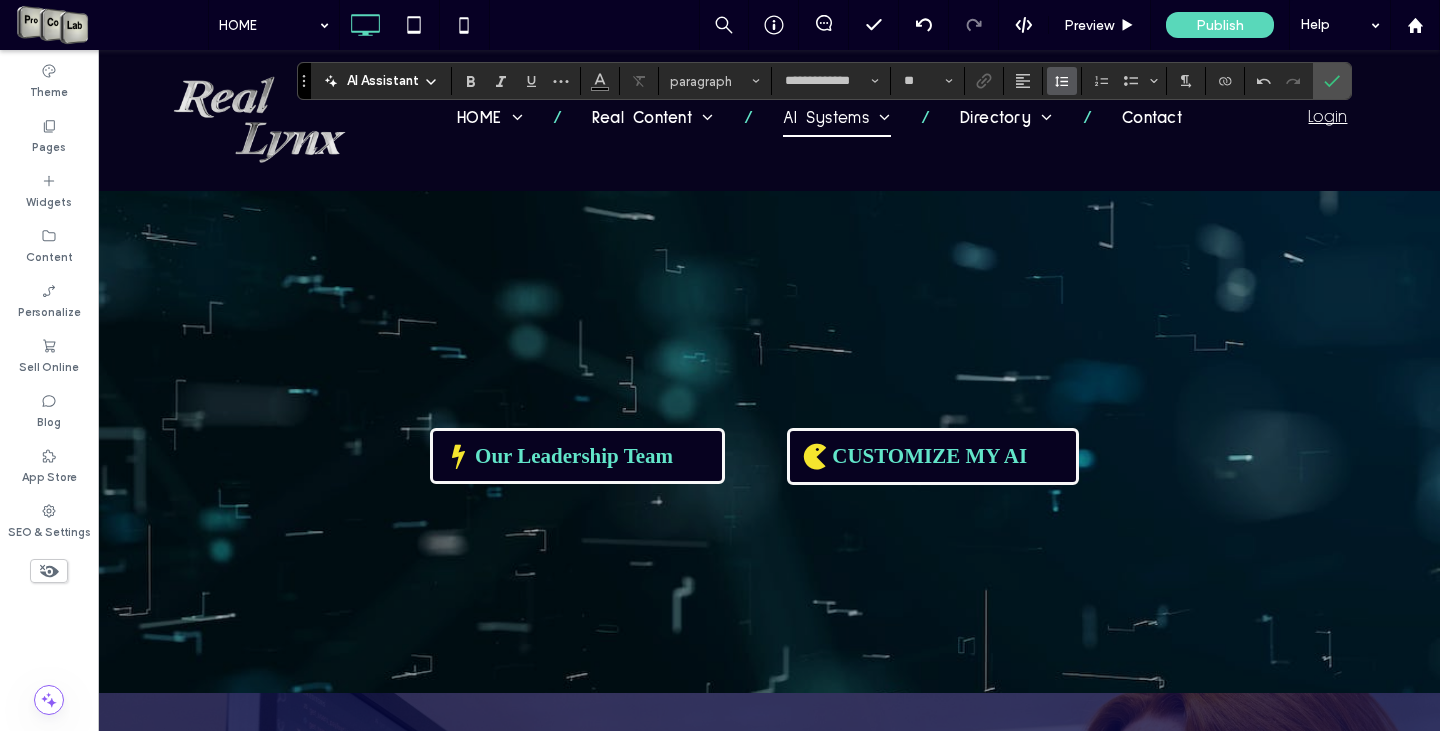 click at bounding box center [1062, 81] 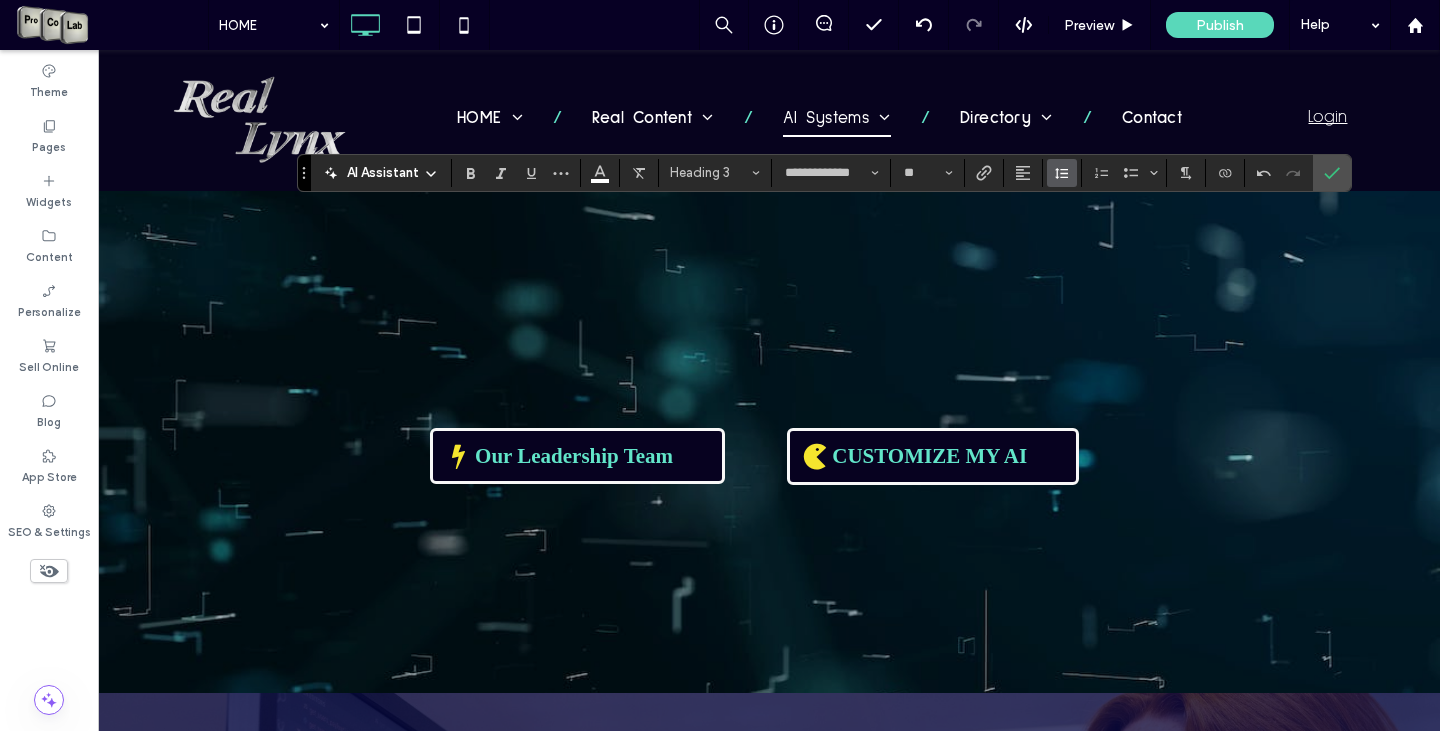 click 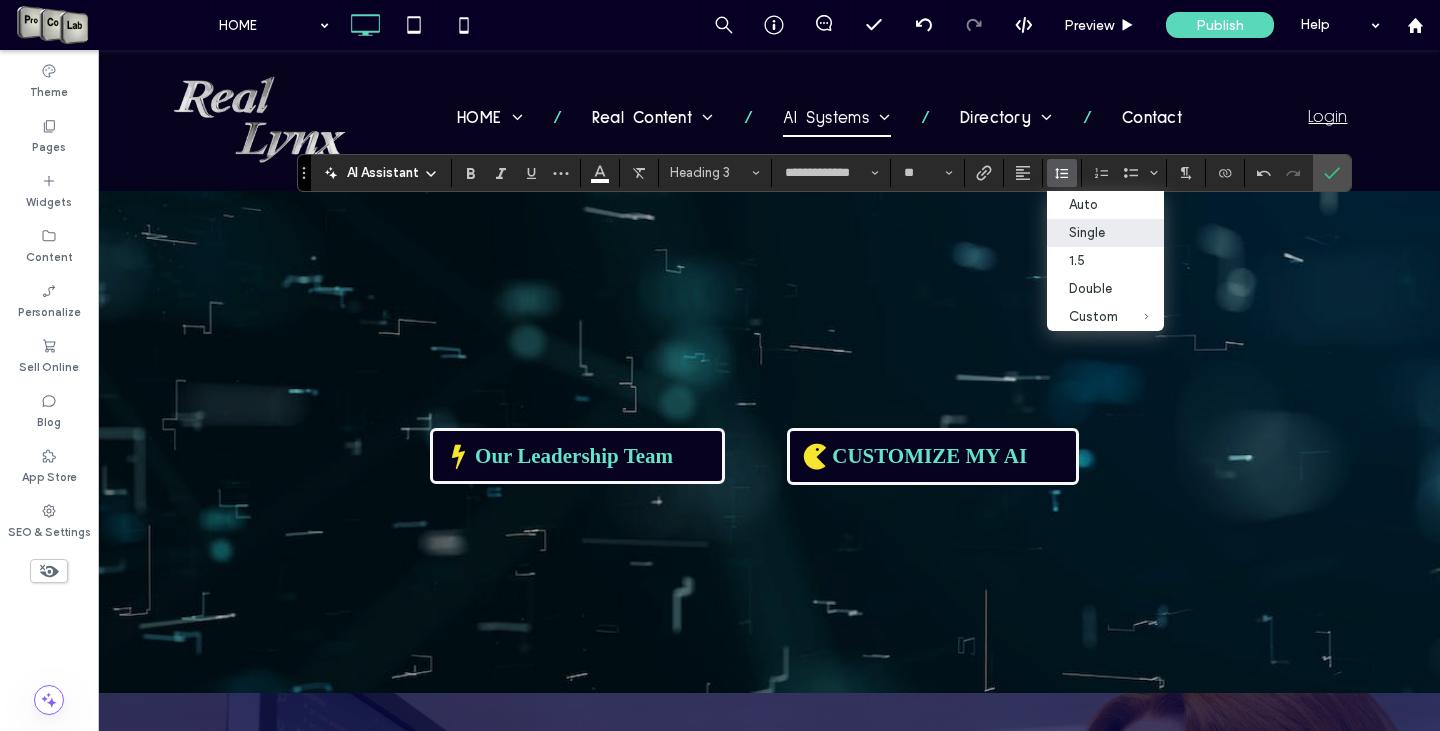 click on "Single" at bounding box center [1093, 232] 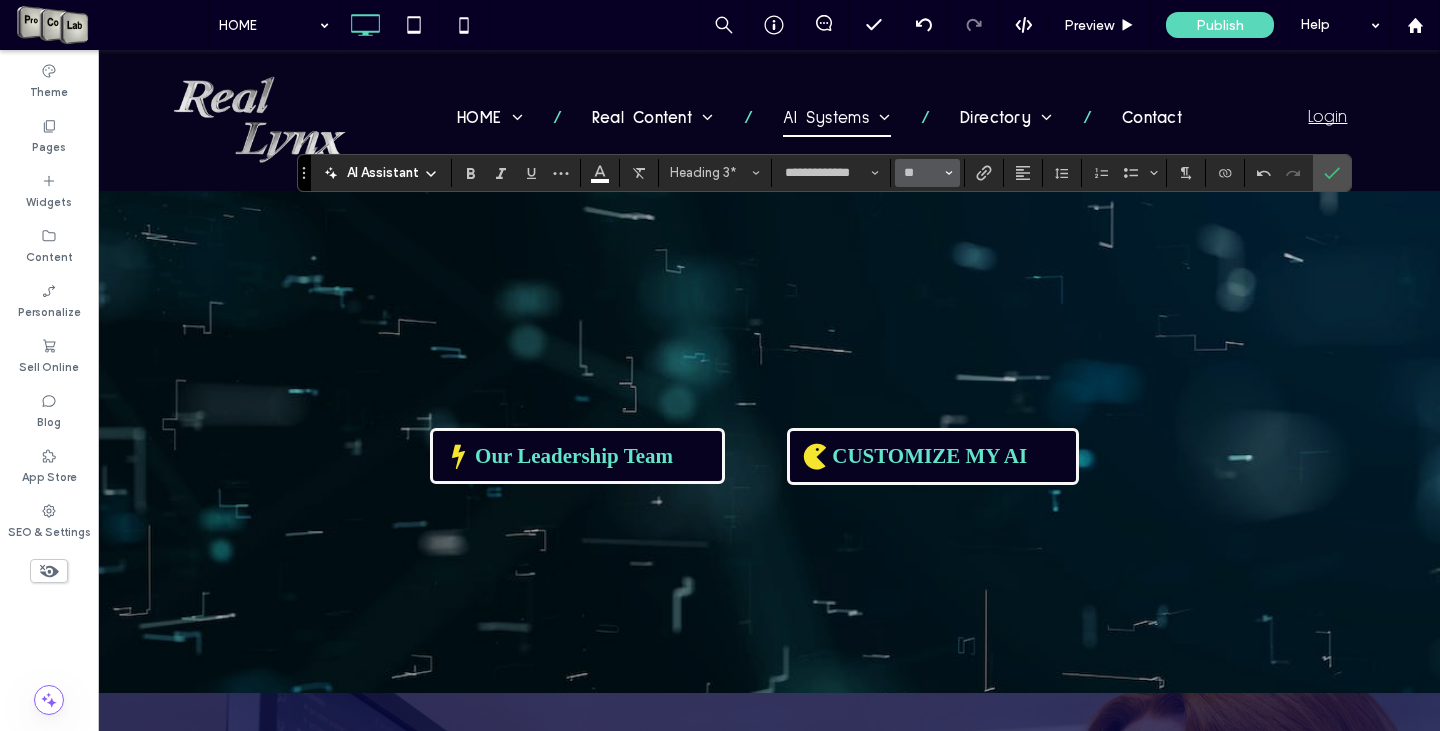 click at bounding box center (949, 173) 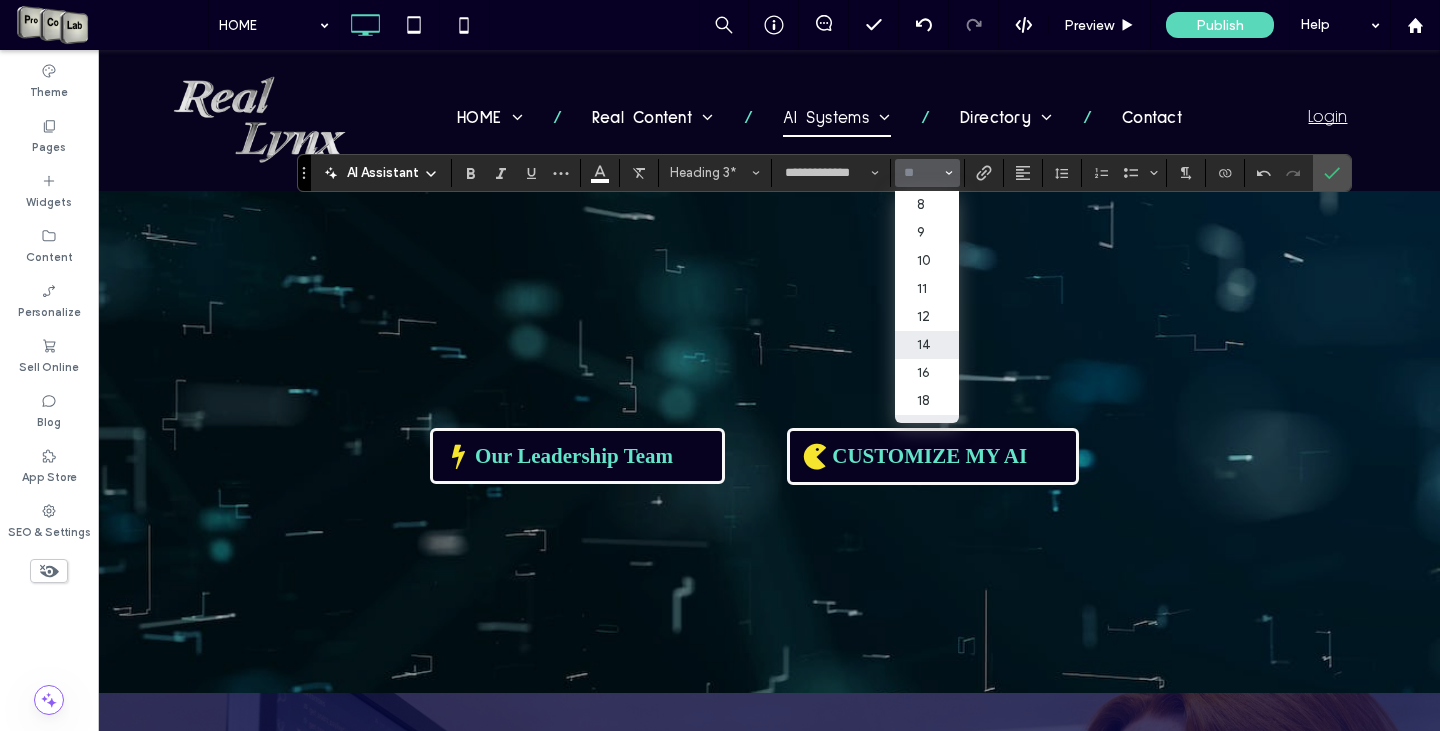 click on "14" at bounding box center [927, 345] 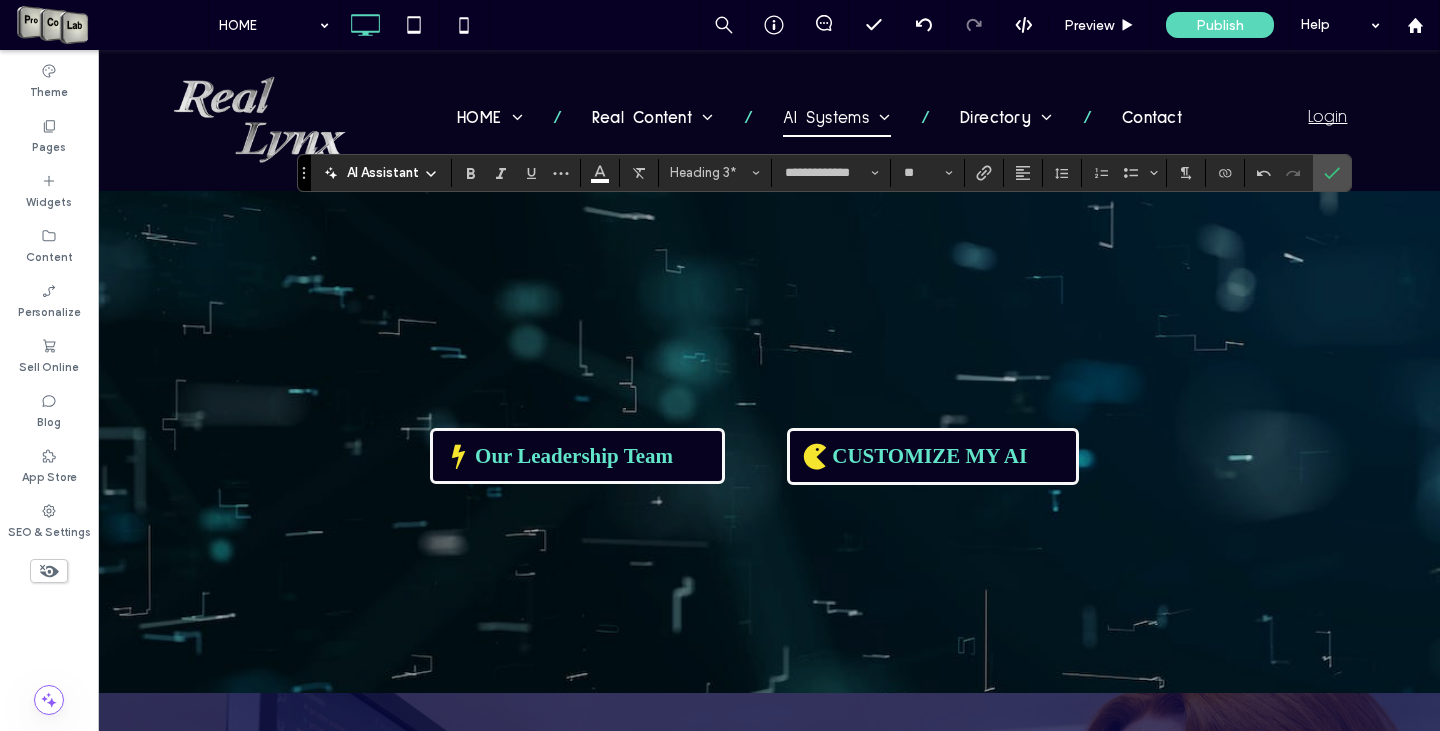 type on "**" 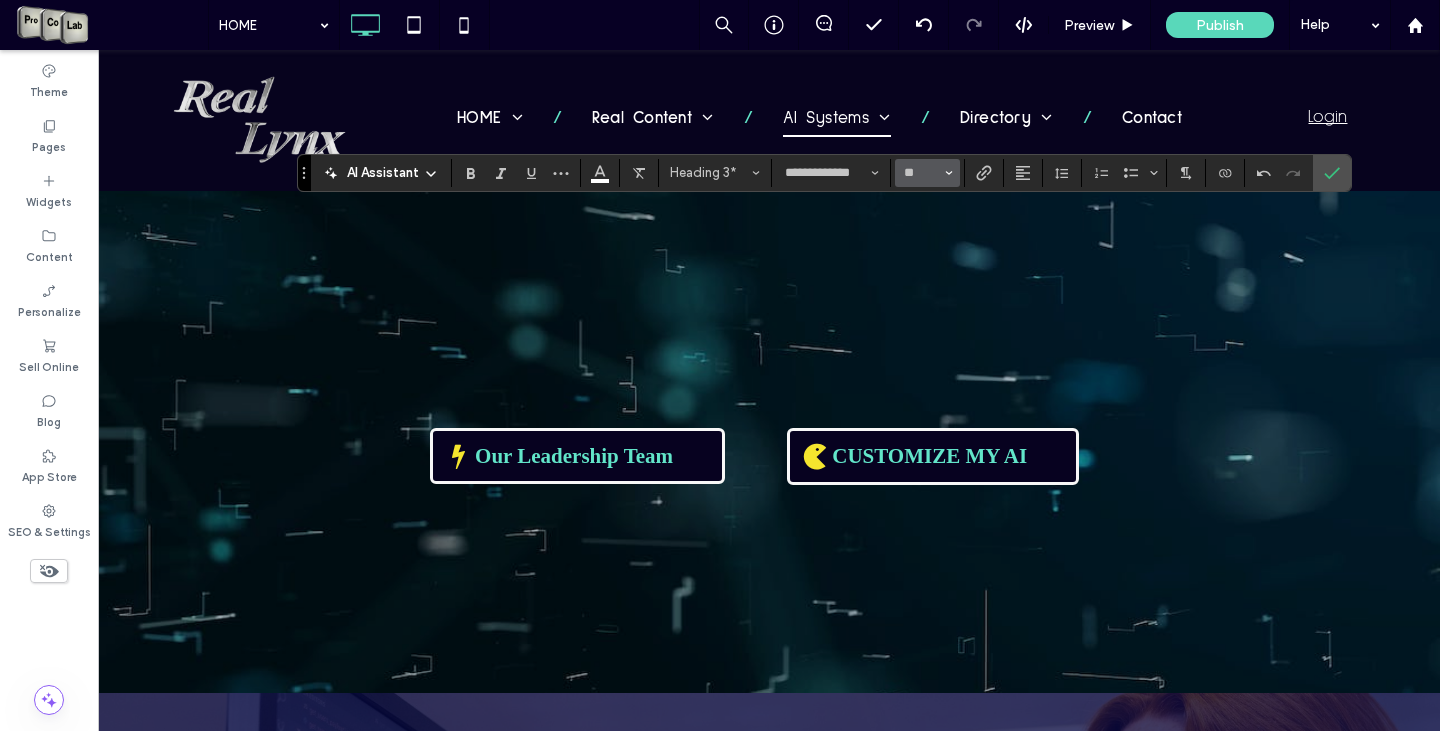 click 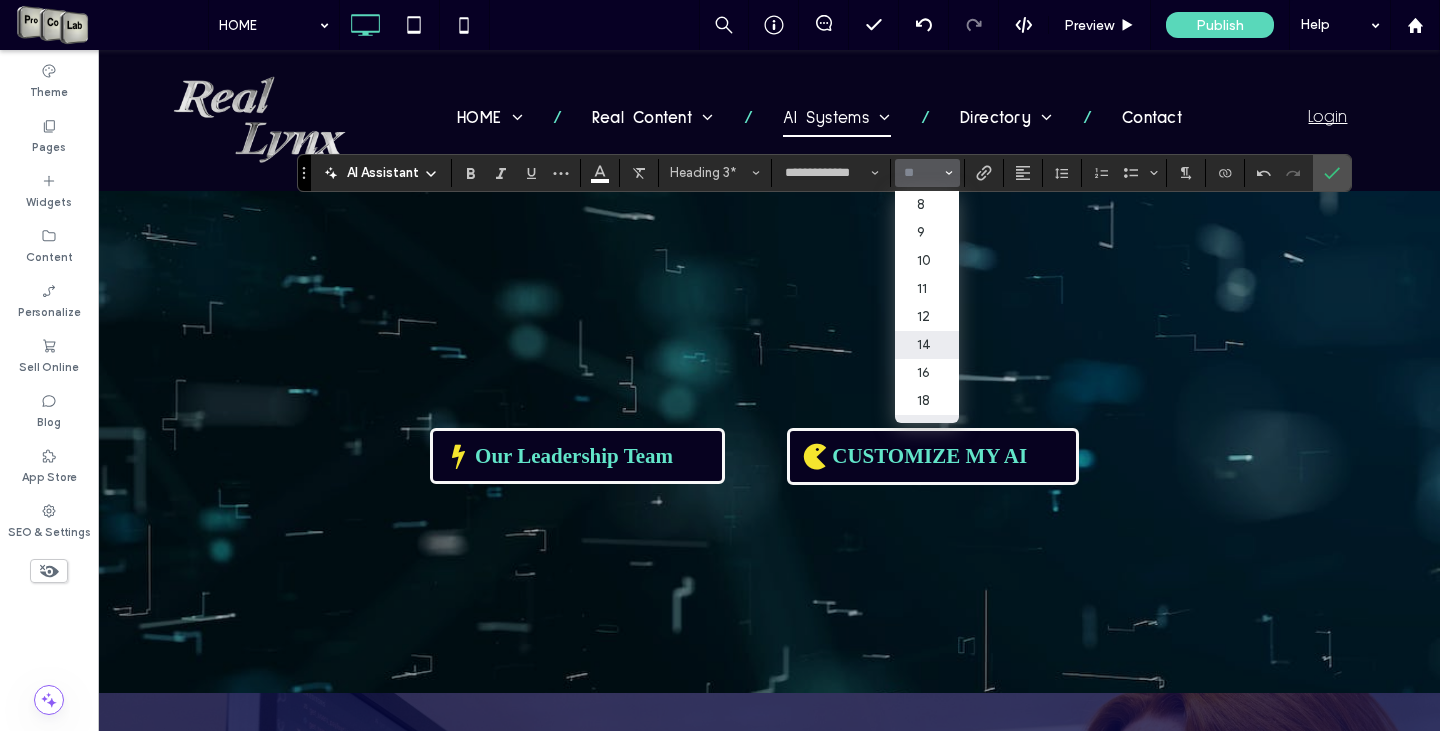 click on "14" at bounding box center (927, 345) 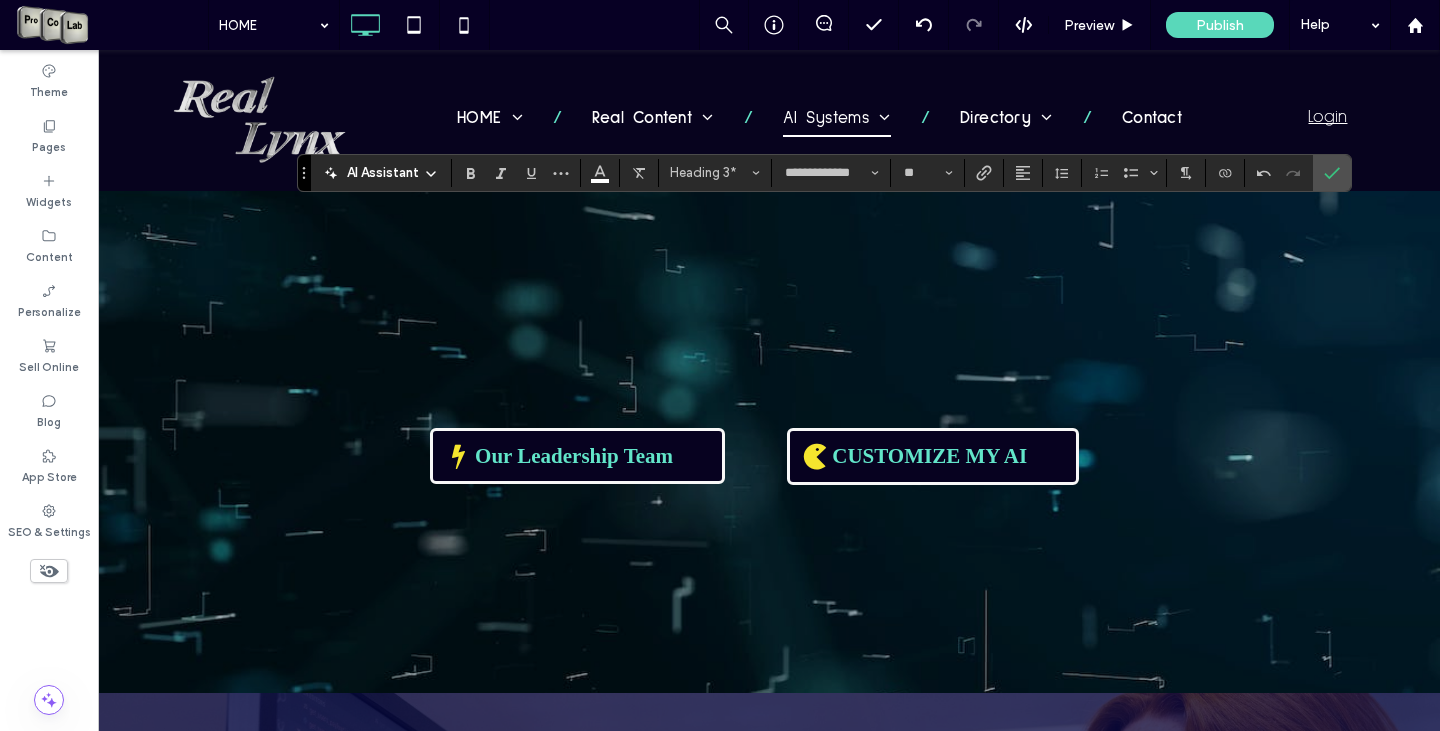 type on "**" 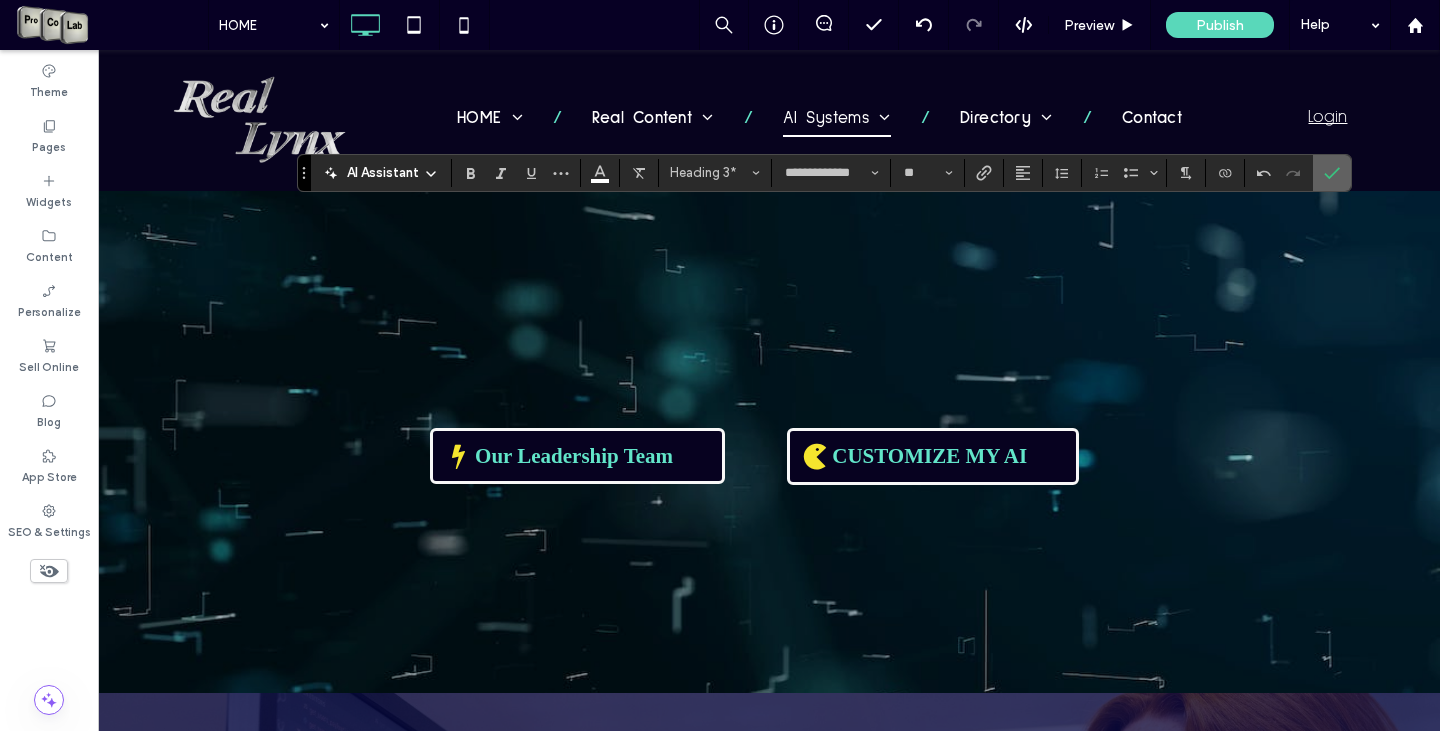 click 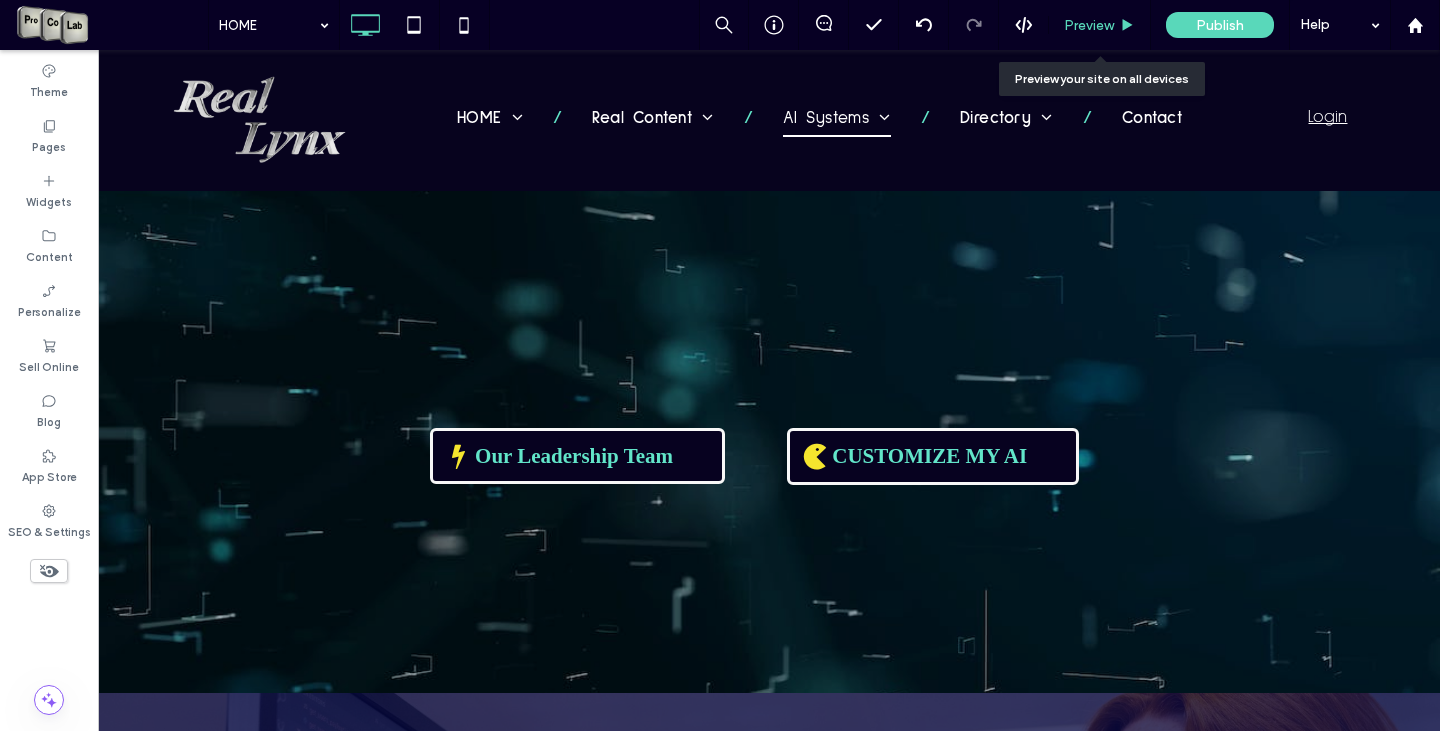 click on "Preview" at bounding box center (1089, 25) 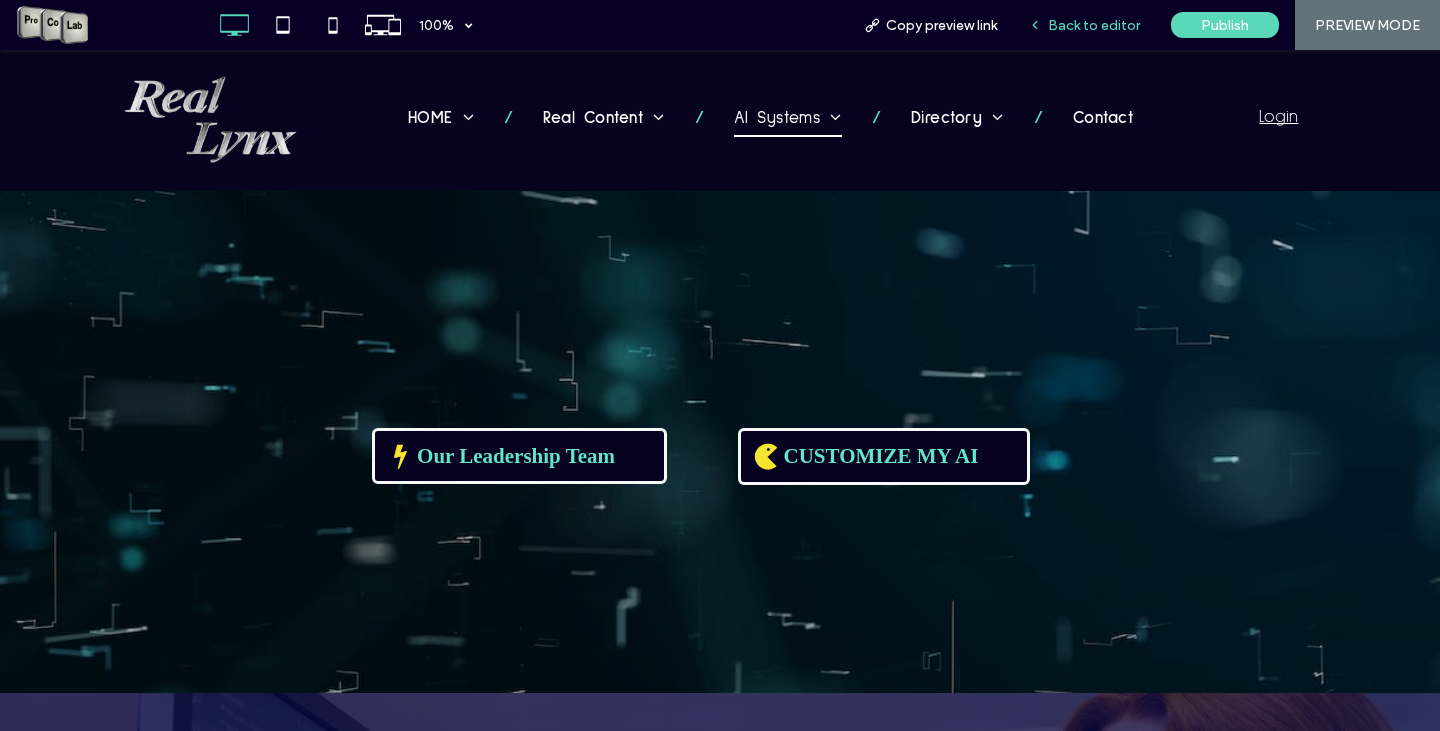 click on "Back to editor" at bounding box center [1084, 25] 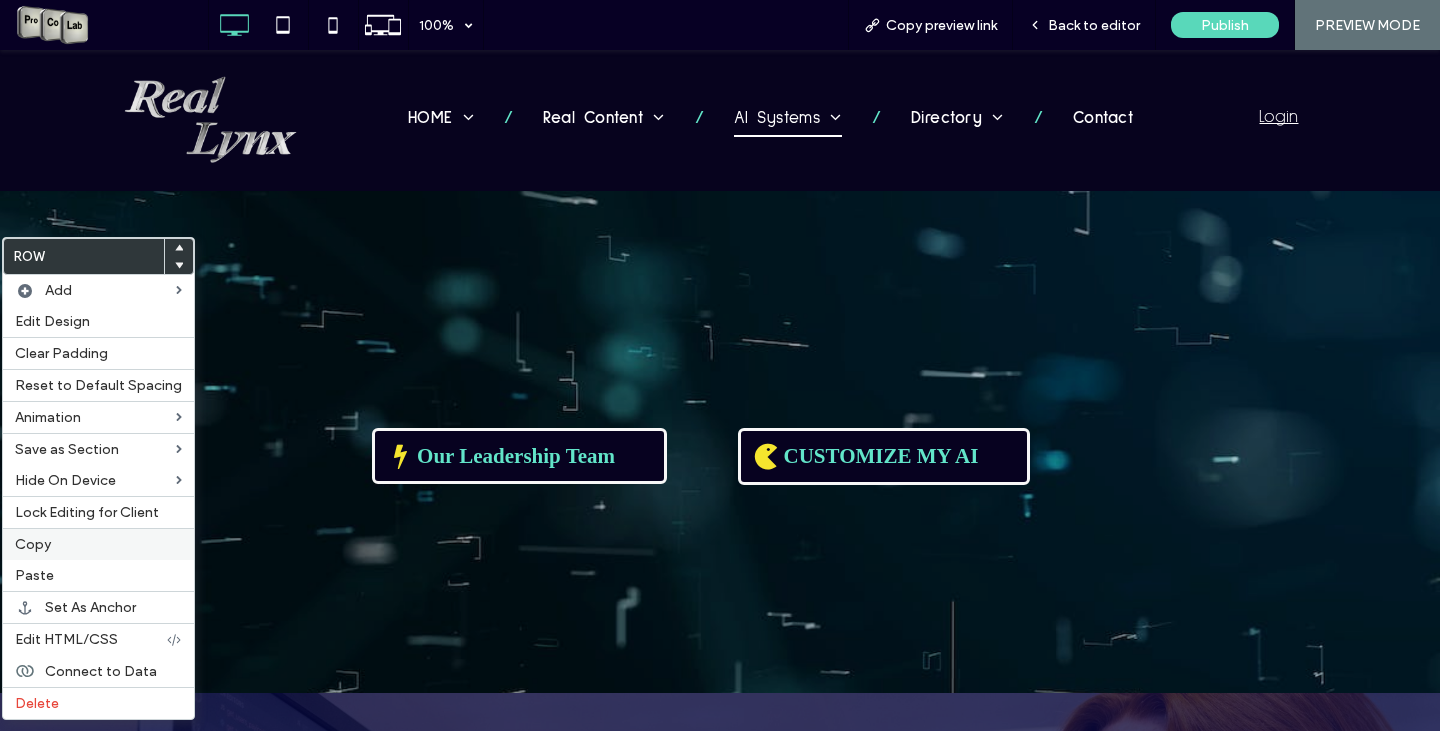click on "Copy" at bounding box center [98, 544] 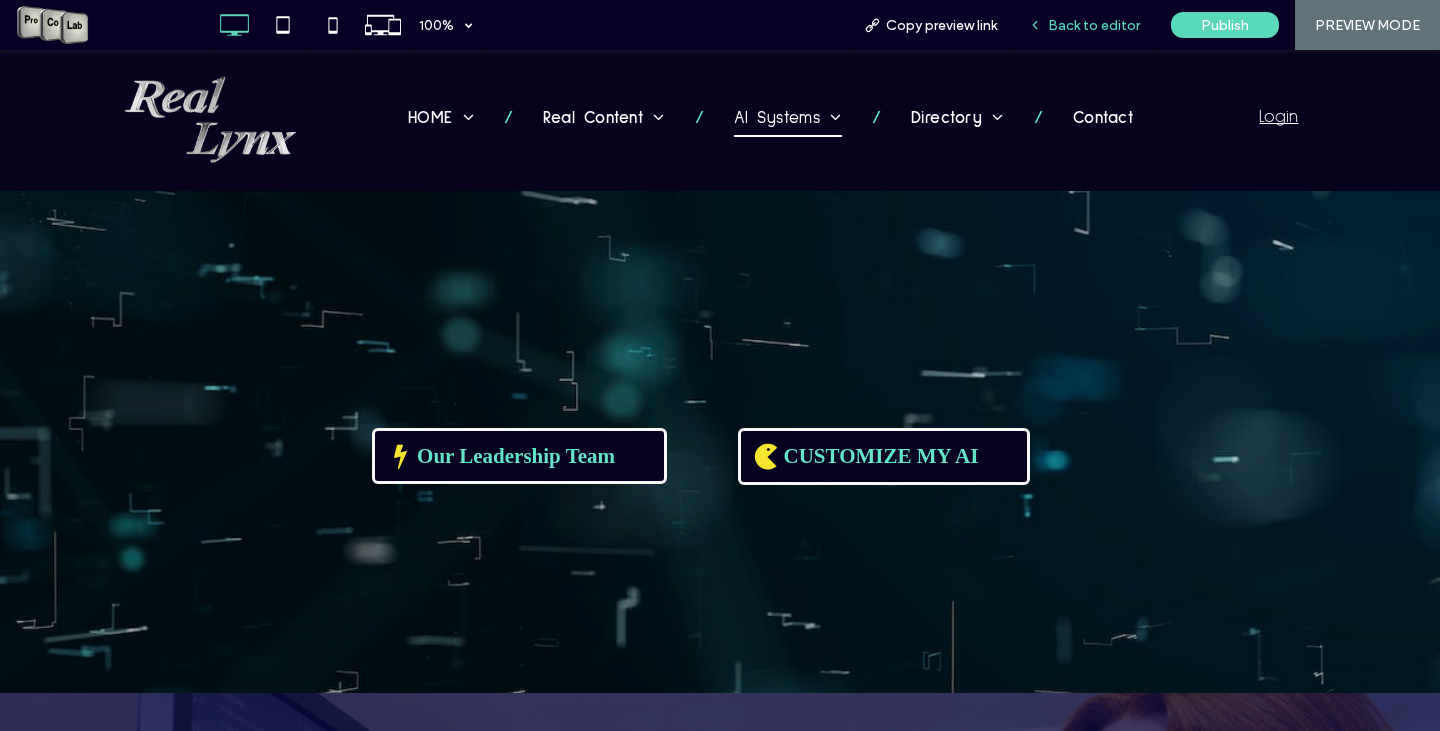click on "Back to editor" at bounding box center [1094, 25] 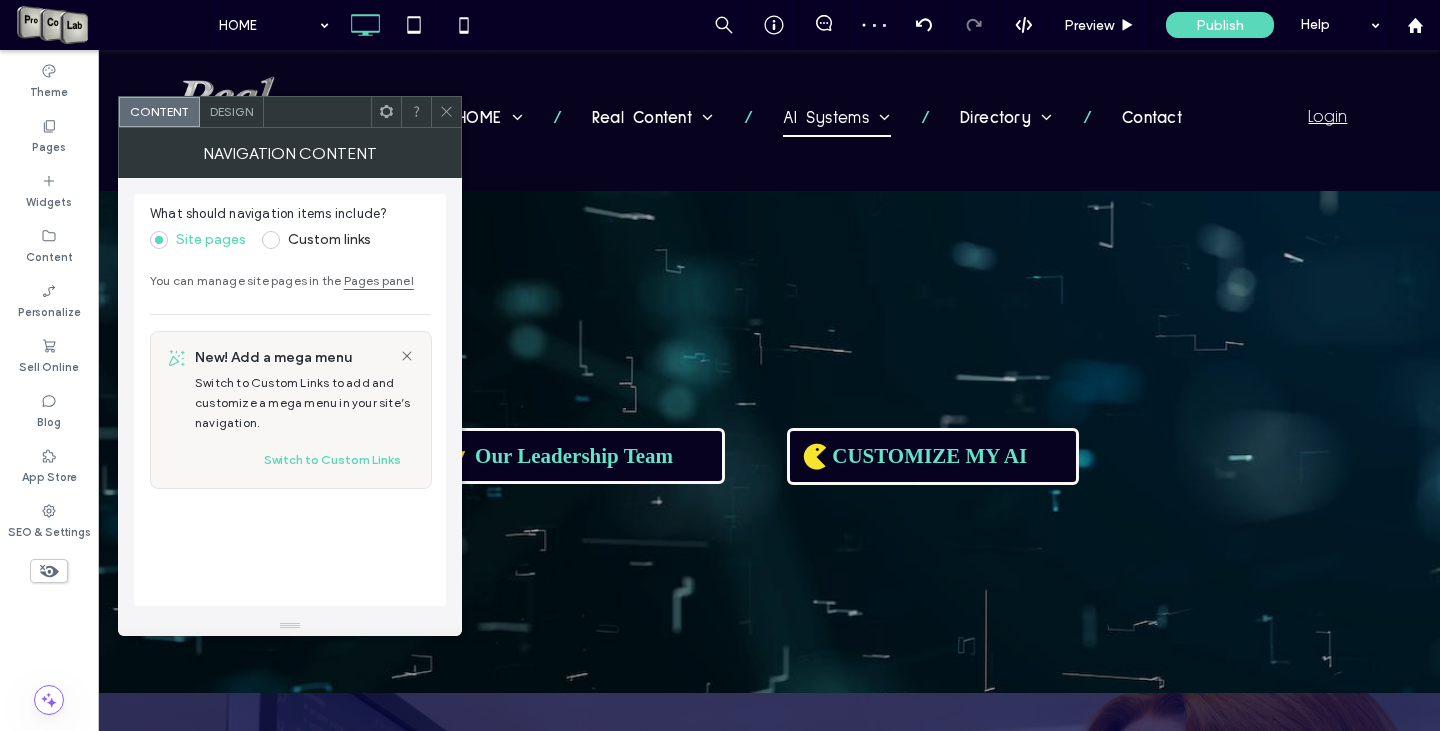 click 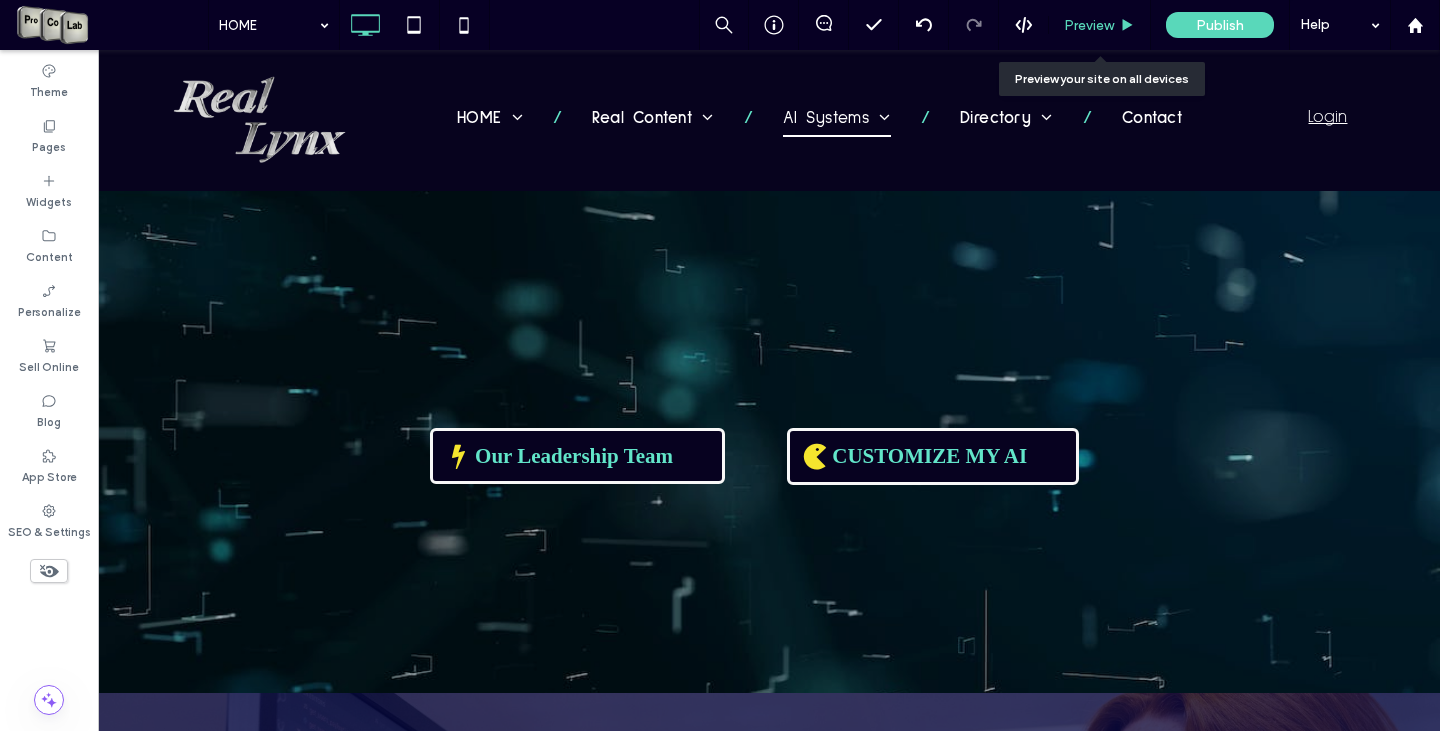 click on "Preview" at bounding box center [1089, 25] 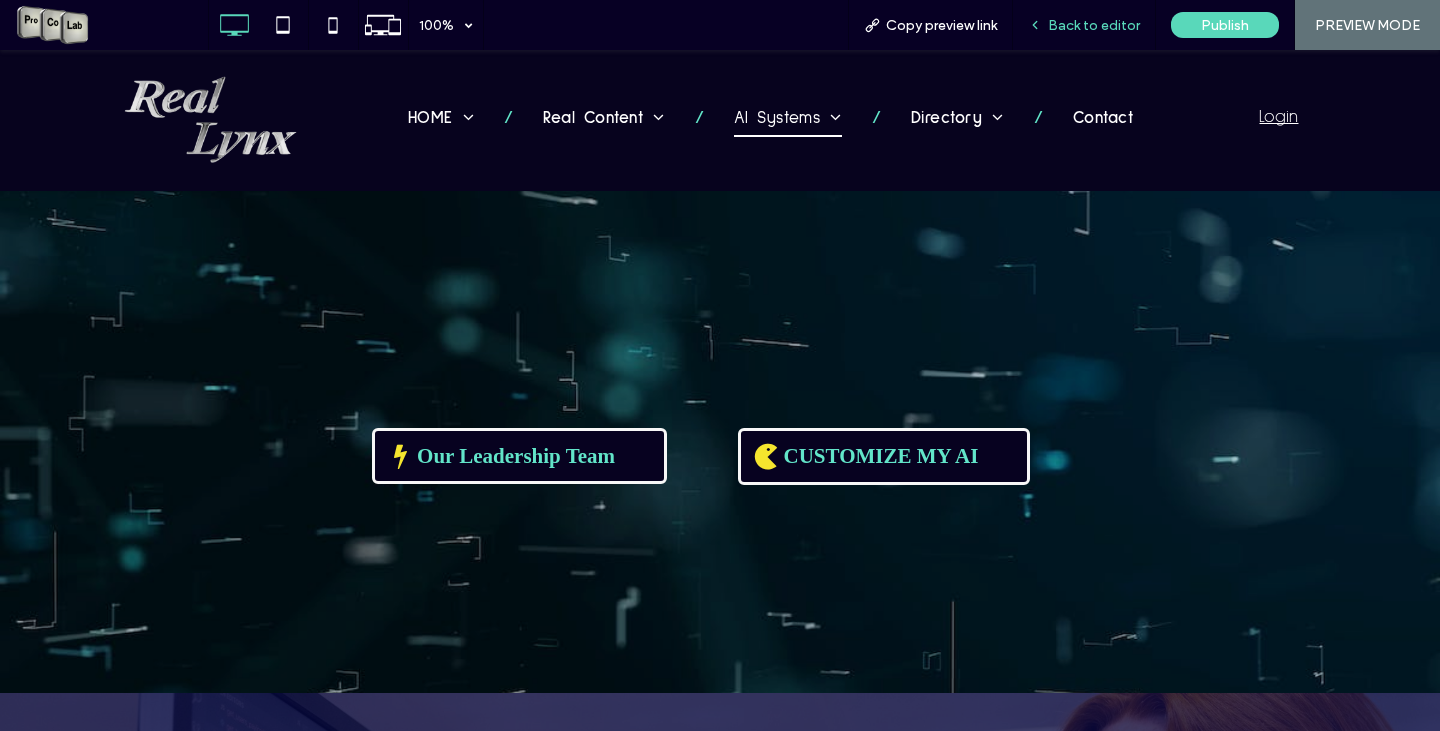 click on "Back to editor" at bounding box center [1084, 25] 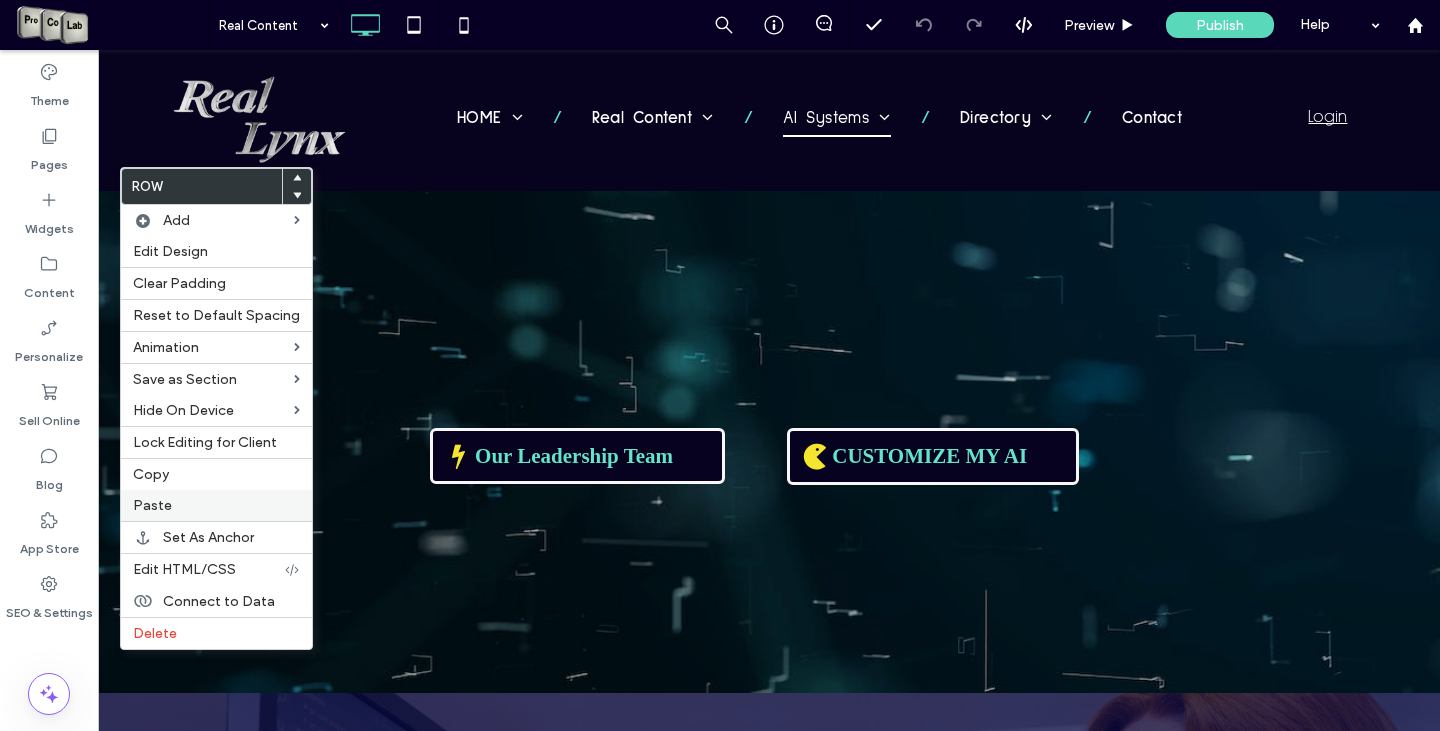 click on "Paste" at bounding box center [152, 505] 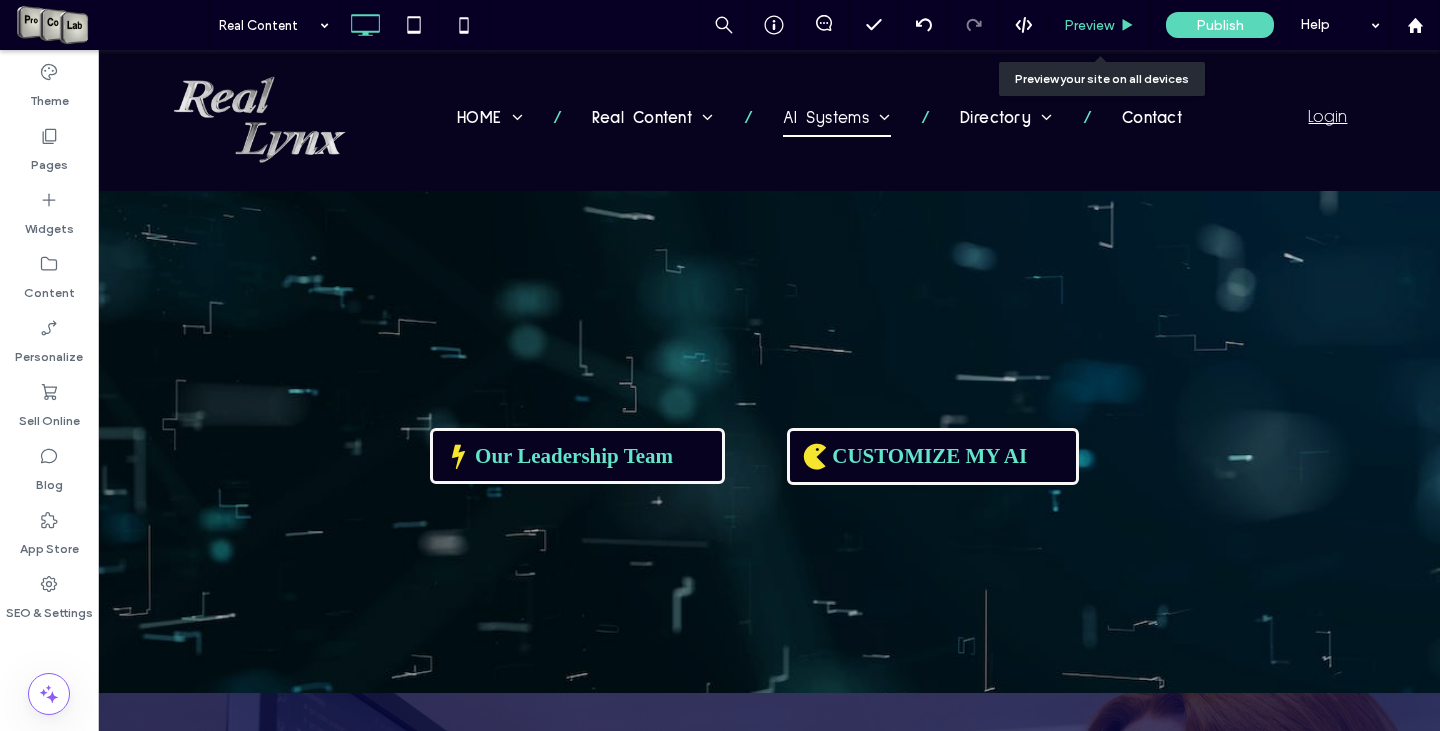 click on "Preview" at bounding box center [1089, 25] 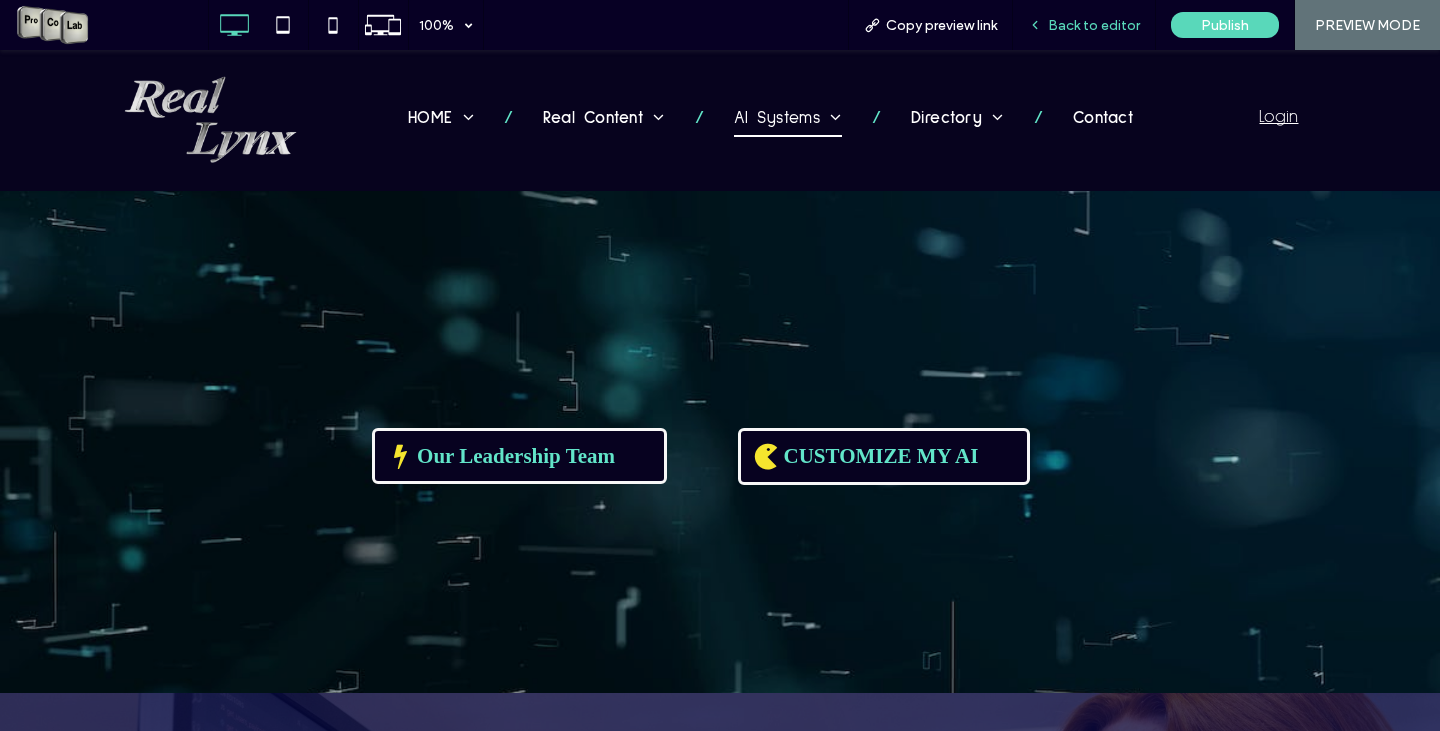 click on "Back to editor" at bounding box center [1094, 25] 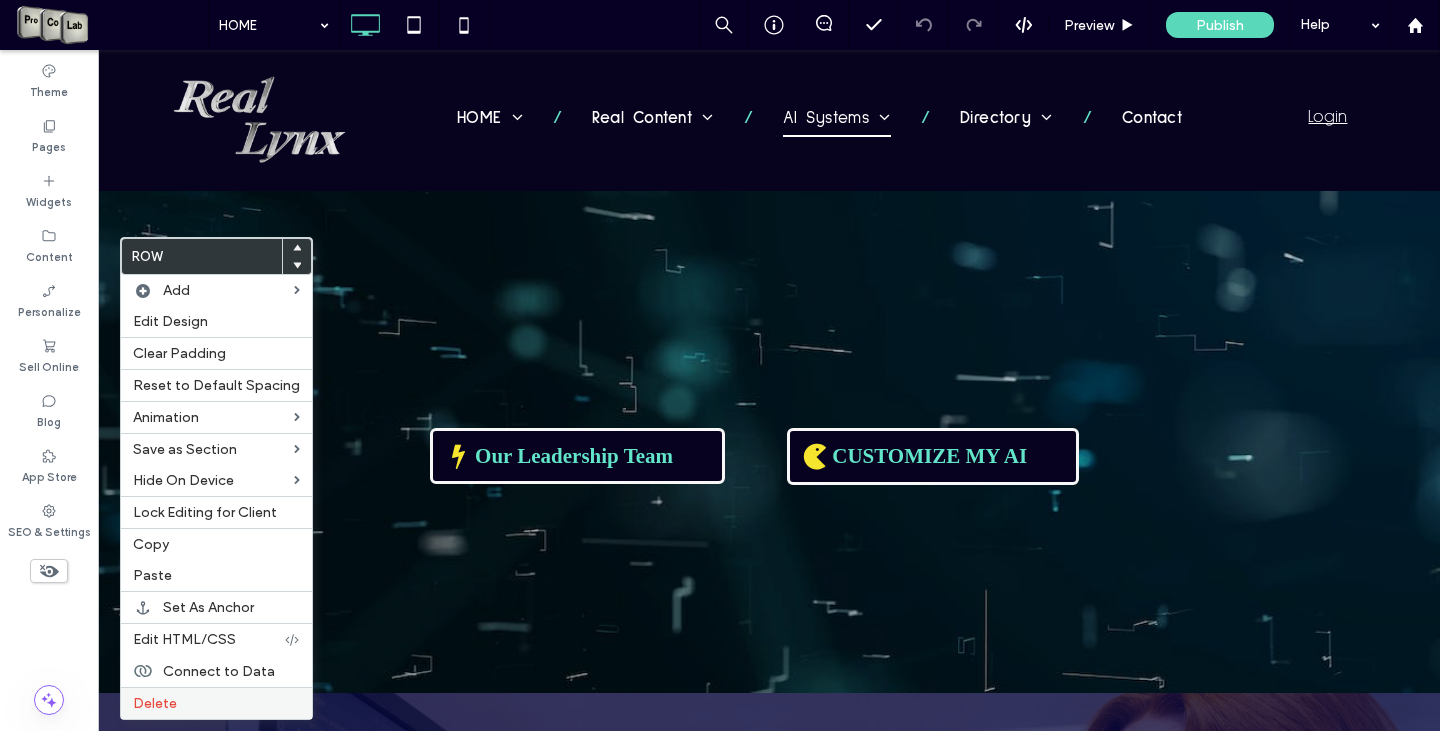 click on "Delete" at bounding box center (216, 703) 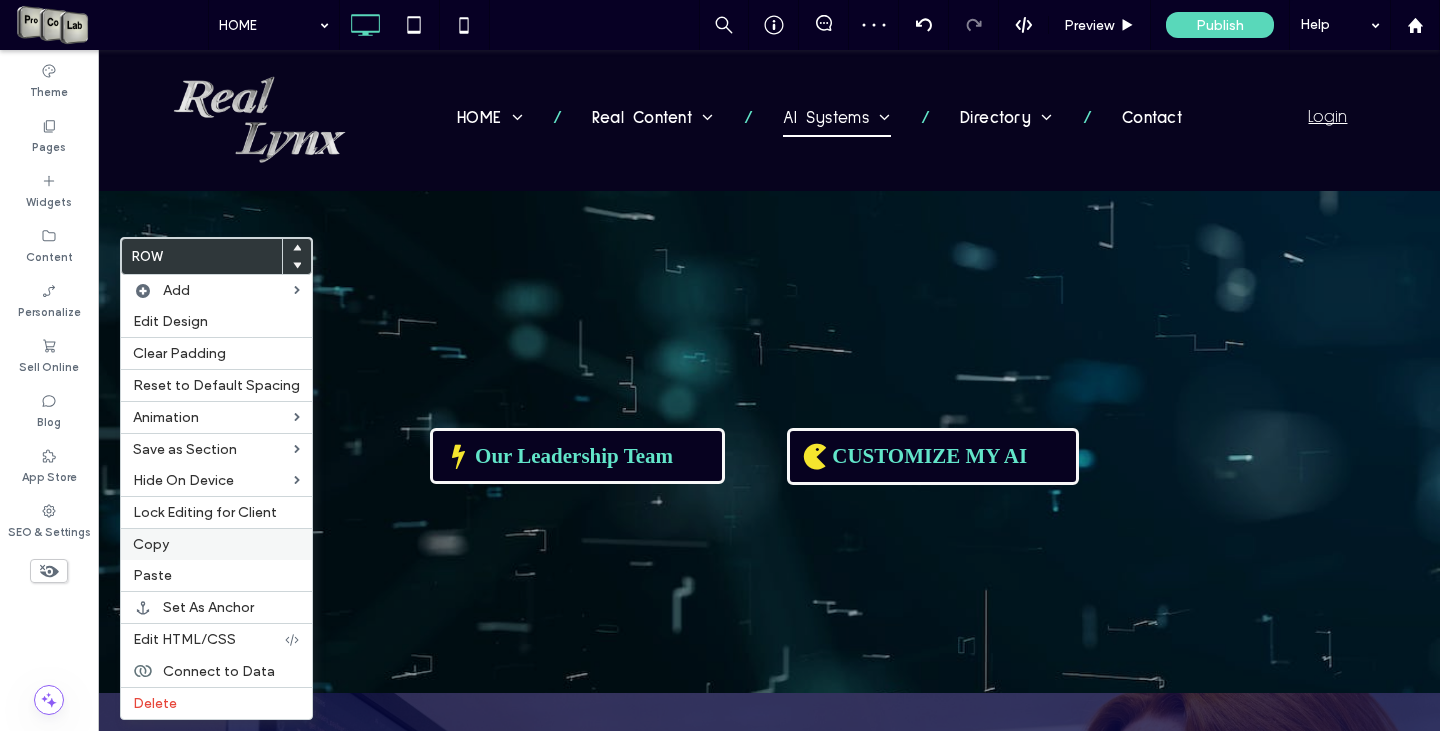 click on "Copy" at bounding box center (216, 544) 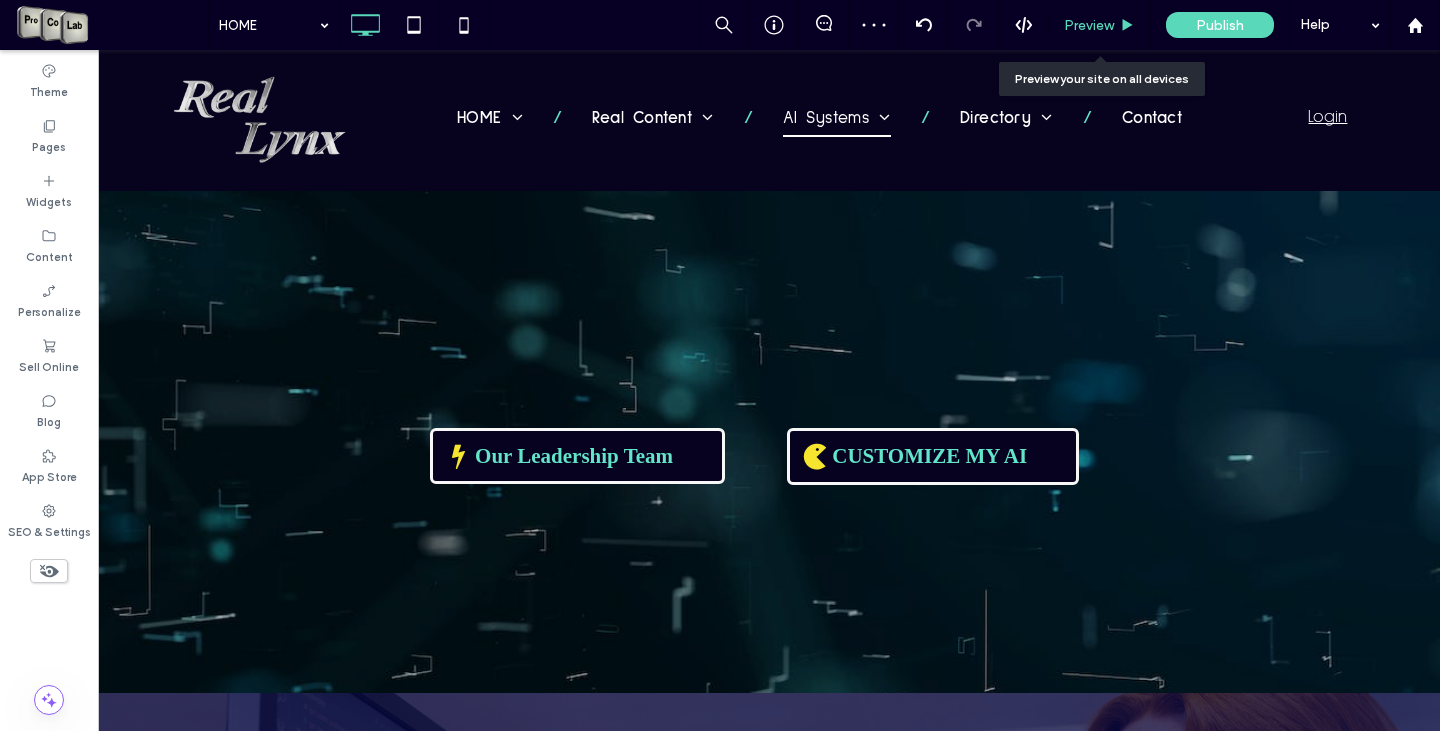 click on "Preview" at bounding box center (1089, 25) 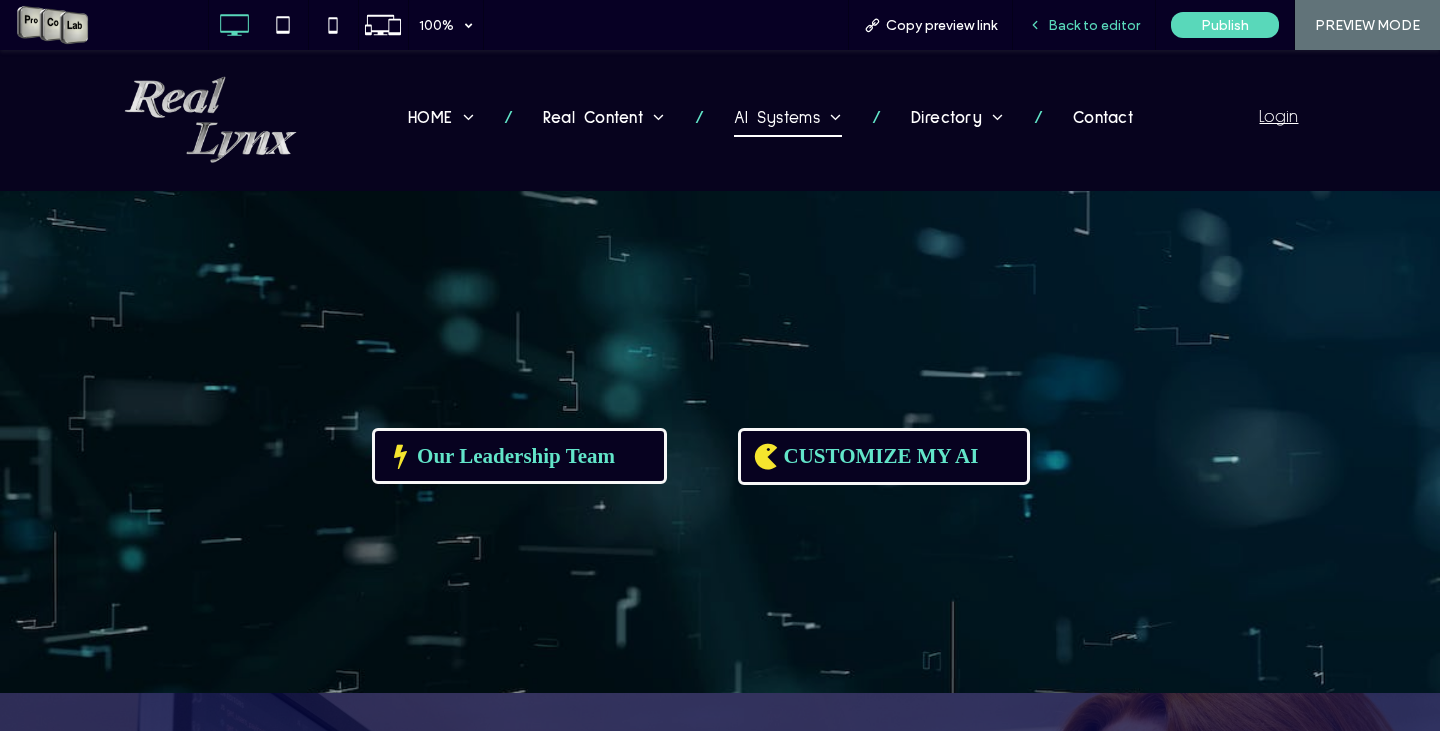 click on "Back to editor" at bounding box center (1094, 25) 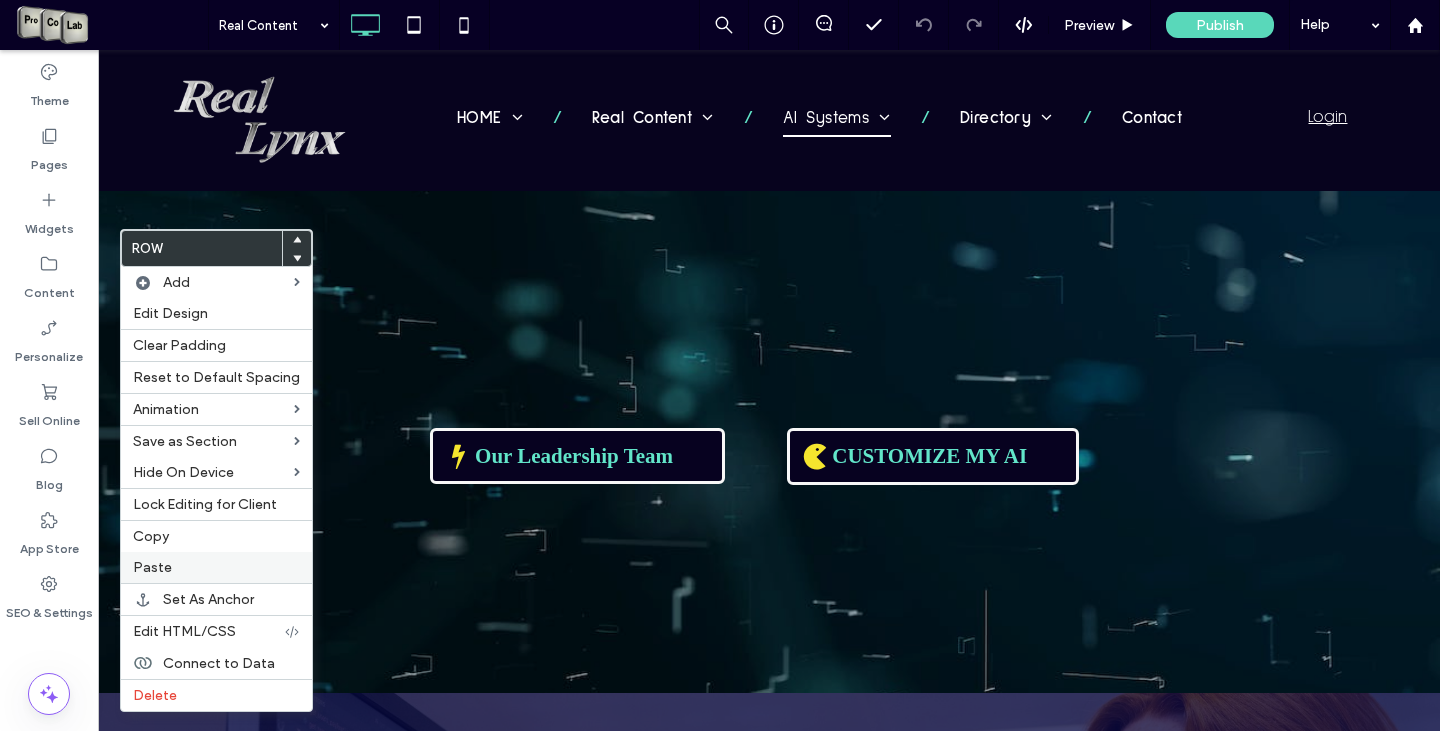 click on "Paste" at bounding box center [216, 567] 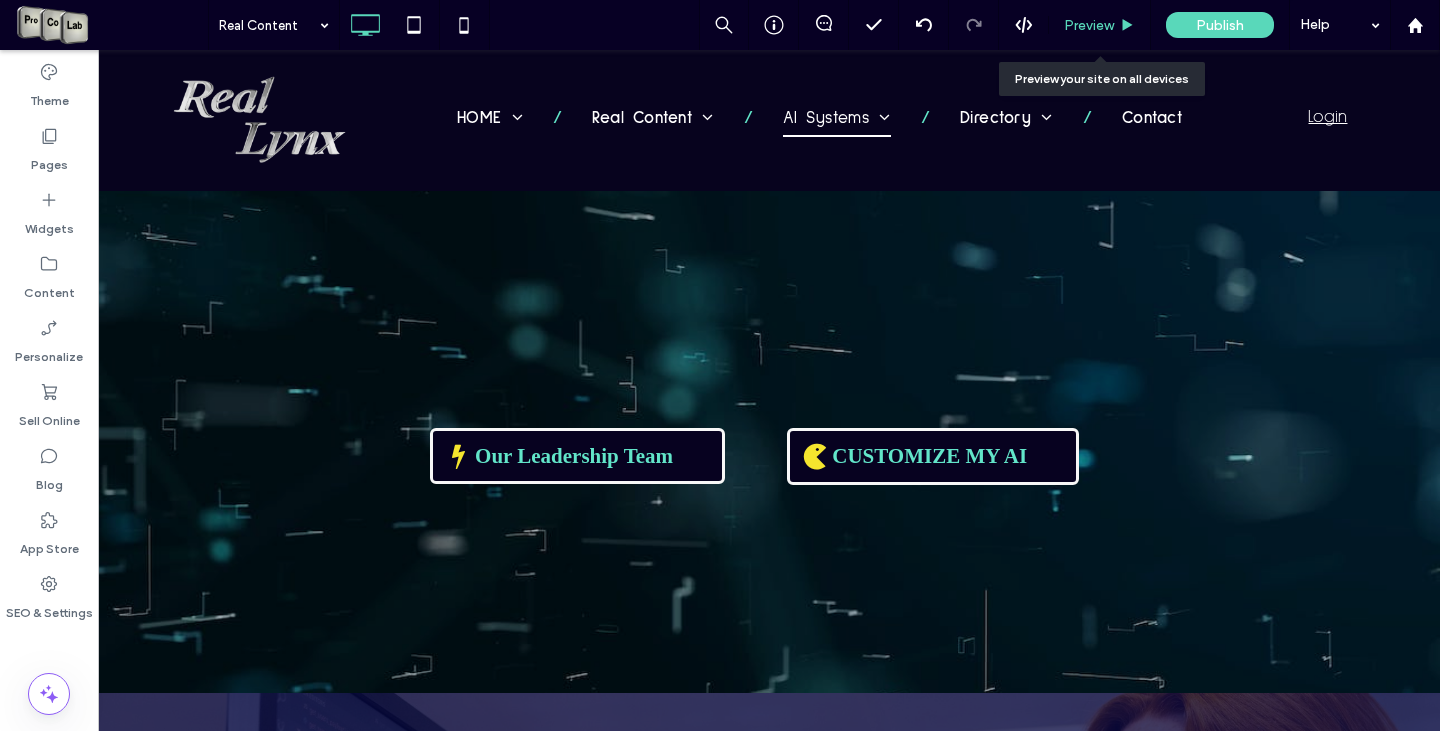 click on "Preview" at bounding box center [1089, 25] 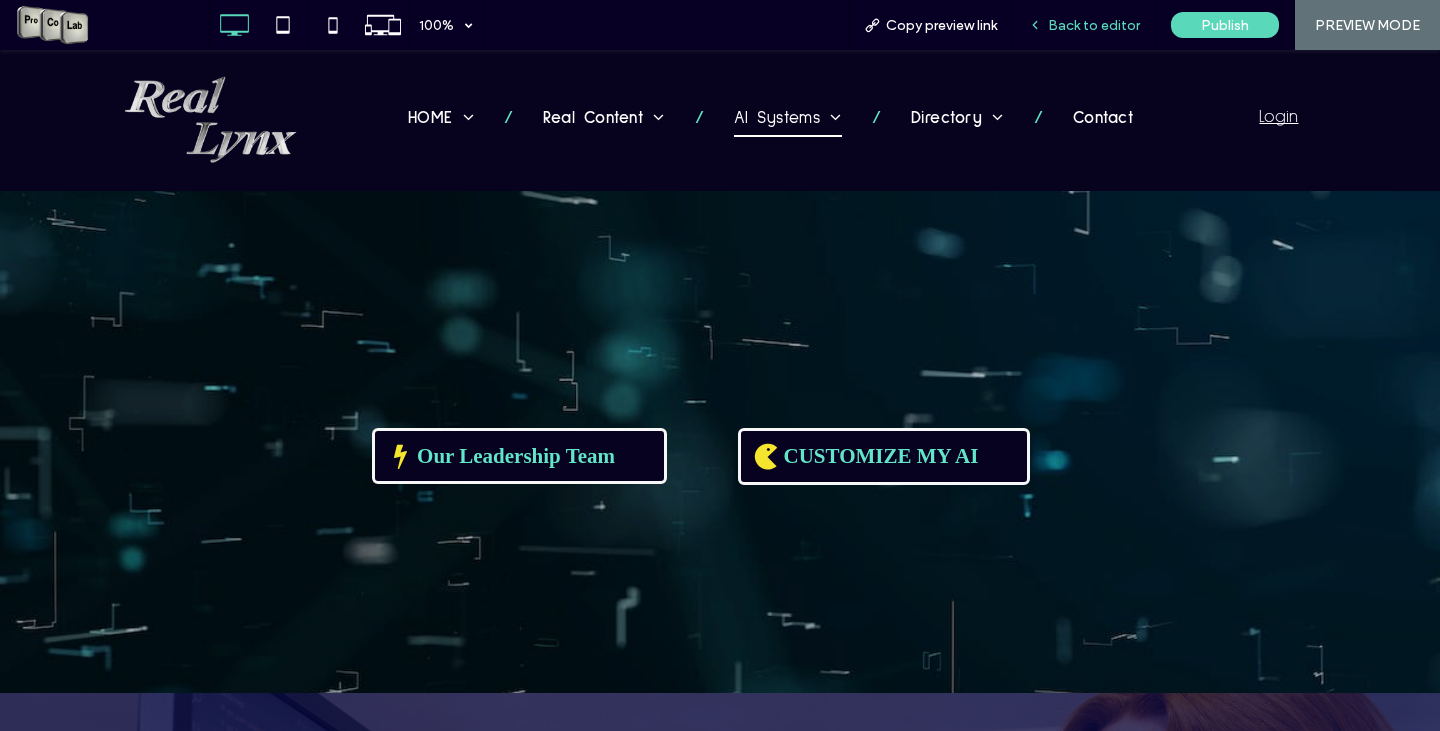 click on "Back to editor" at bounding box center (1094, 25) 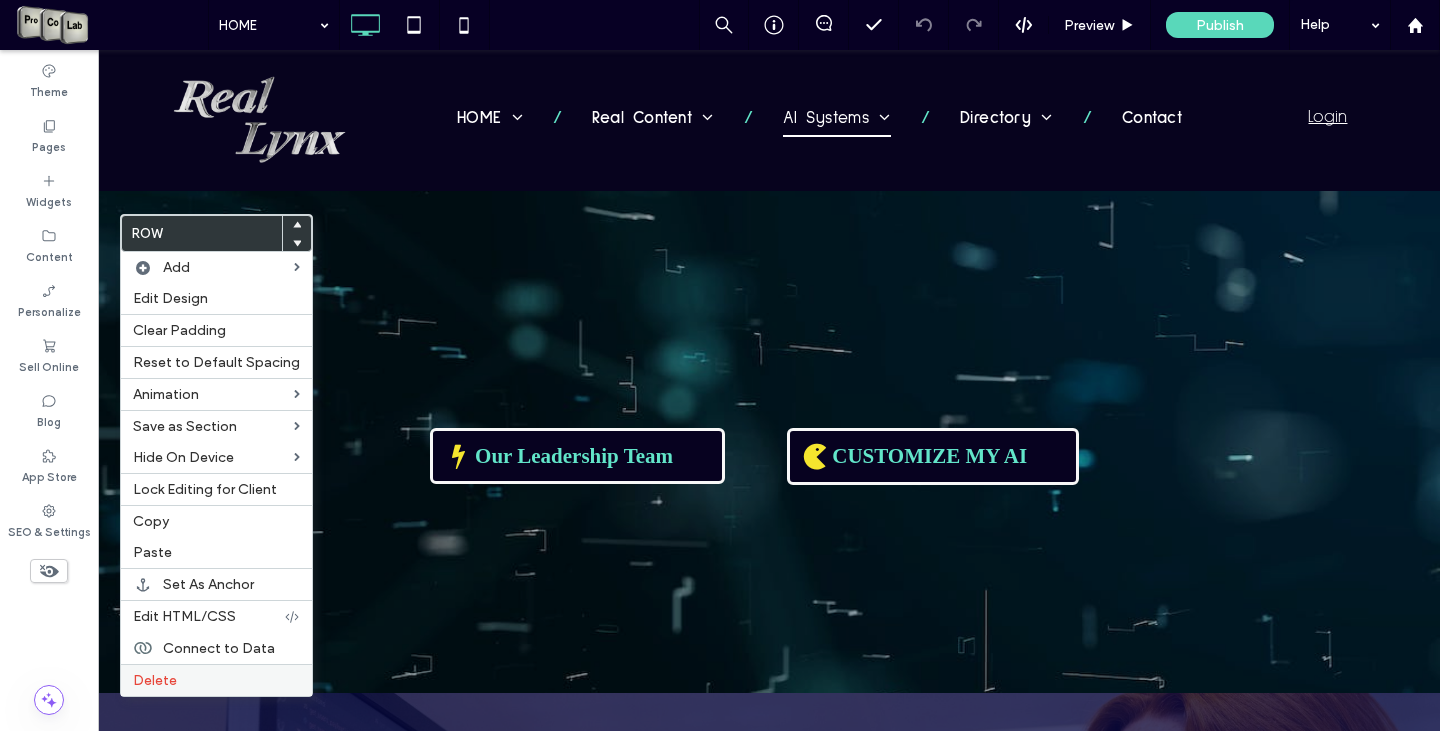 click on "Delete" at bounding box center (216, 680) 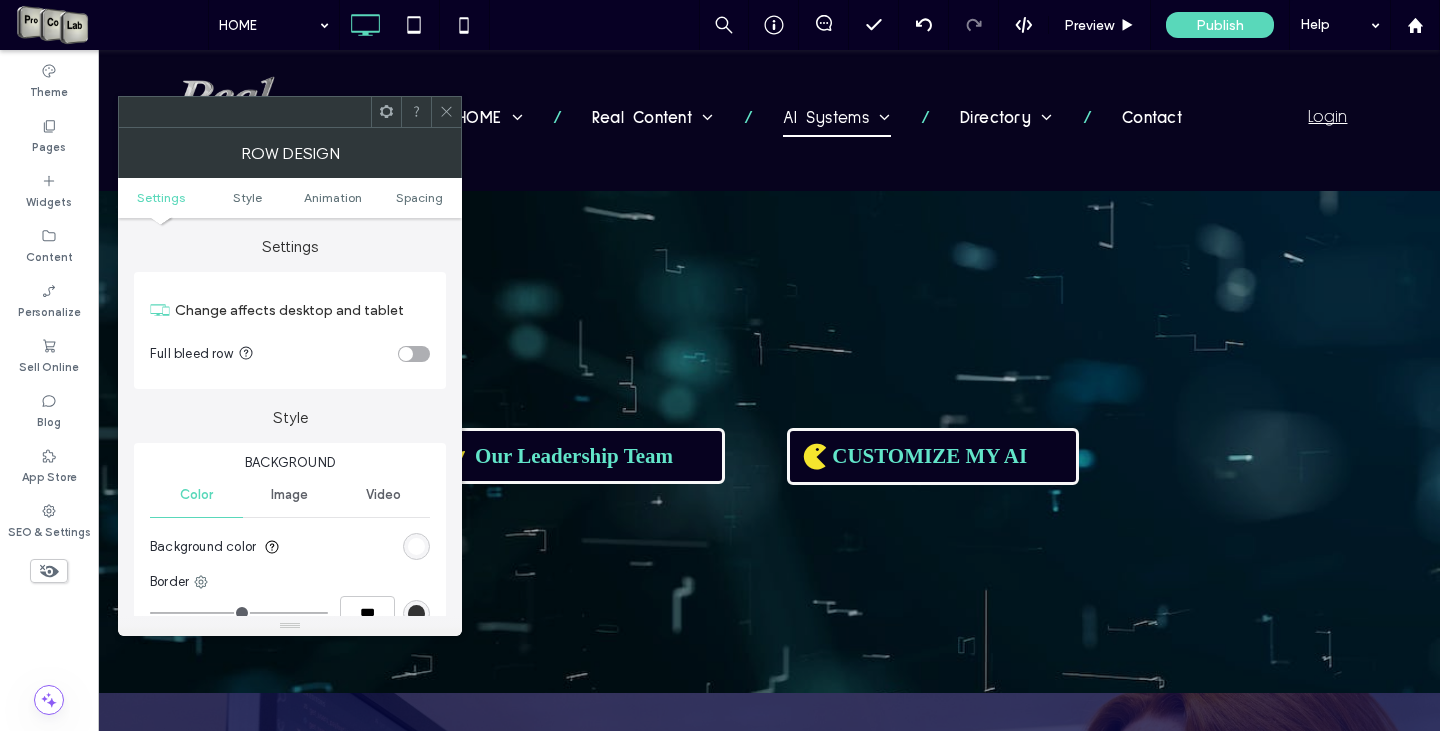 click at bounding box center [416, 546] 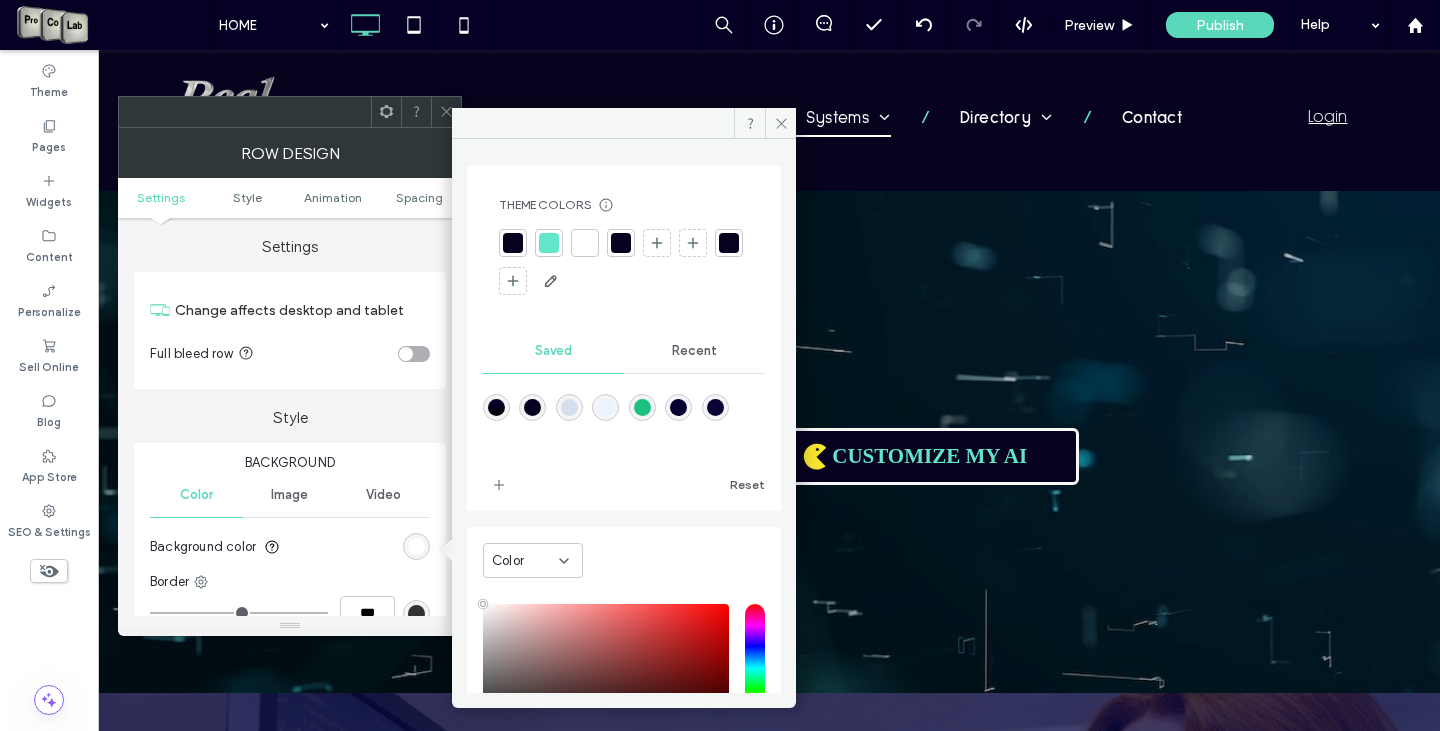 click at bounding box center [729, 243] 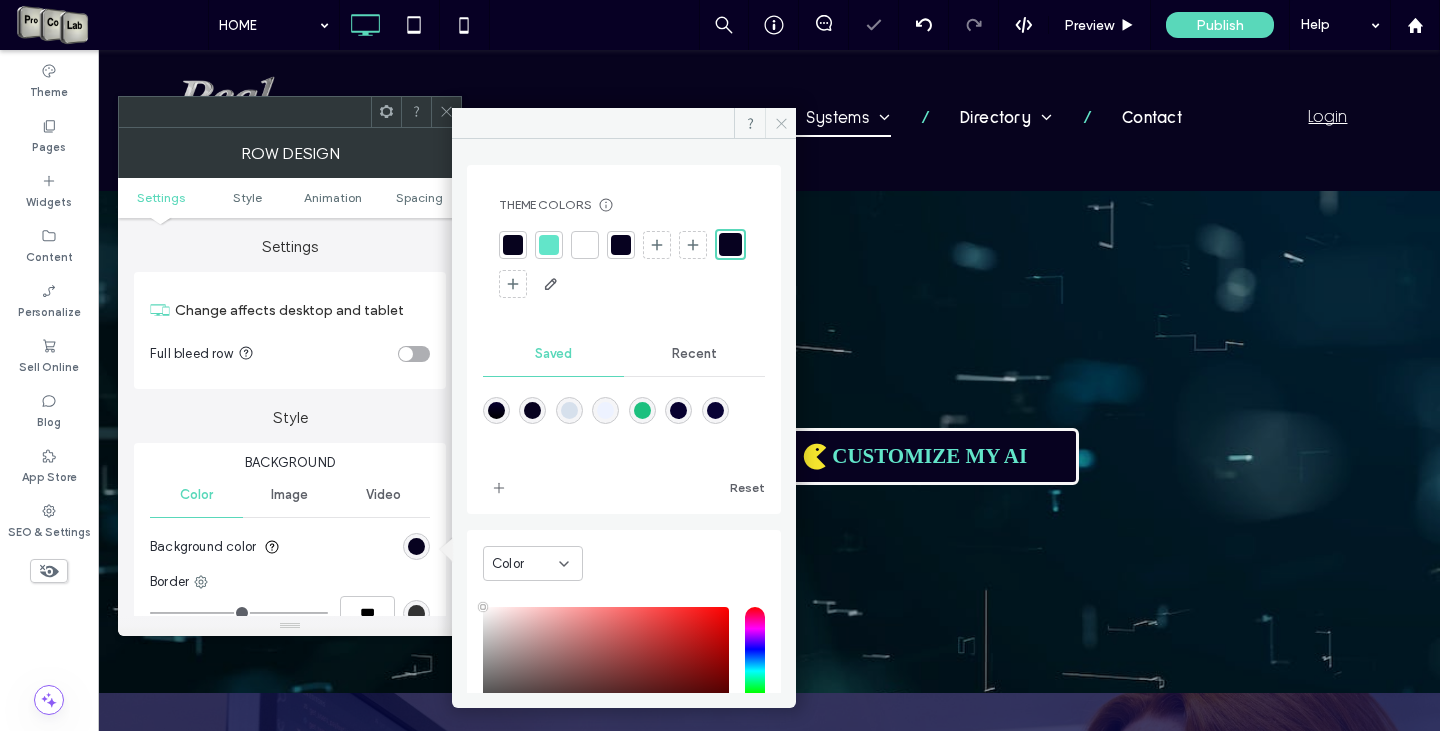 click 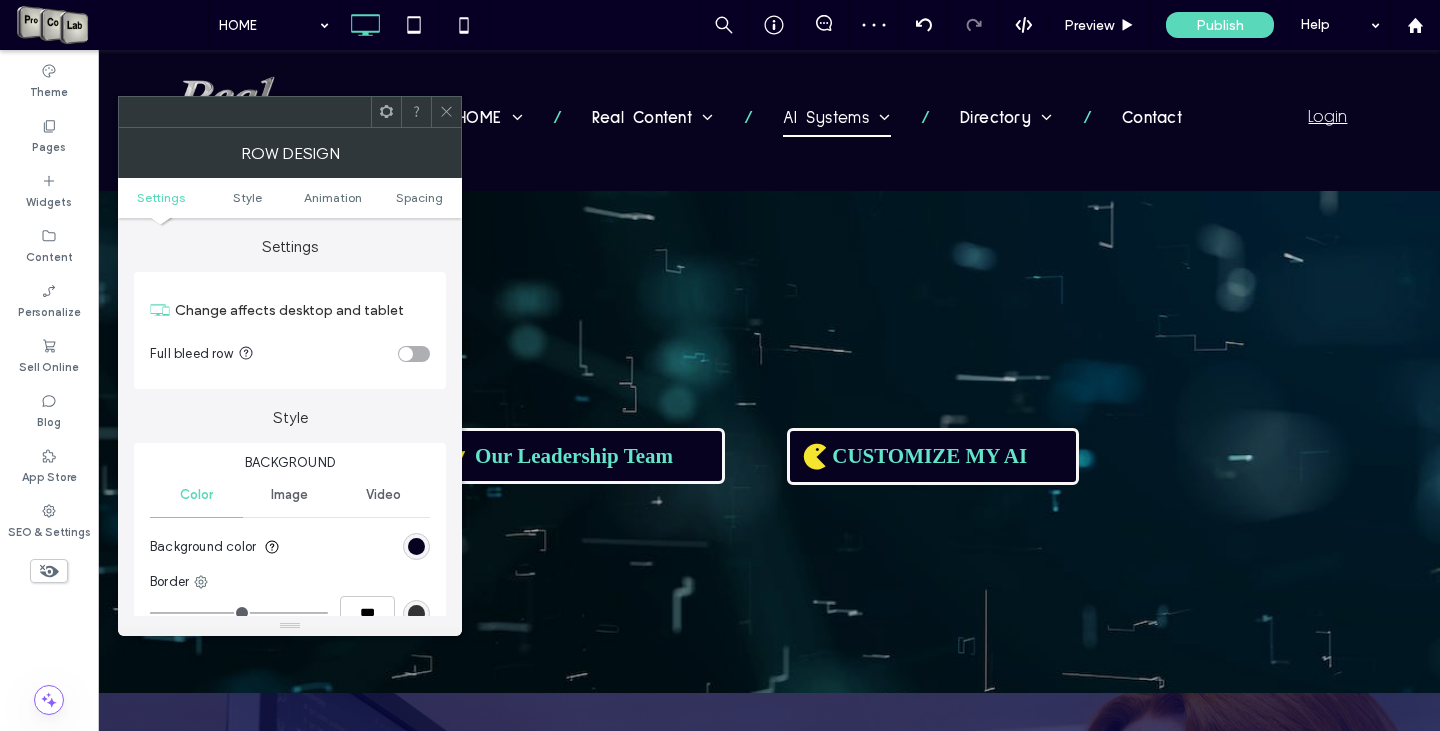 click 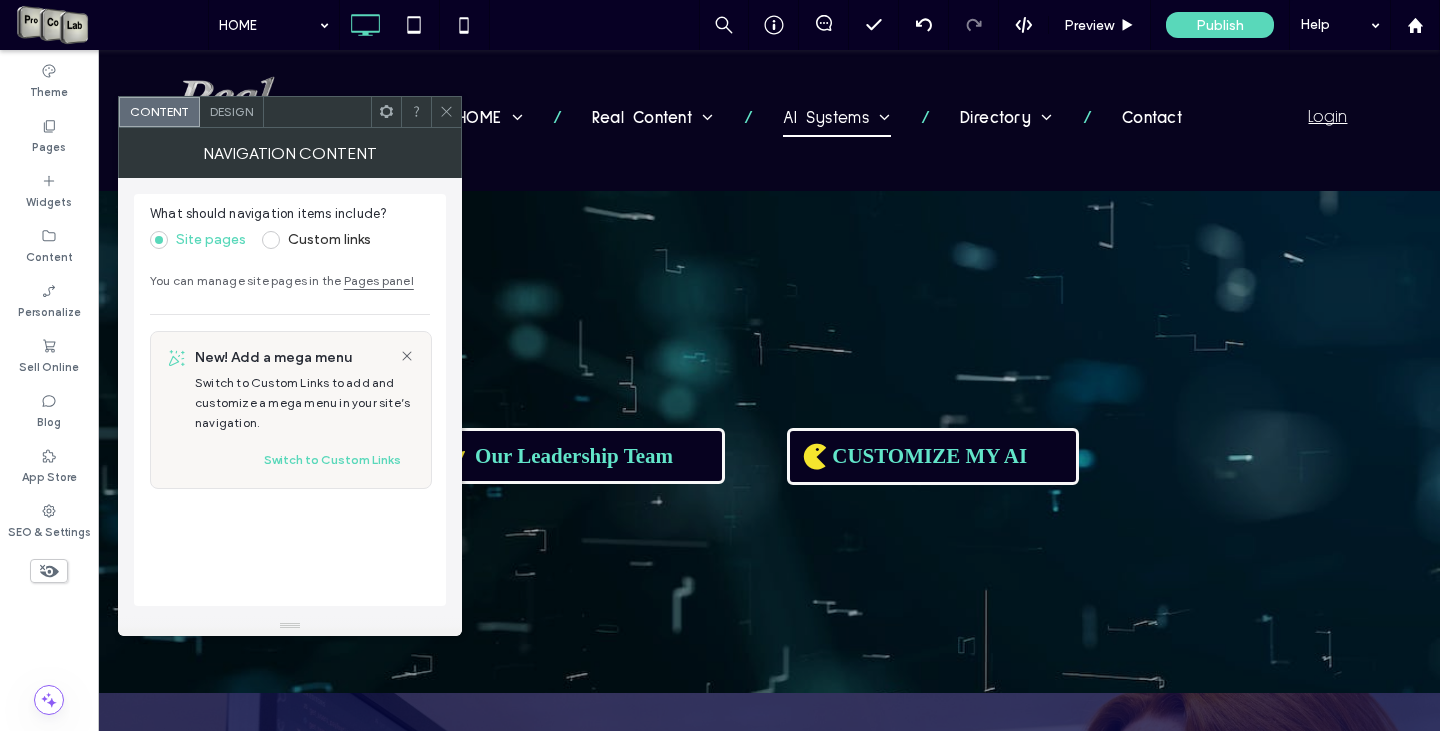click 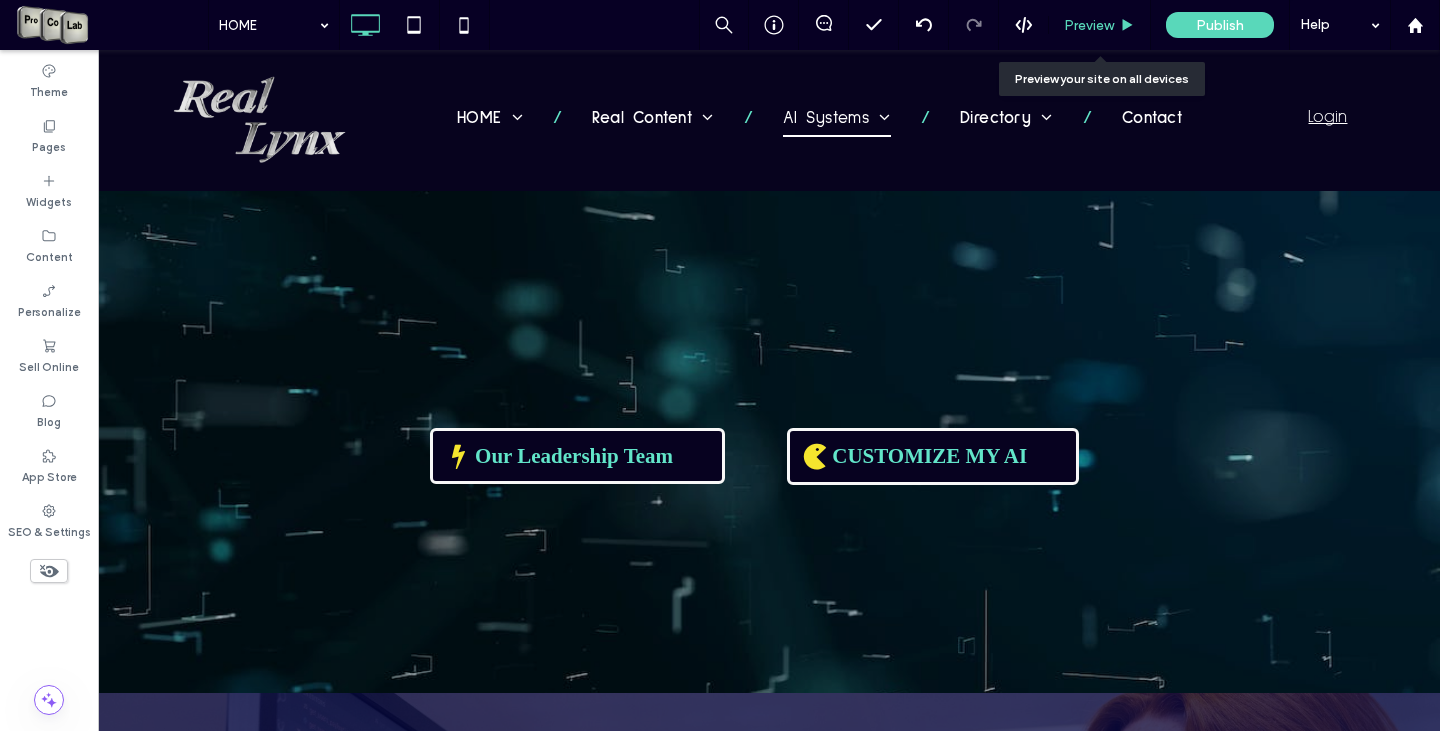 click on "Preview" at bounding box center (1089, 25) 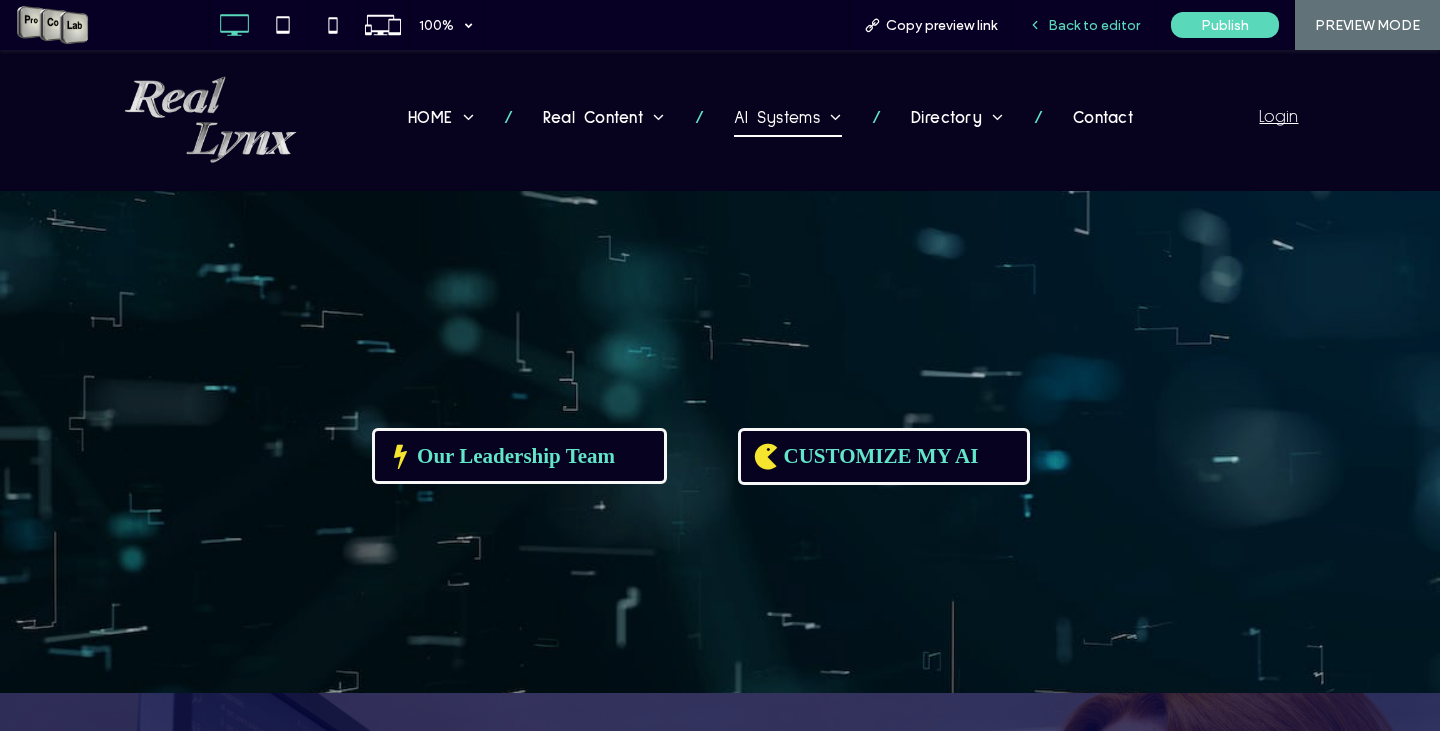 click on "Back to editor" at bounding box center (1084, 25) 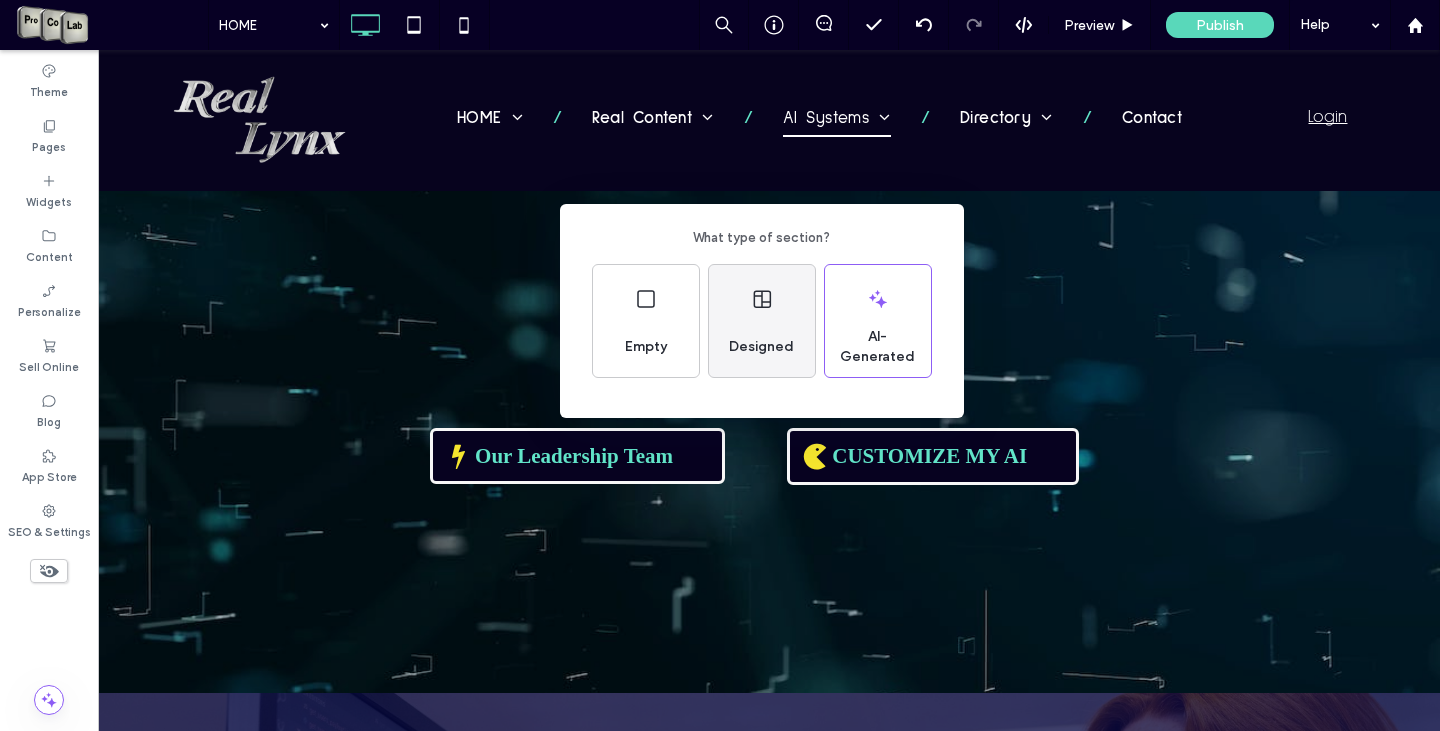 click on "Designed" at bounding box center (761, 347) 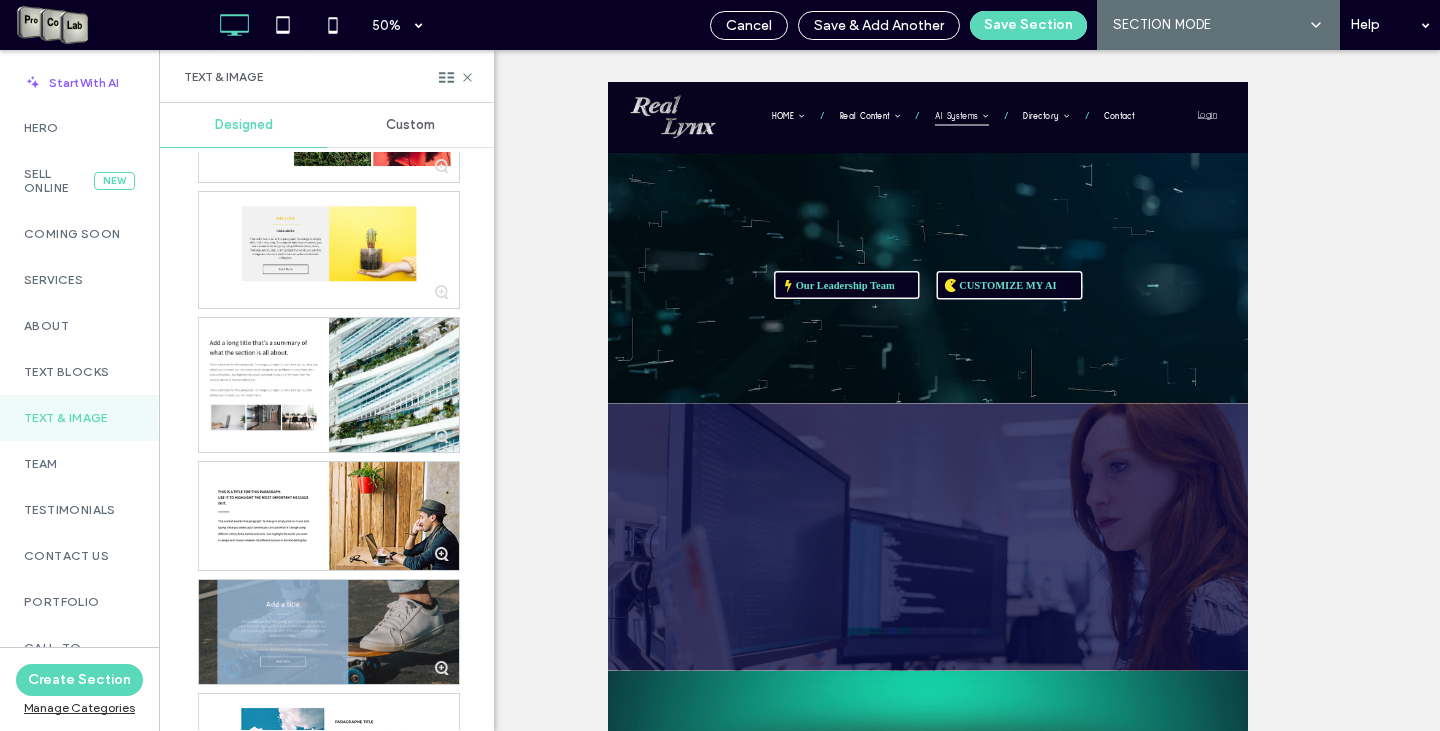 scroll, scrollTop: 1706, scrollLeft: 0, axis: vertical 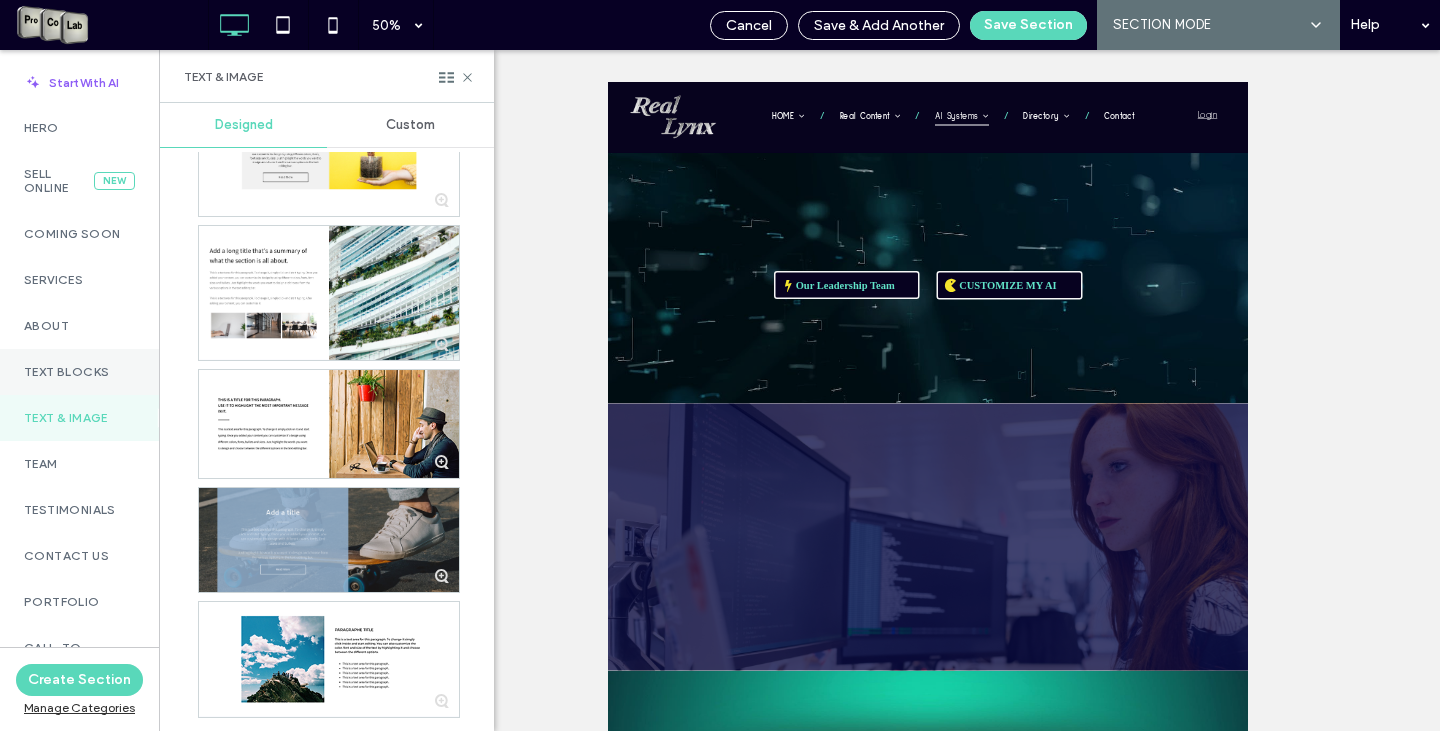click on "Text Blocks" at bounding box center [79, 372] 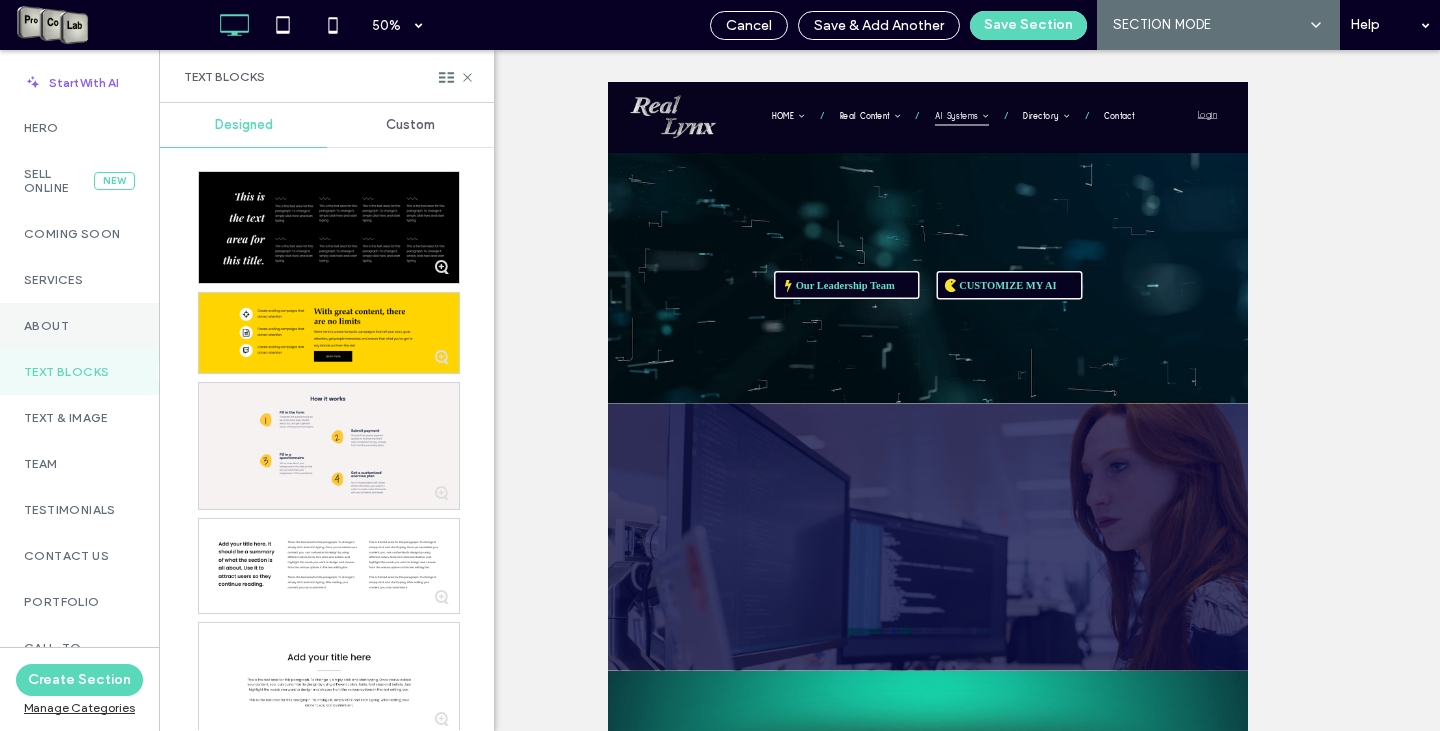 click on "About" at bounding box center (79, 326) 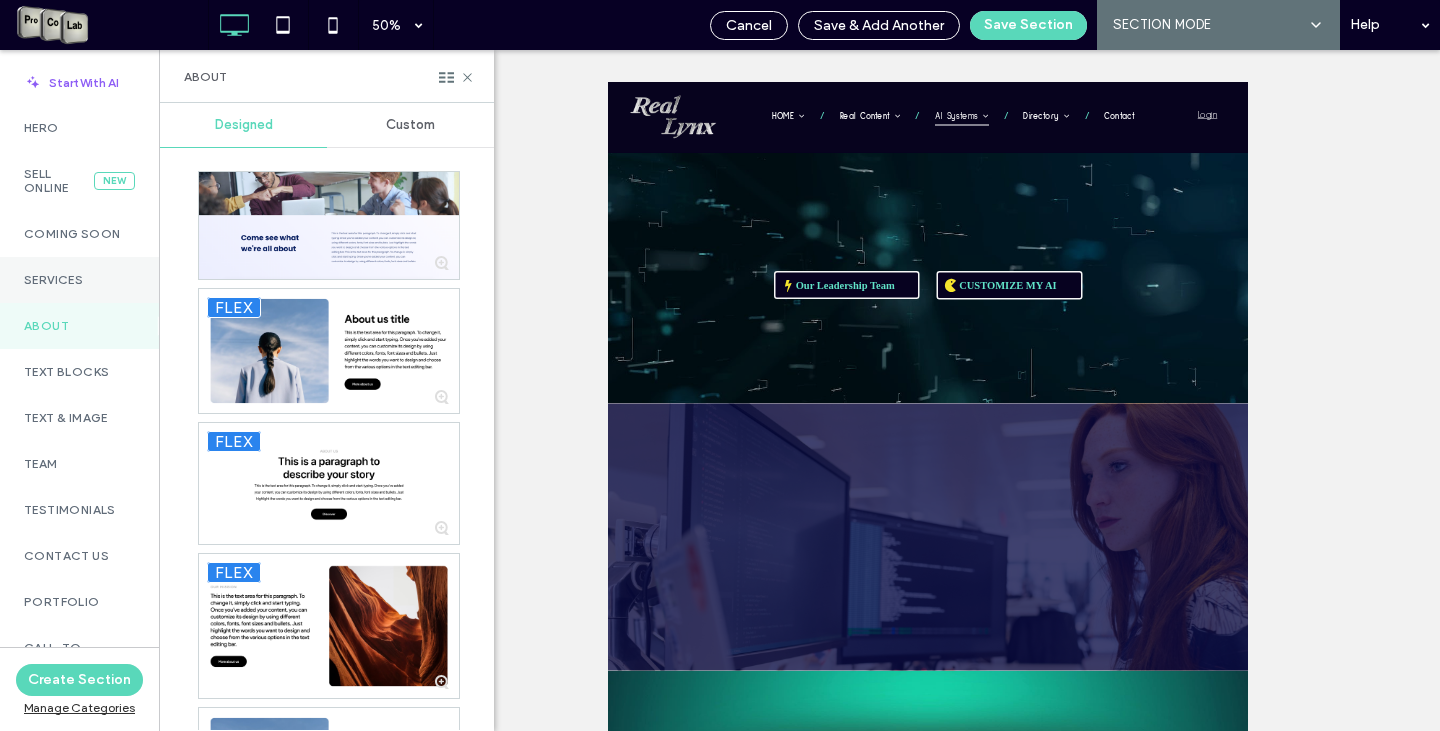 click on "Services" at bounding box center (79, 280) 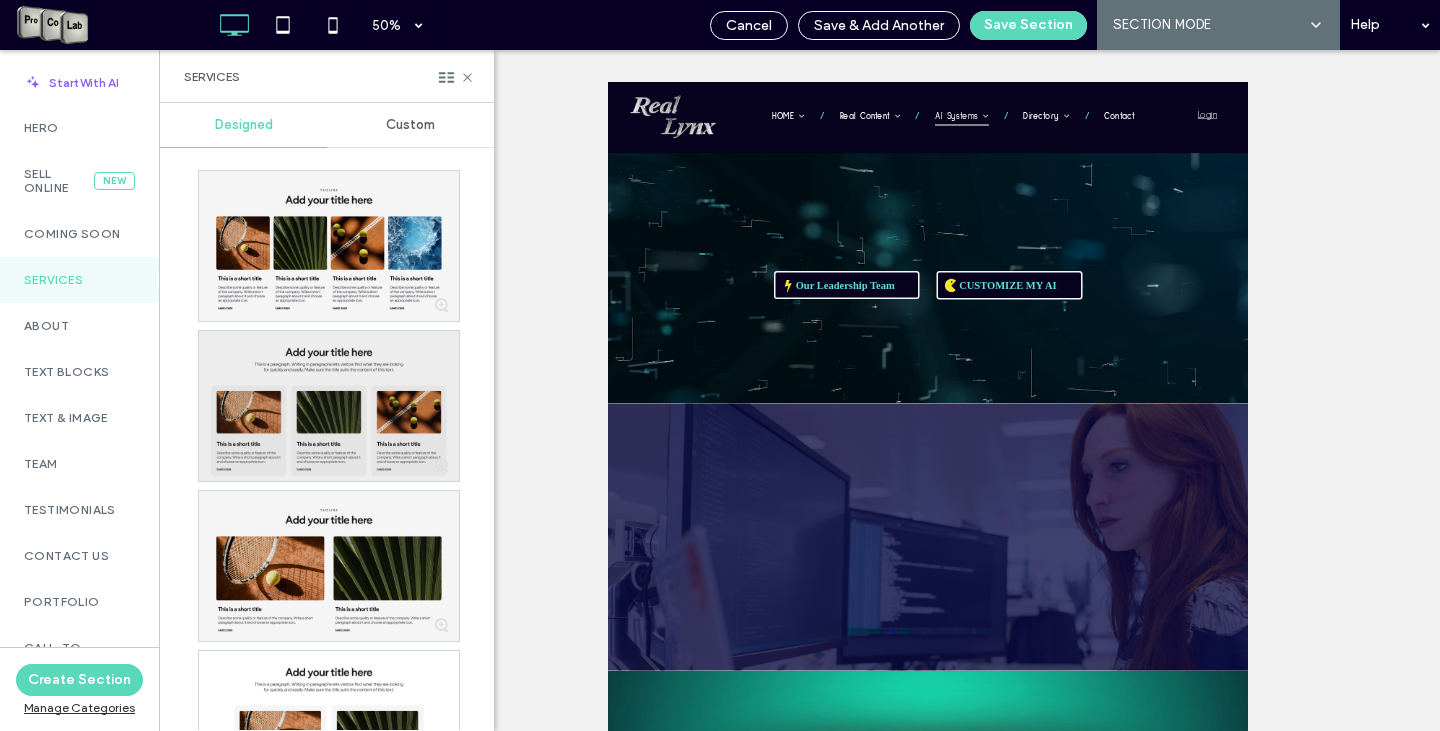 scroll, scrollTop: 0, scrollLeft: 0, axis: both 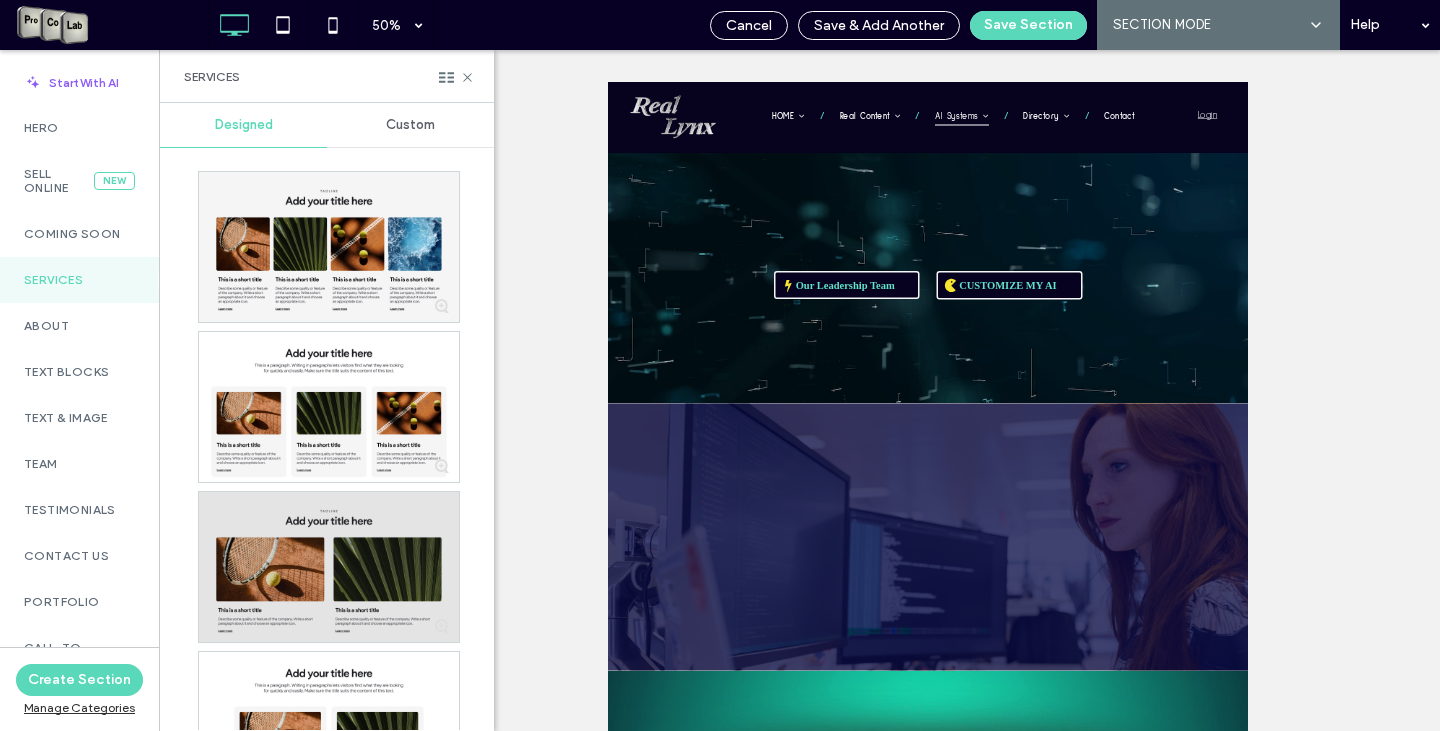 click at bounding box center (329, 567) 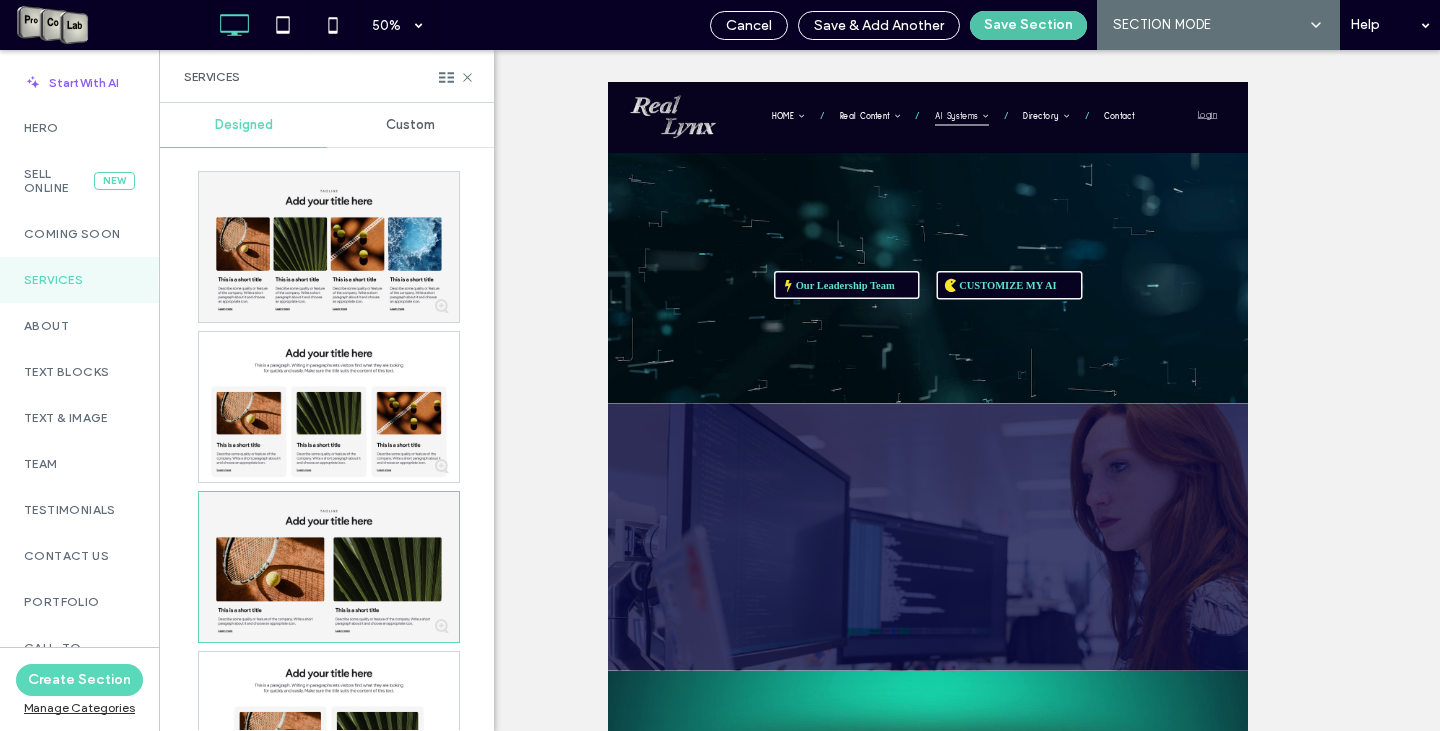 click on "Save Section" at bounding box center (1028, 25) 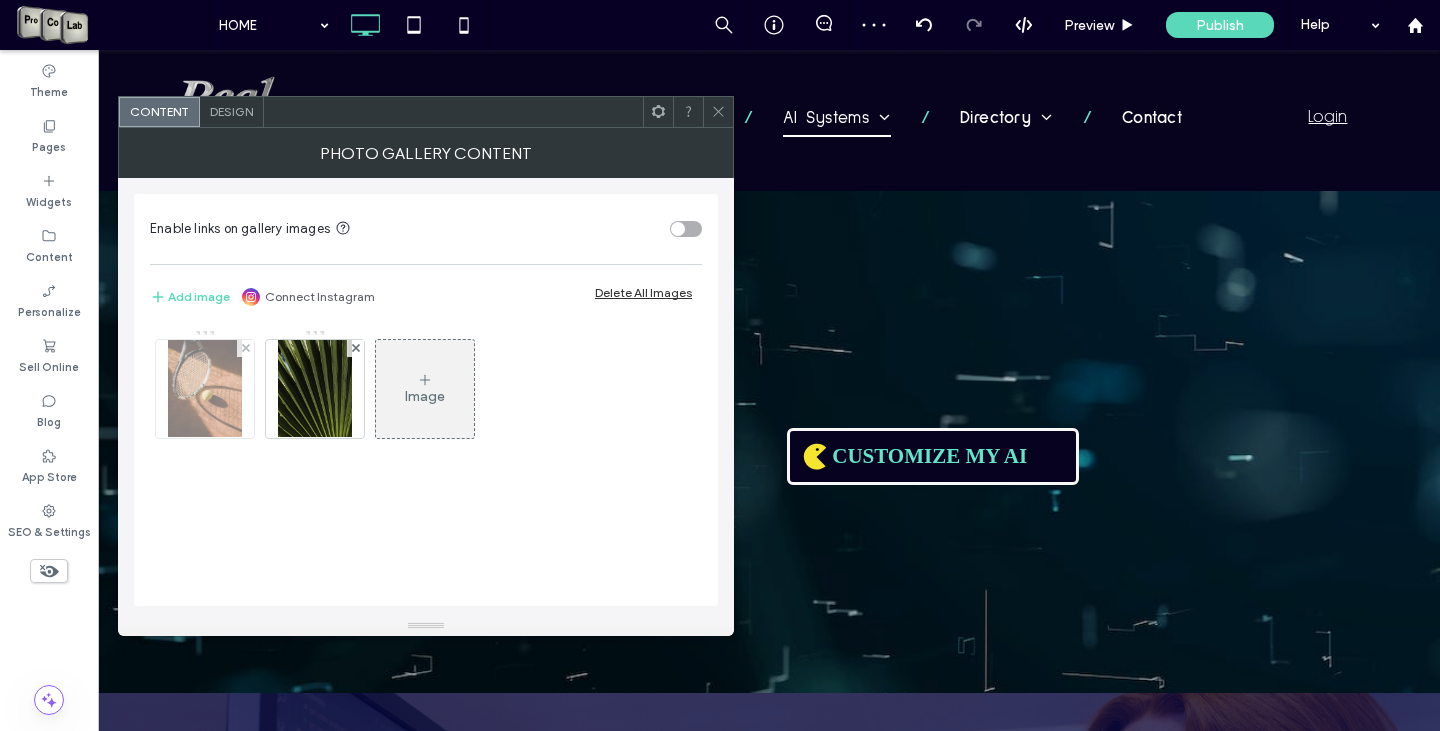 click at bounding box center (205, 389) 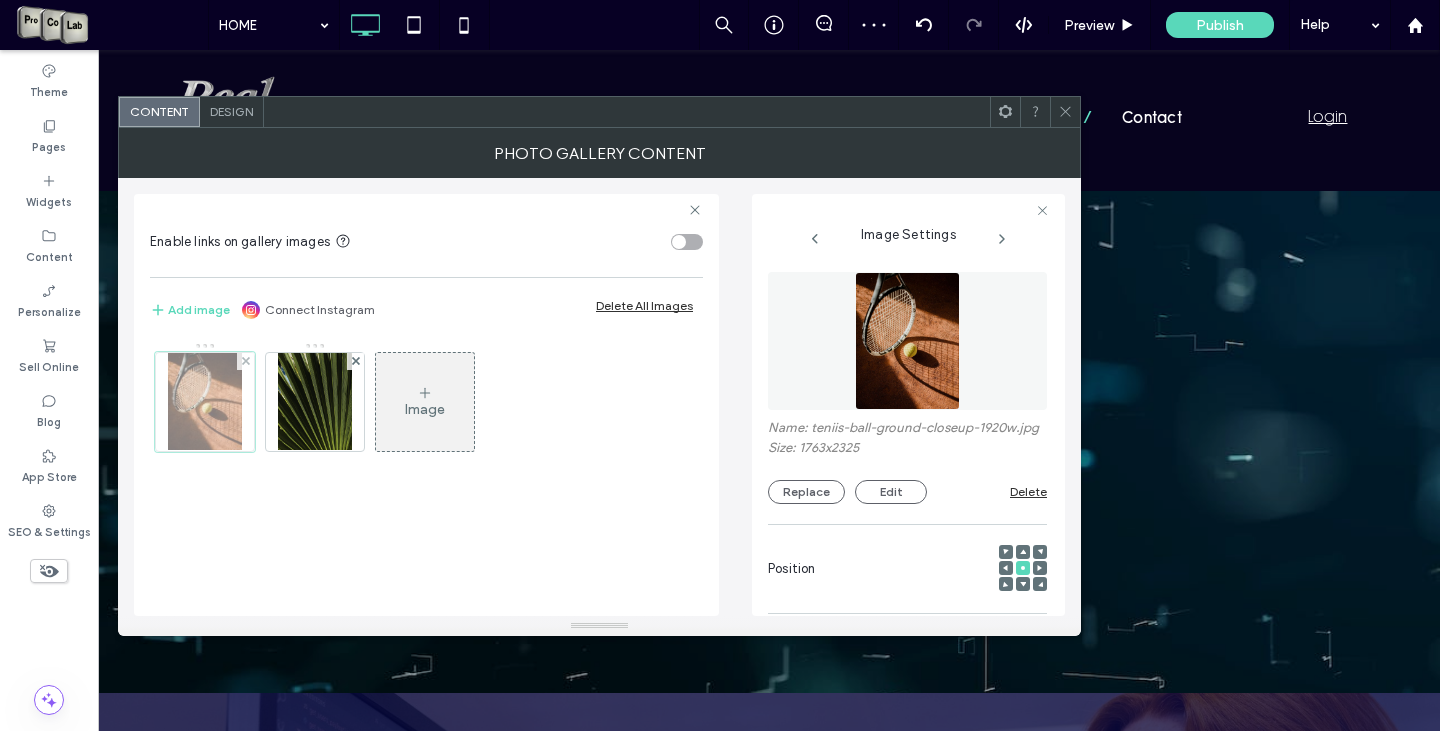 scroll, scrollTop: 0, scrollLeft: 0, axis: both 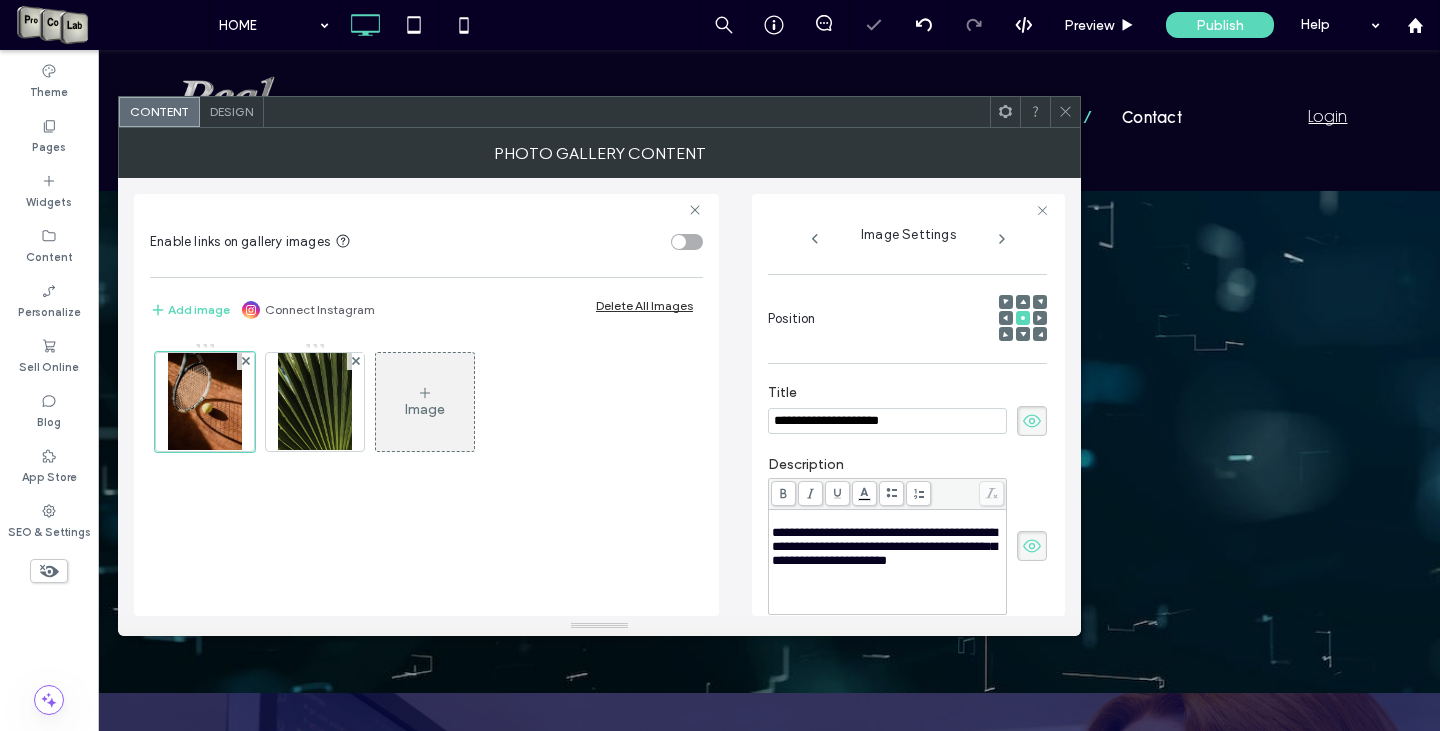 click 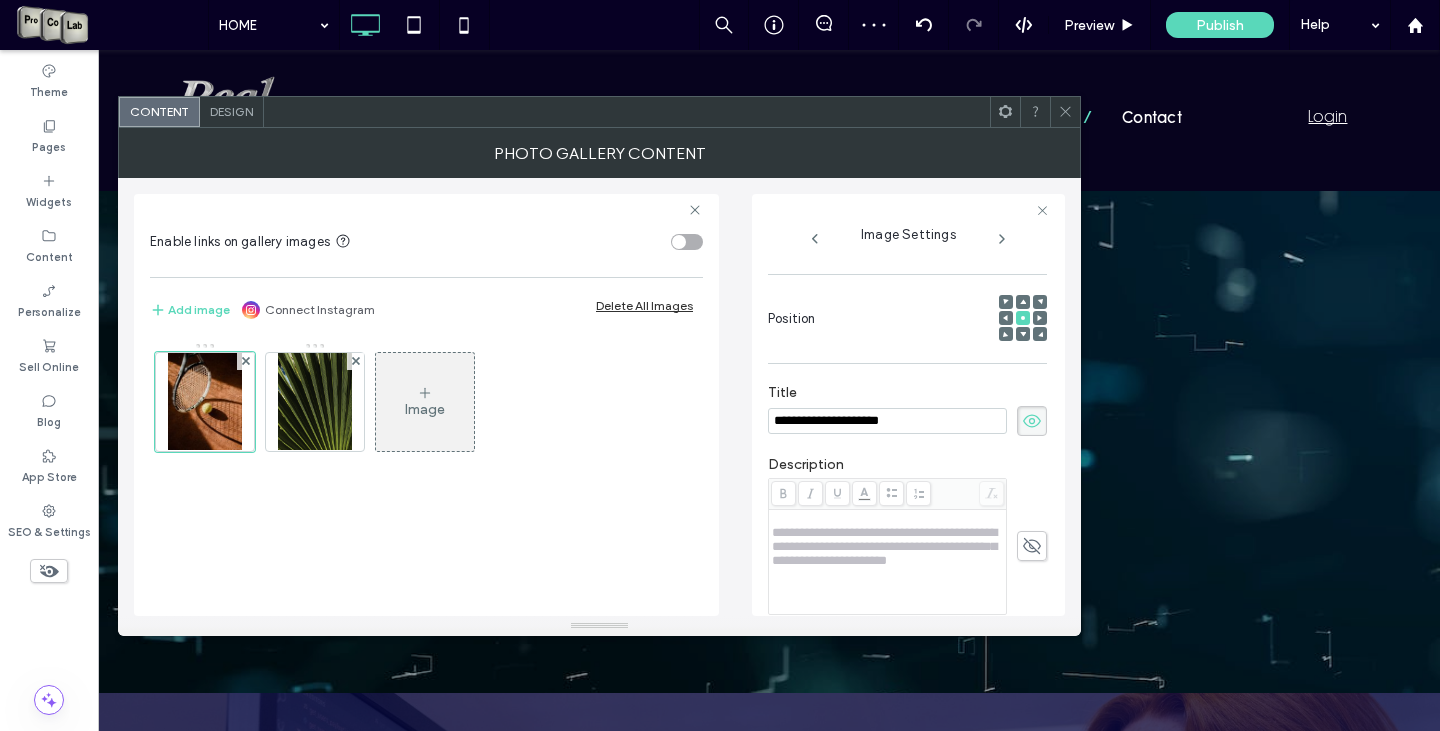 click 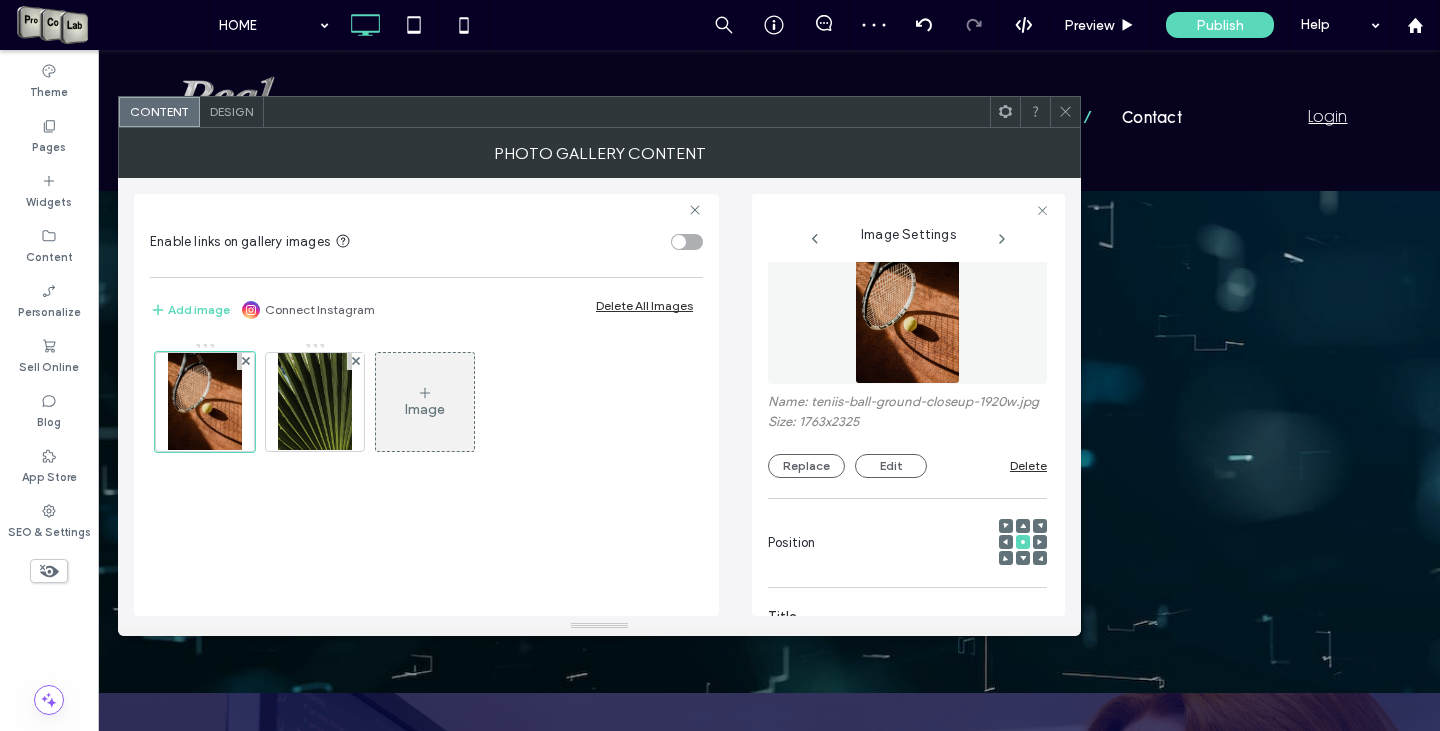 scroll, scrollTop: 0, scrollLeft: 0, axis: both 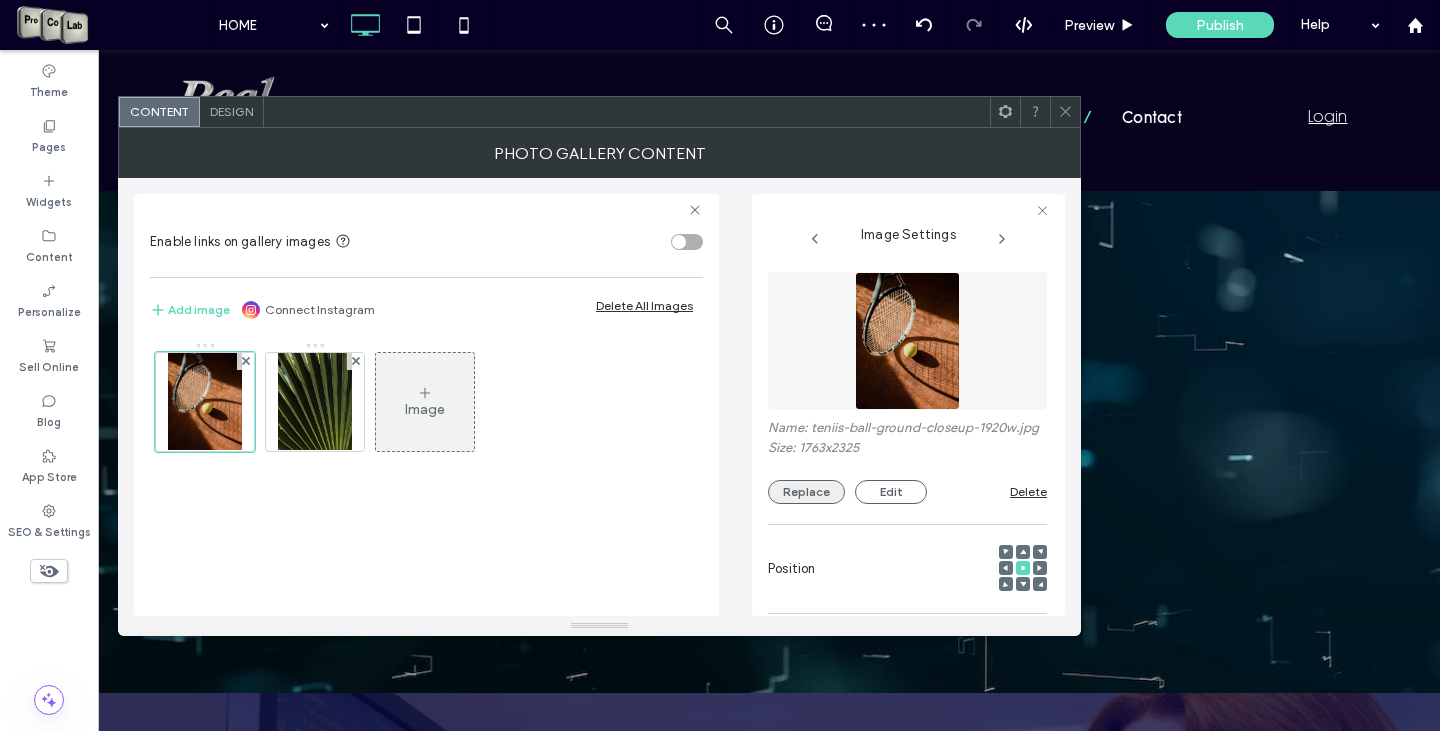 click on "Replace" at bounding box center (806, 492) 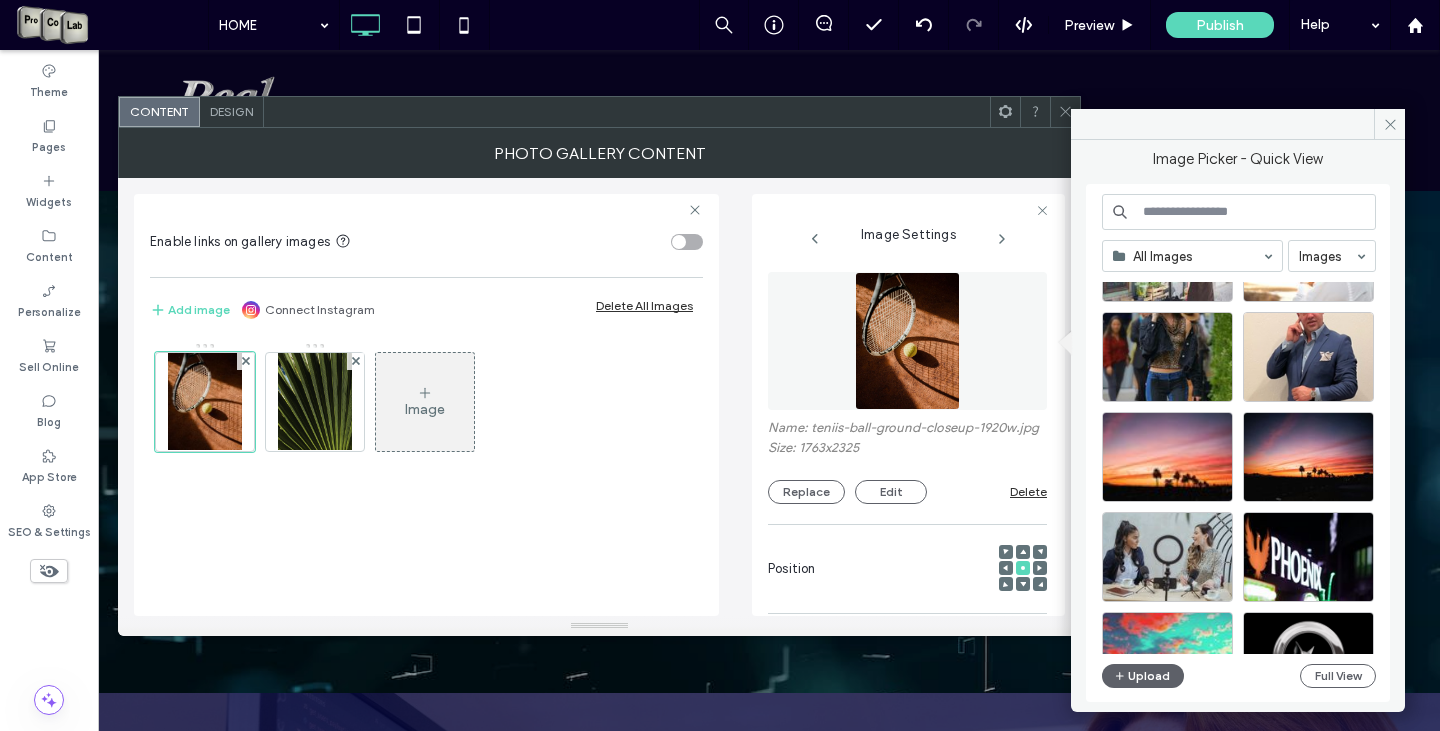 scroll, scrollTop: 858, scrollLeft: 0, axis: vertical 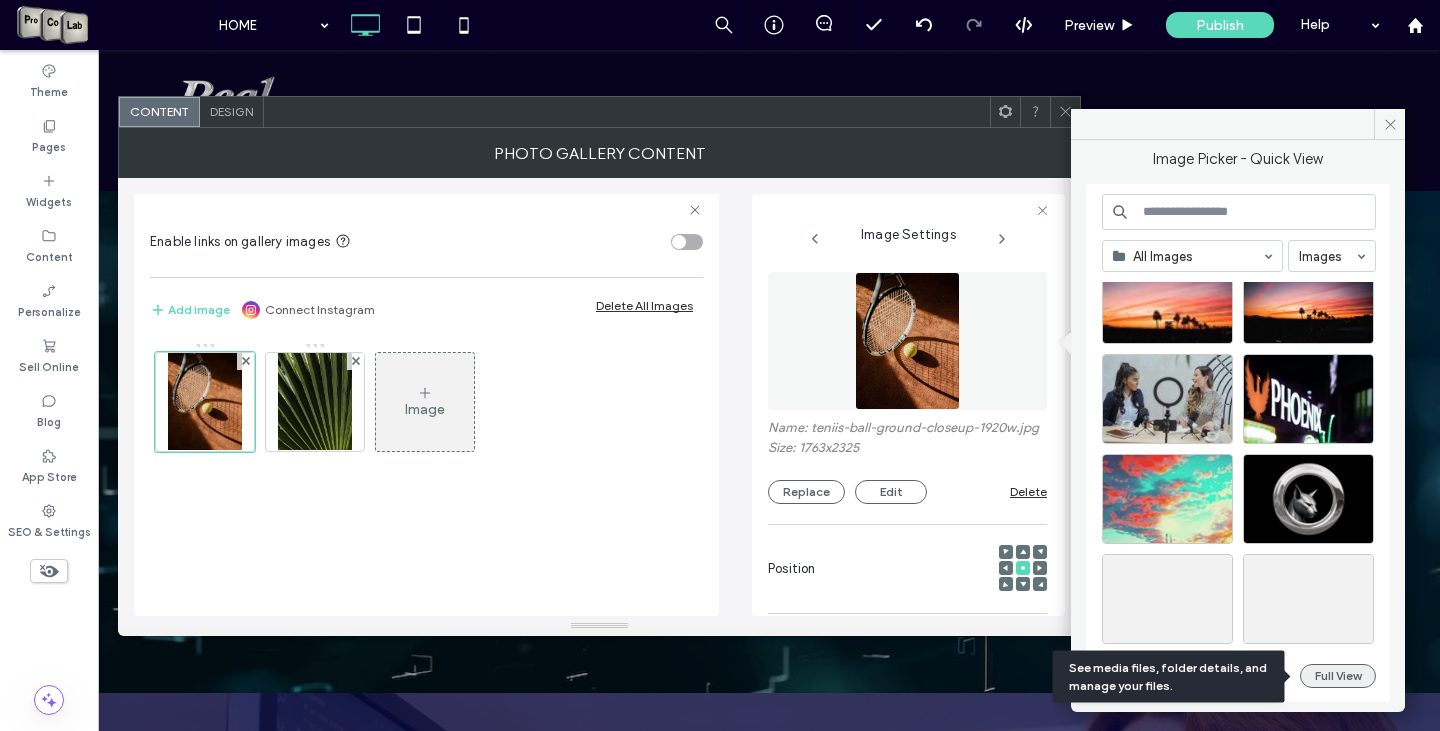 click on "Full View" at bounding box center [1338, 676] 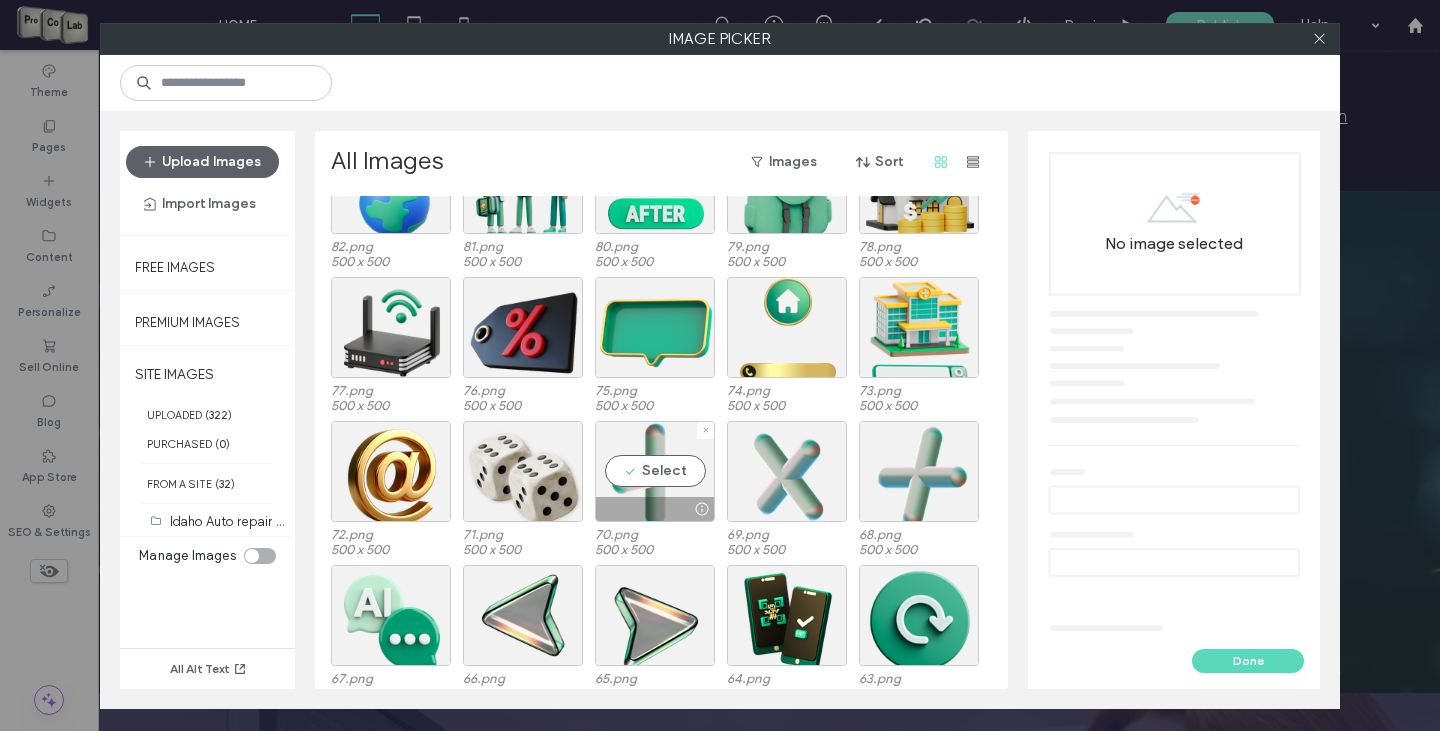 scroll, scrollTop: 4318, scrollLeft: 0, axis: vertical 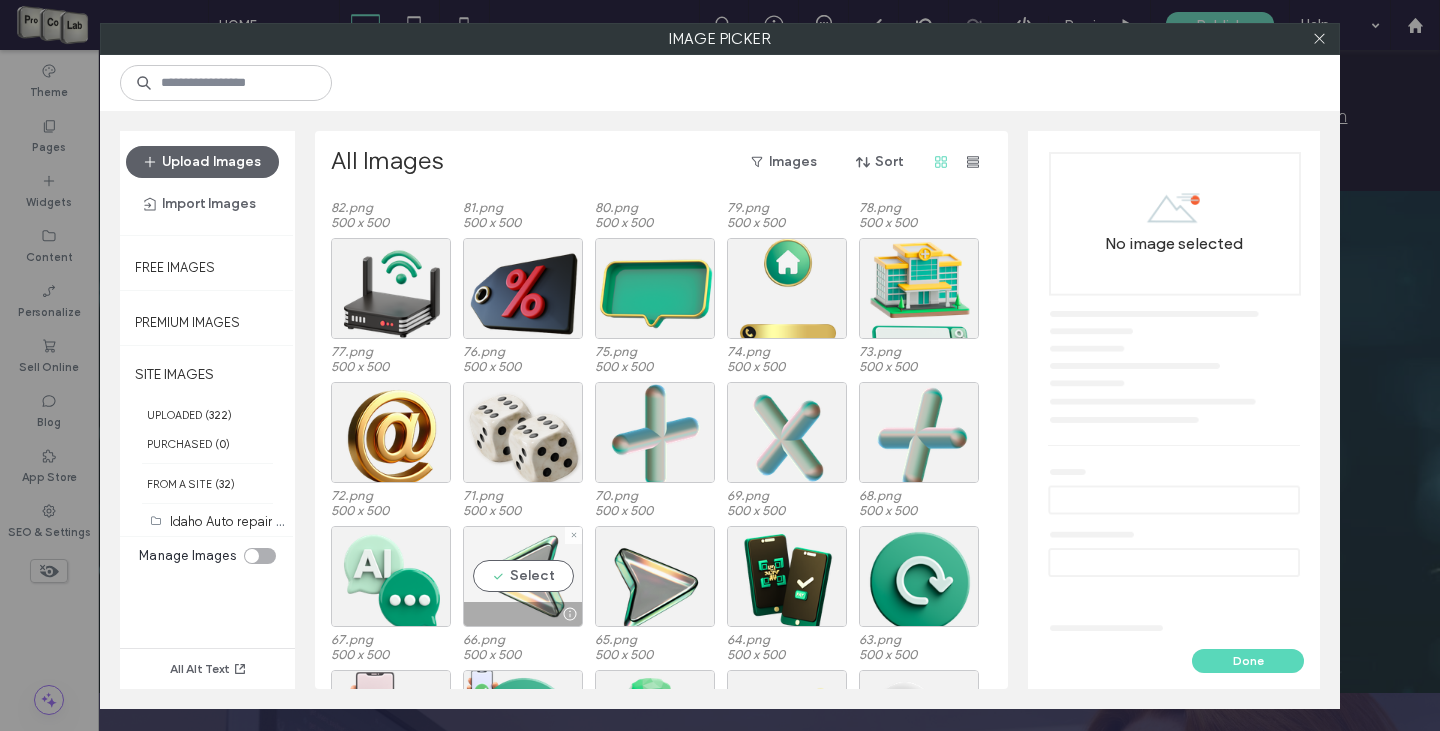 click on "Select" at bounding box center [523, 576] 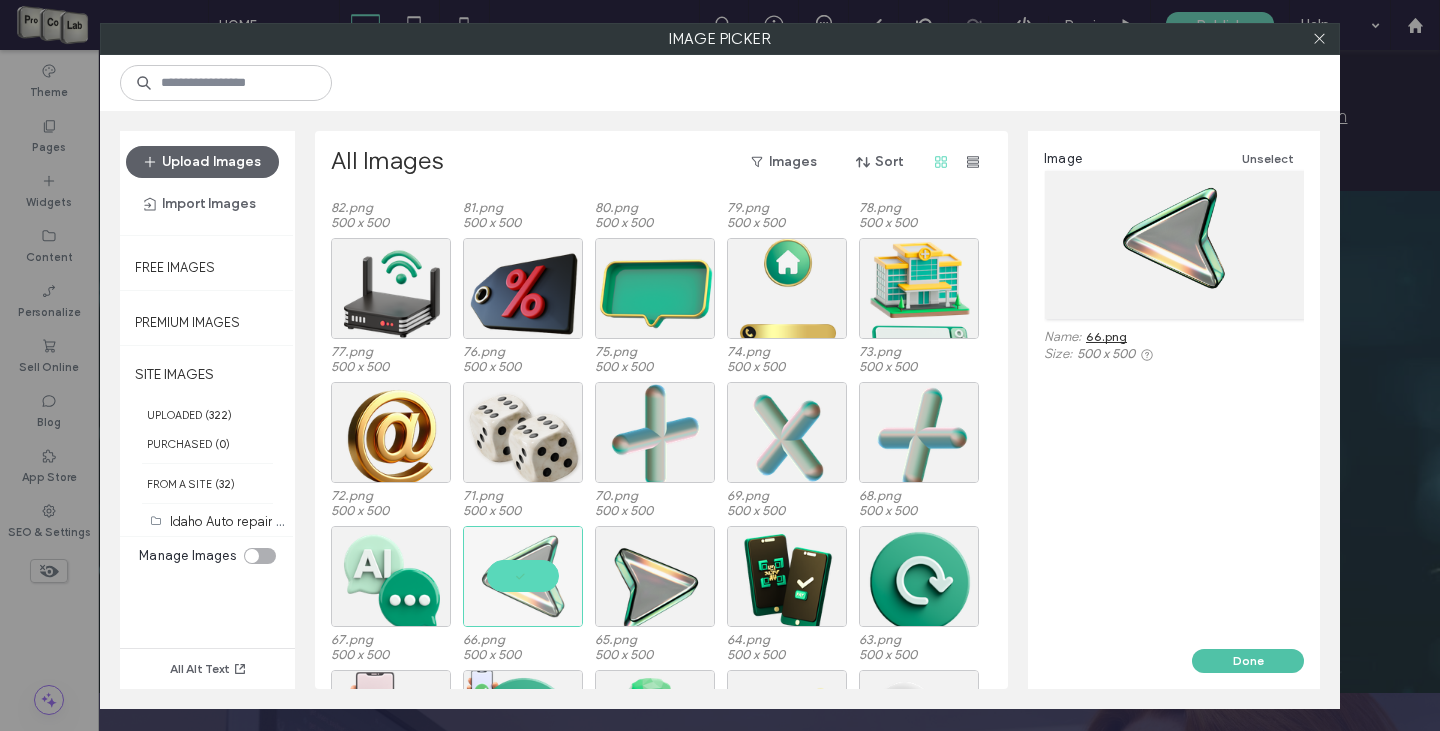 click on "Done" at bounding box center (1248, 661) 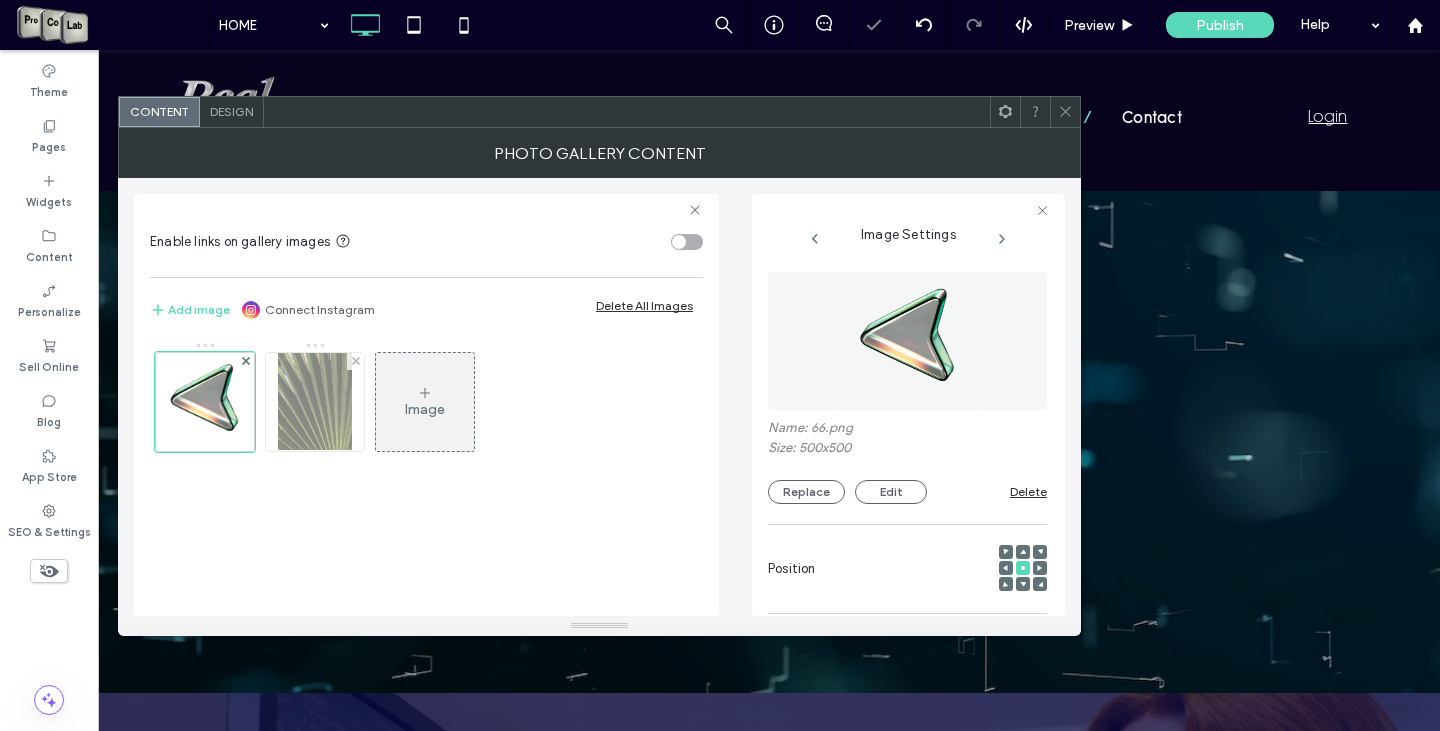 click at bounding box center (315, 402) 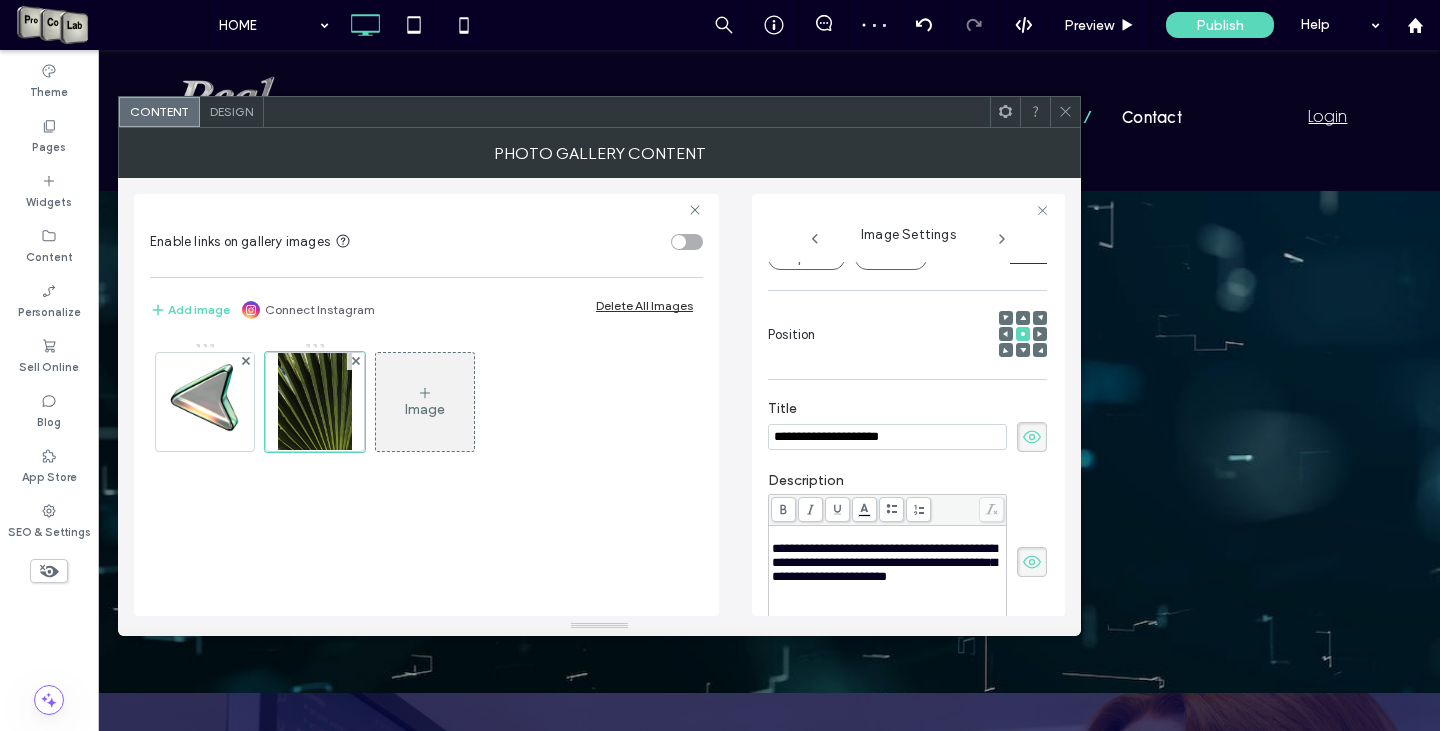 scroll, scrollTop: 34, scrollLeft: 0, axis: vertical 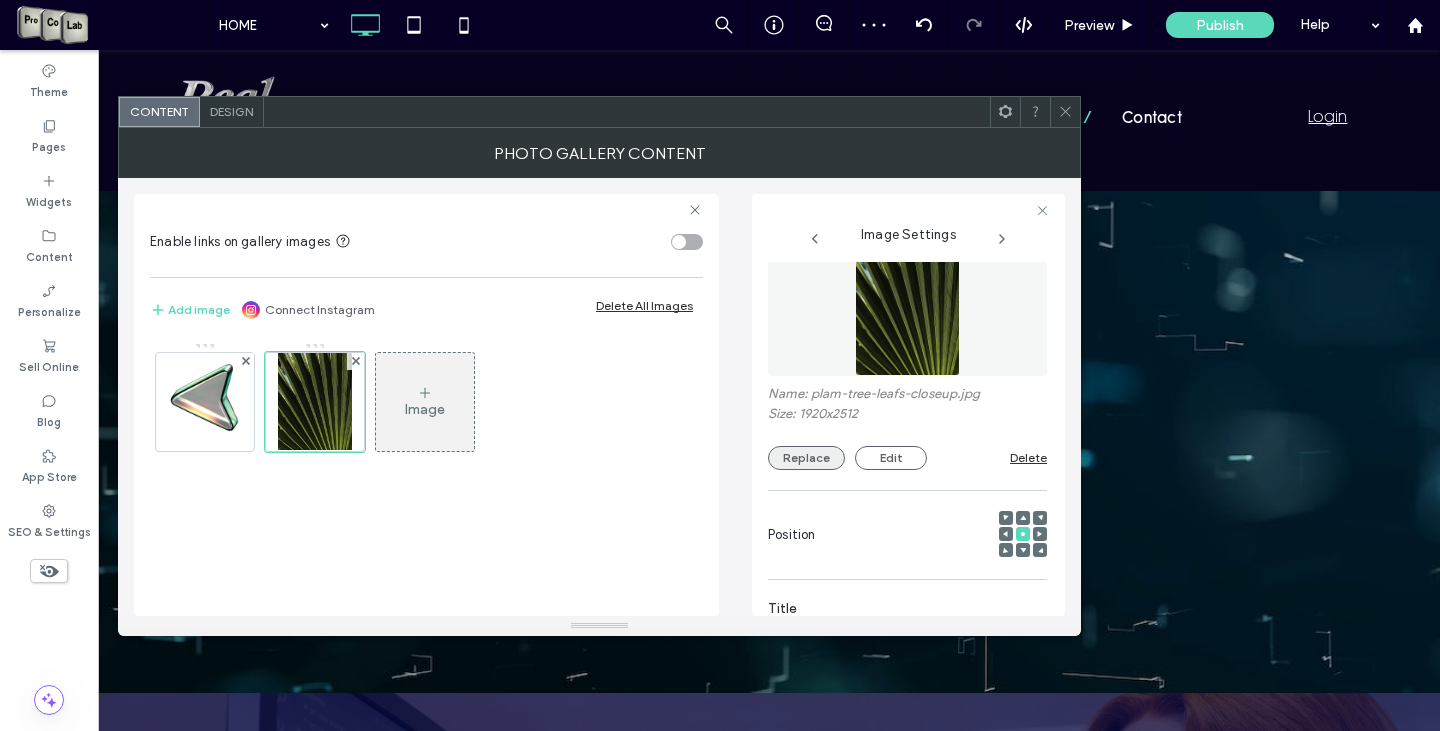 click on "Replace" at bounding box center (806, 458) 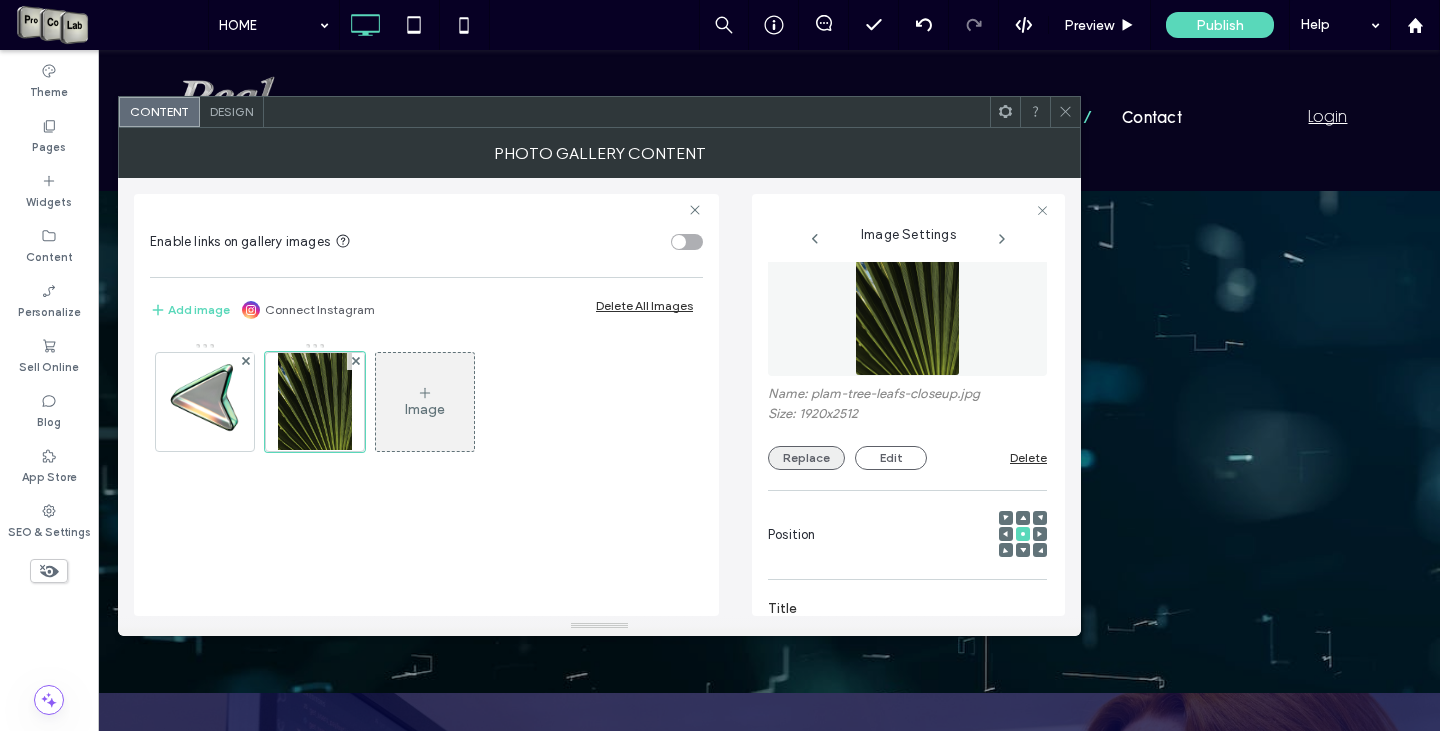 click on "Replace" at bounding box center [806, 458] 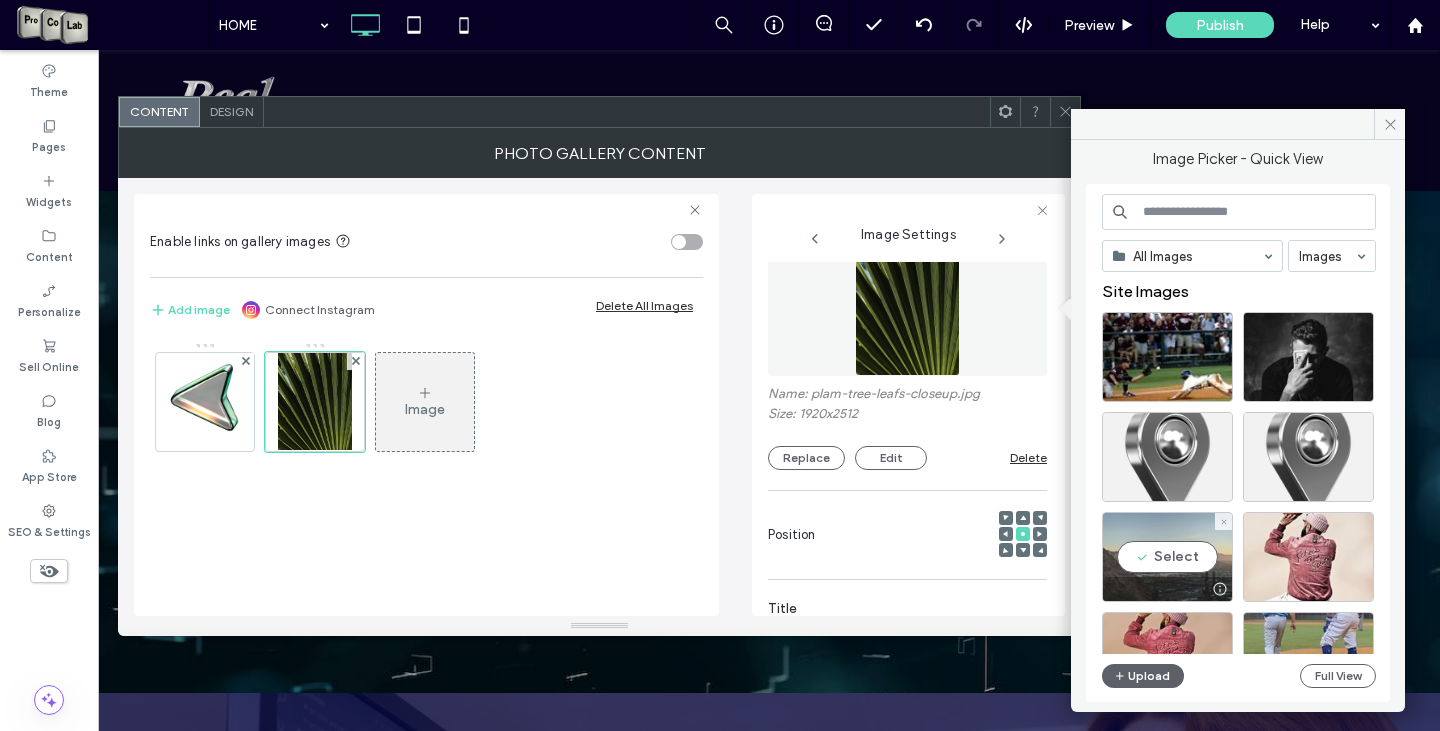 scroll, scrollTop: 200, scrollLeft: 0, axis: vertical 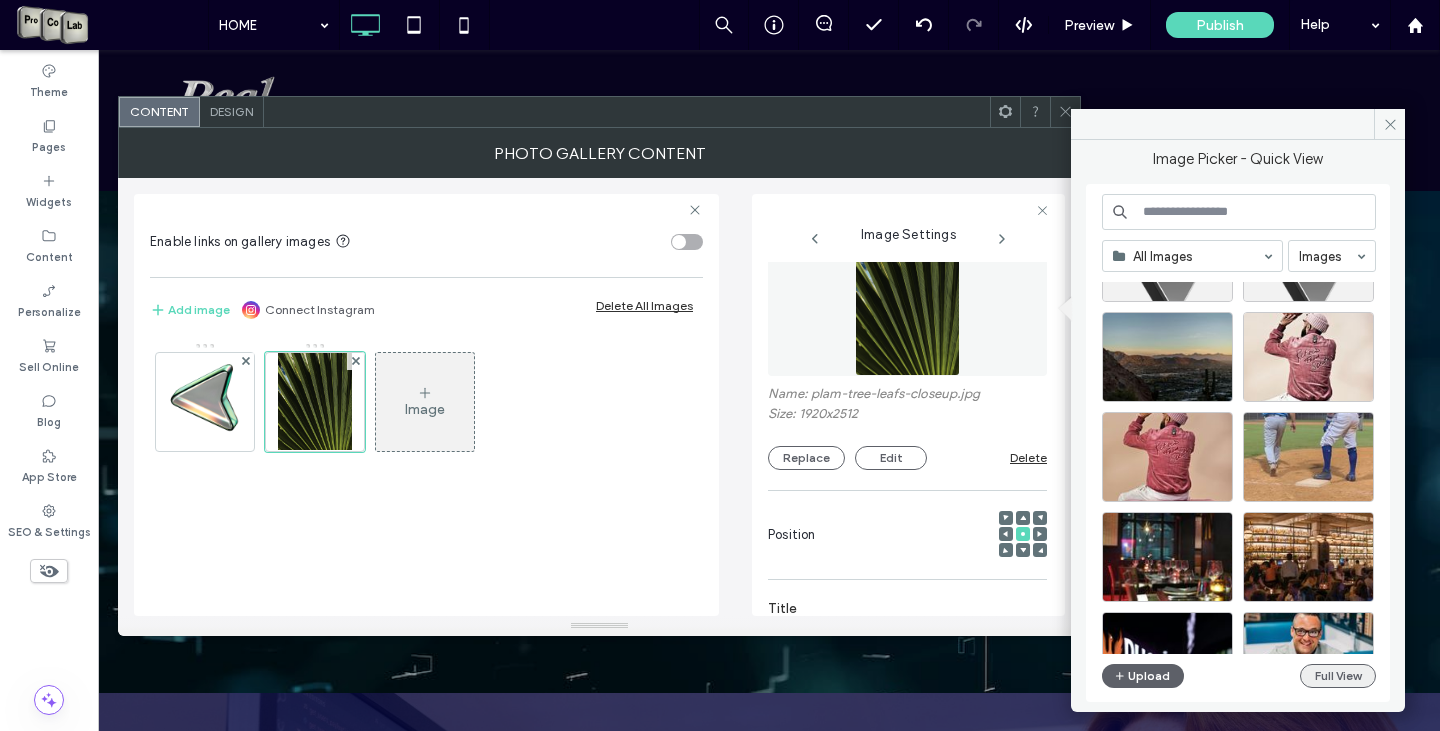click on "Full View" at bounding box center (1338, 676) 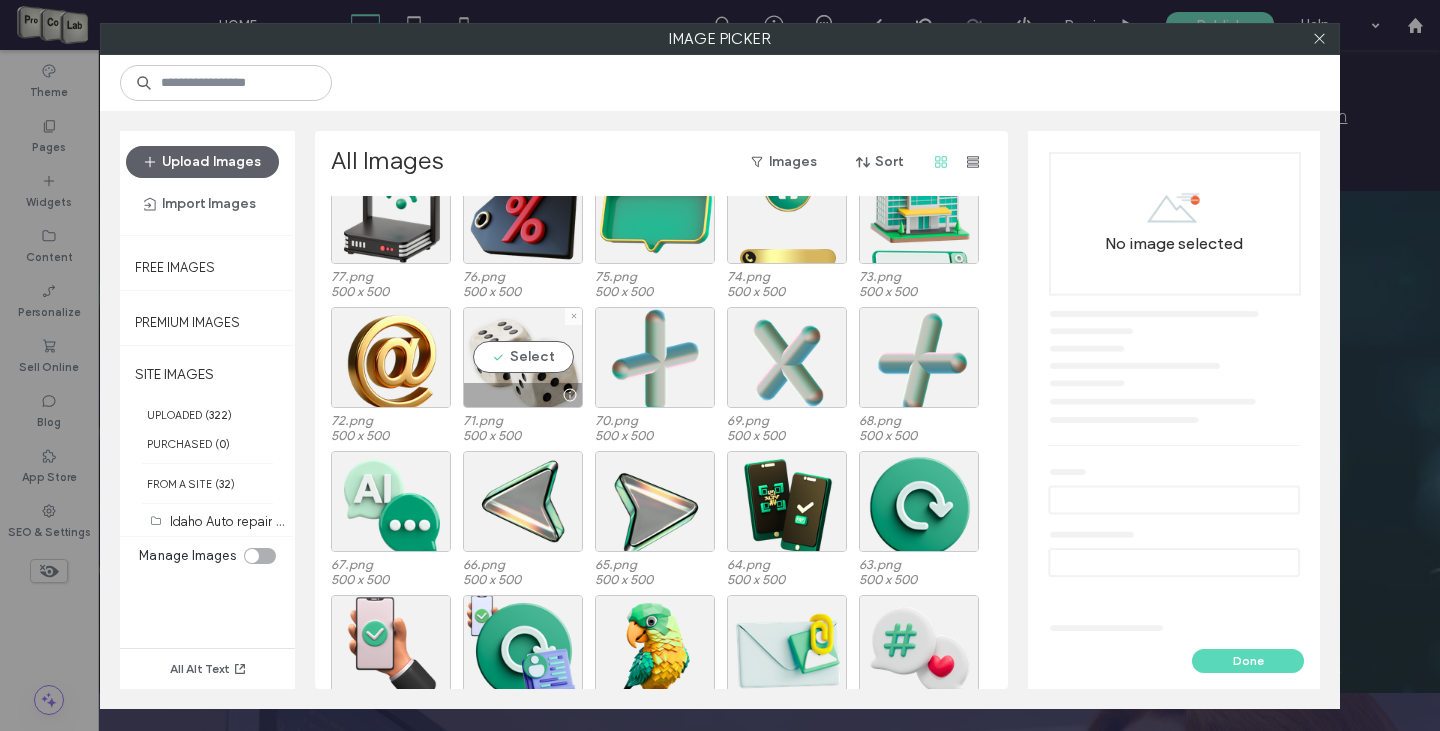 scroll, scrollTop: 4699, scrollLeft: 0, axis: vertical 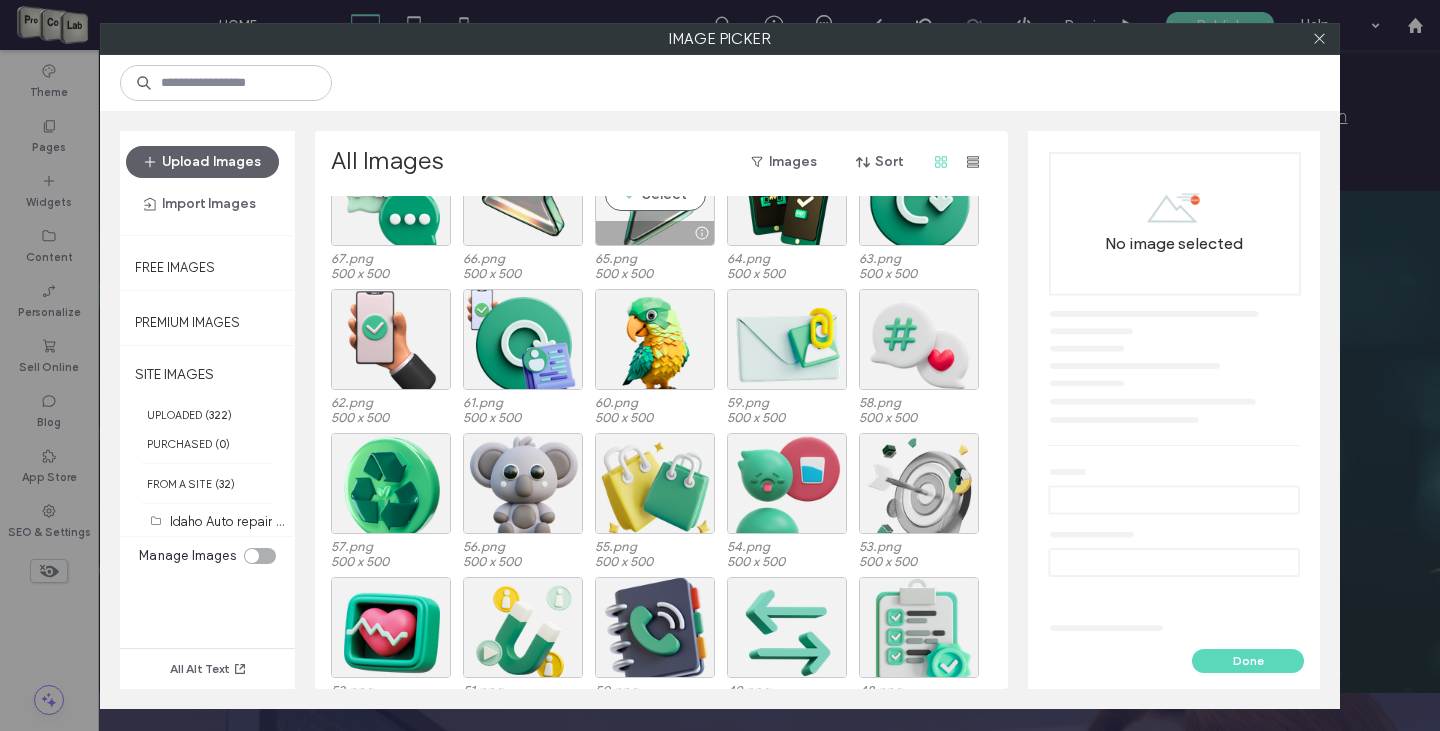 click on "Select" at bounding box center (655, 195) 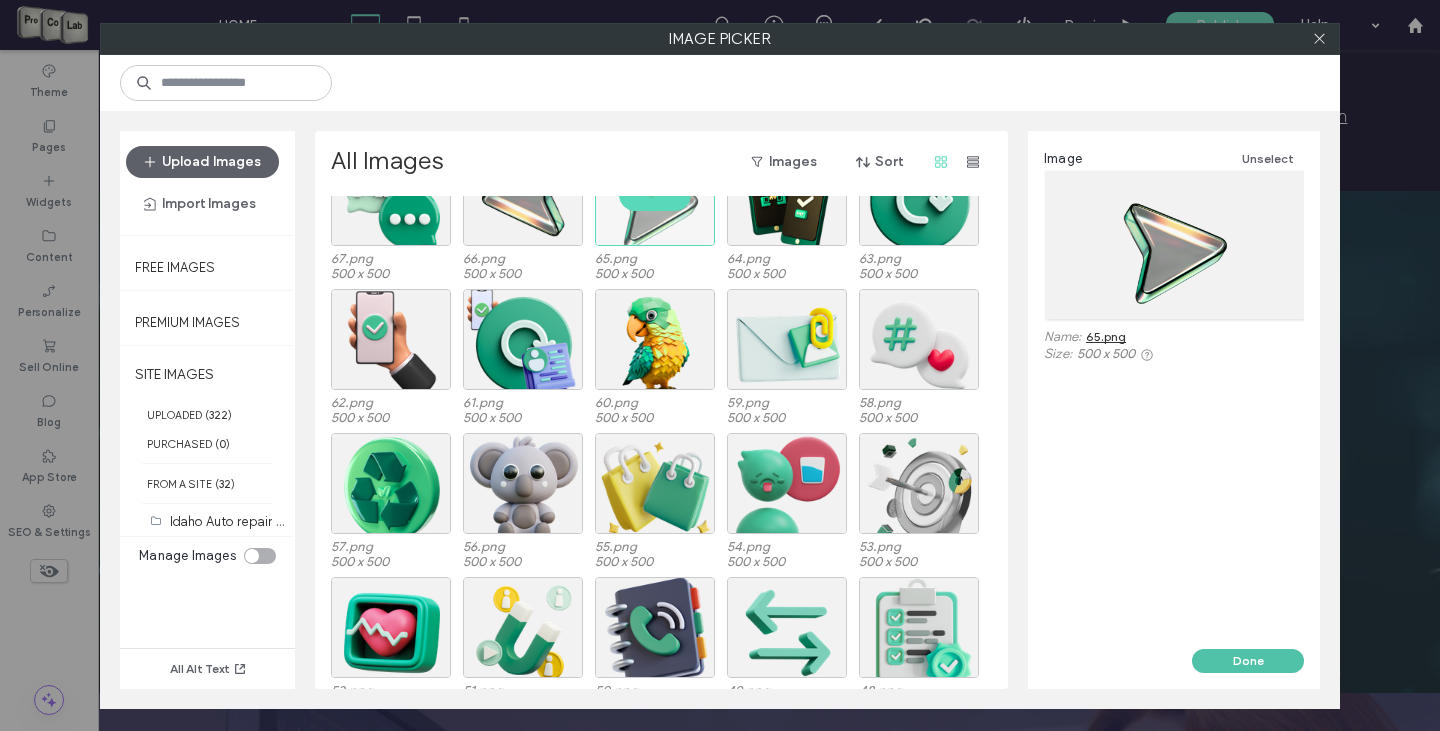 click on "Done" at bounding box center (1248, 661) 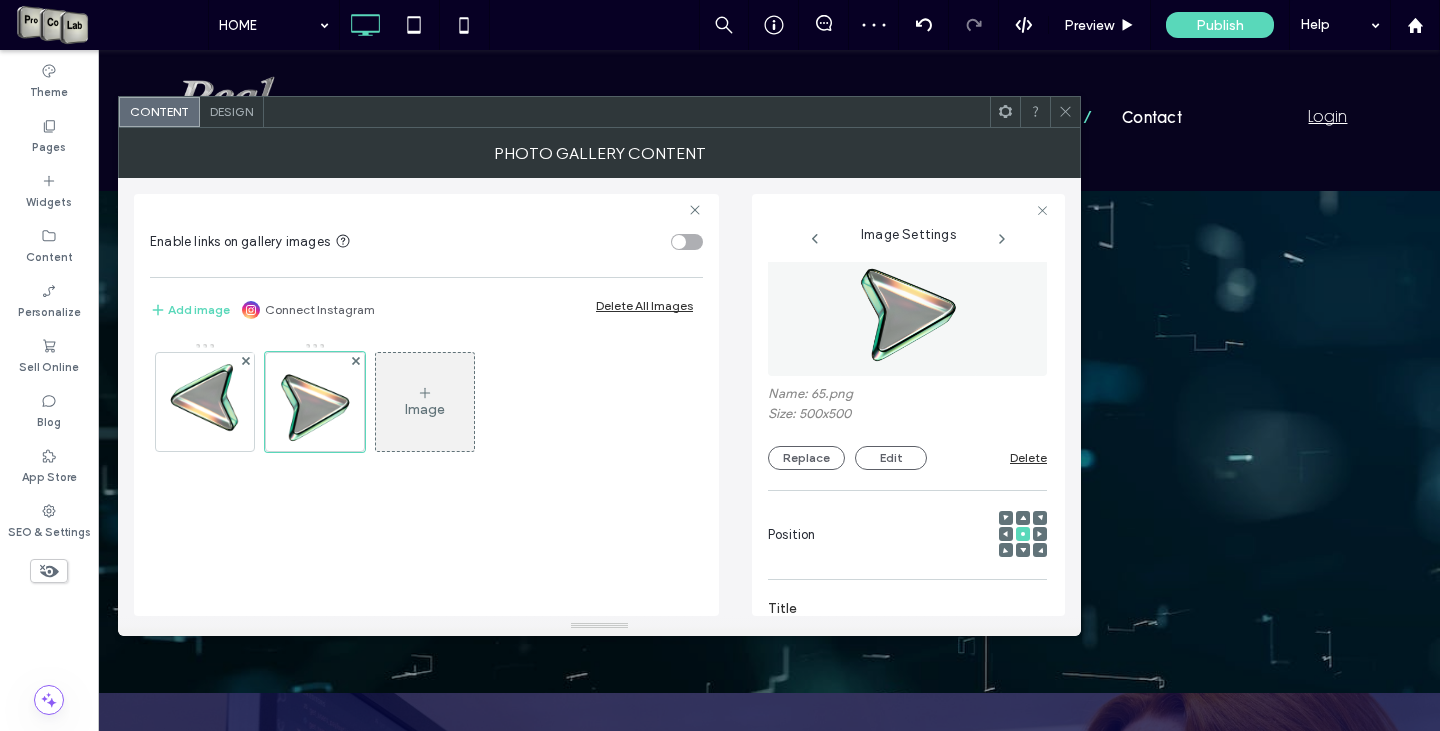 click at bounding box center [1065, 112] 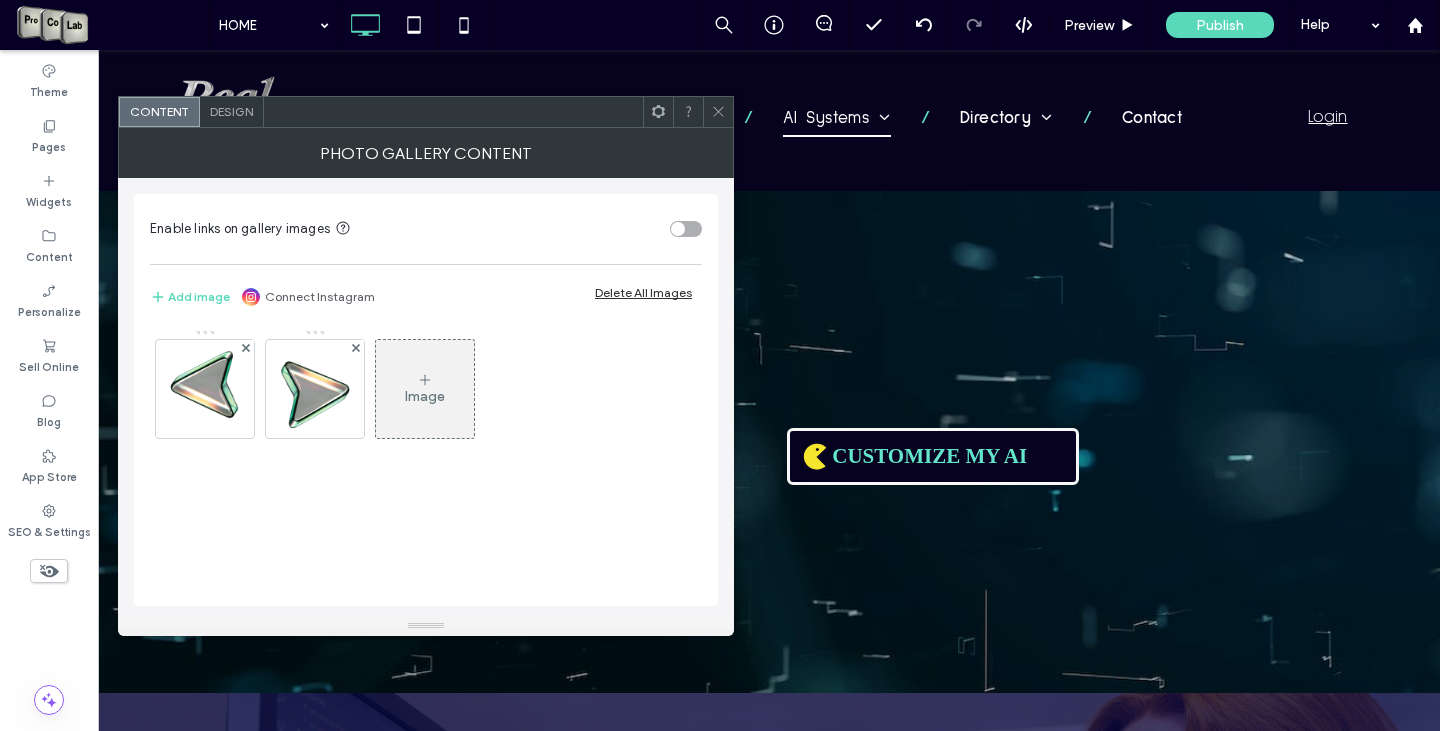 click on "Design" at bounding box center [232, 112] 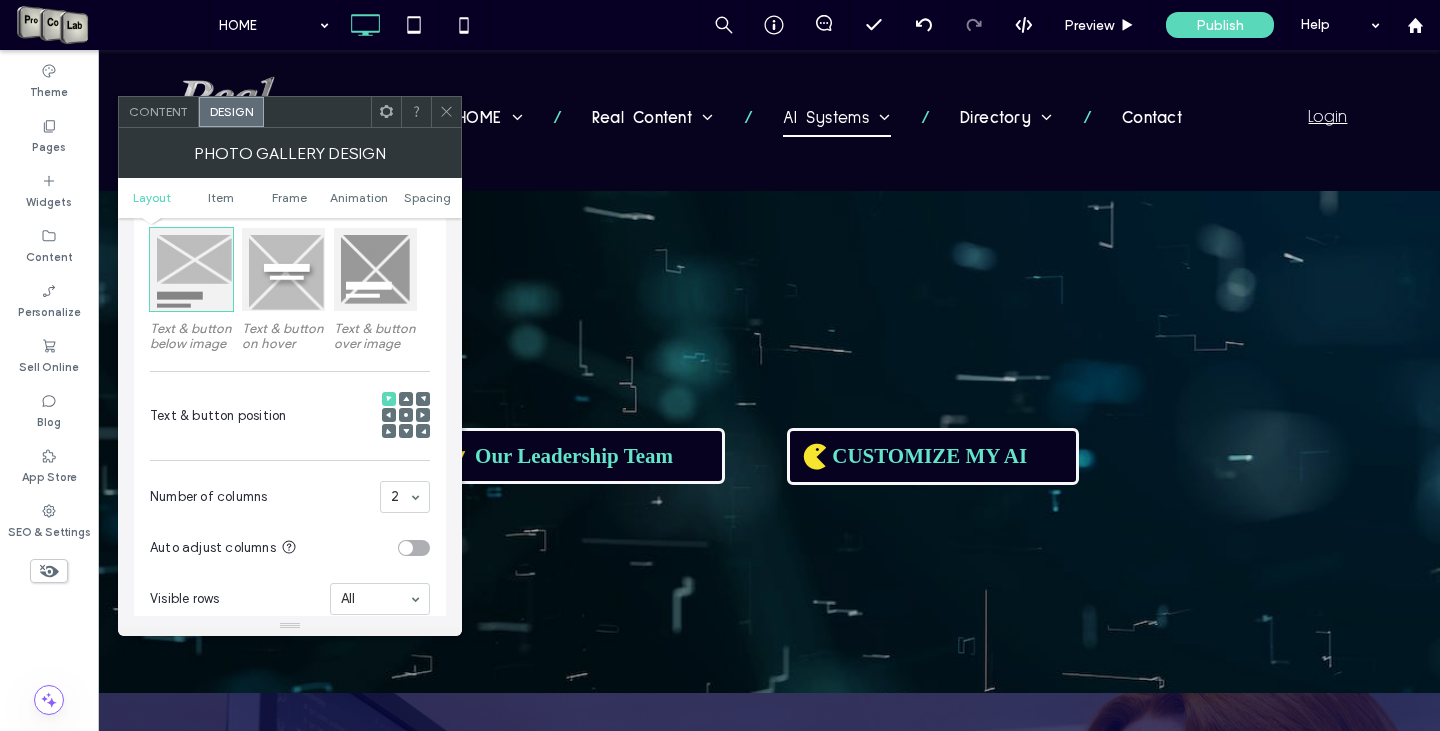 scroll, scrollTop: 400, scrollLeft: 0, axis: vertical 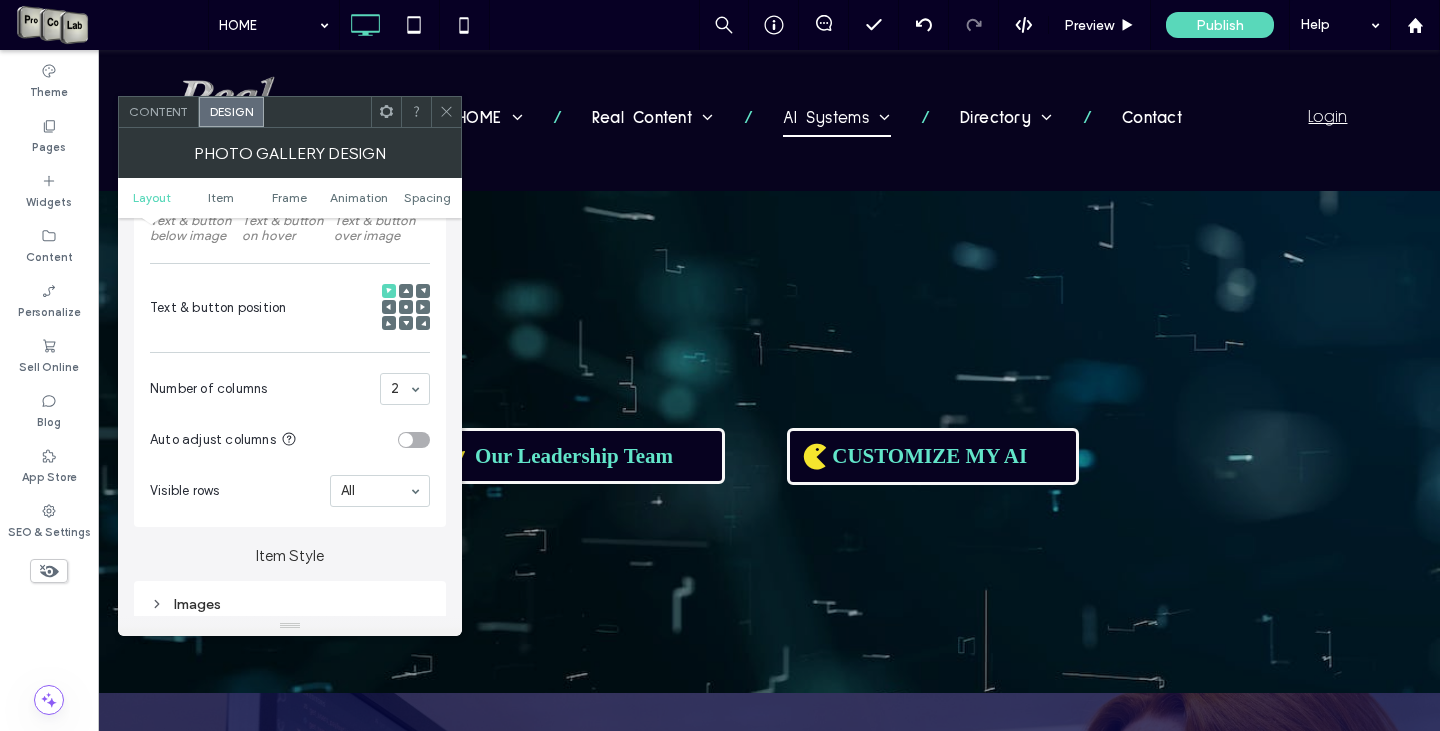 click at bounding box center (406, 307) 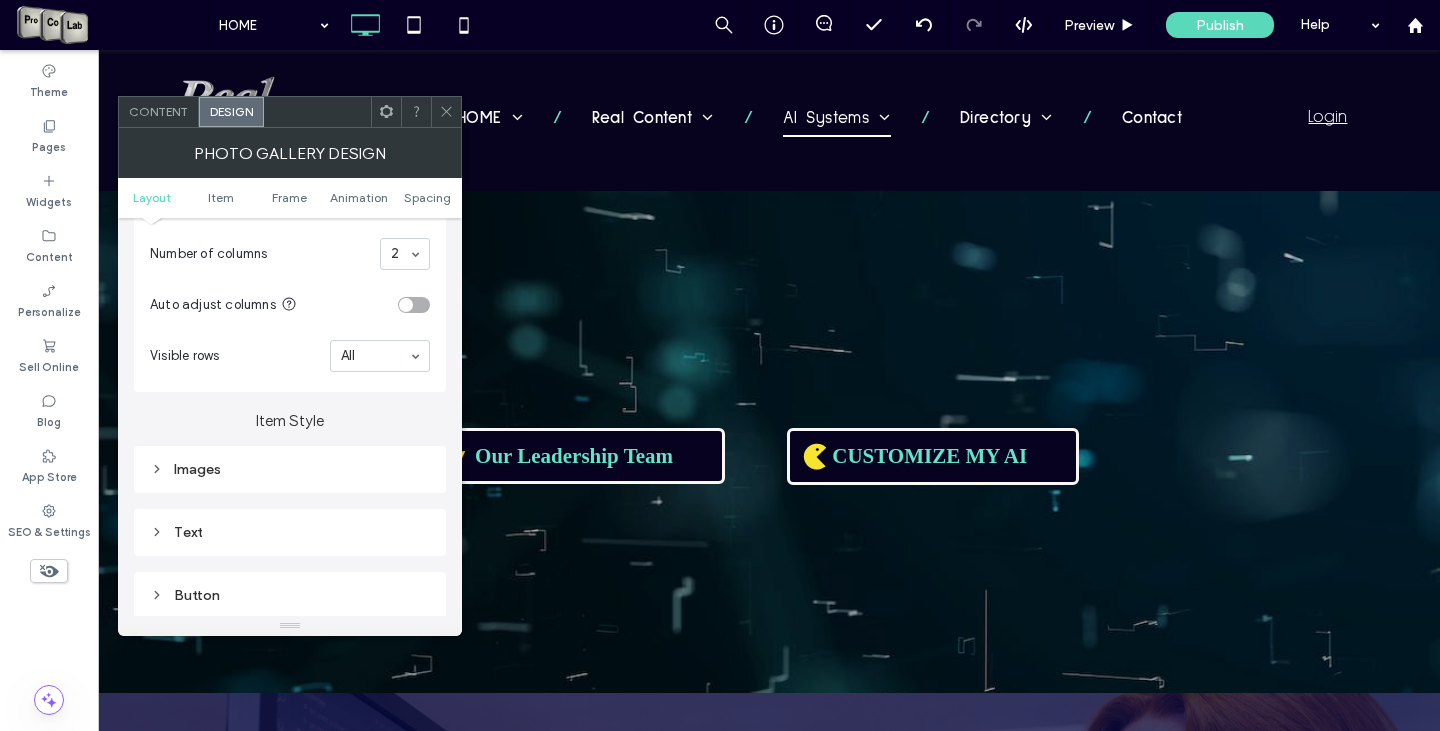 scroll, scrollTop: 600, scrollLeft: 0, axis: vertical 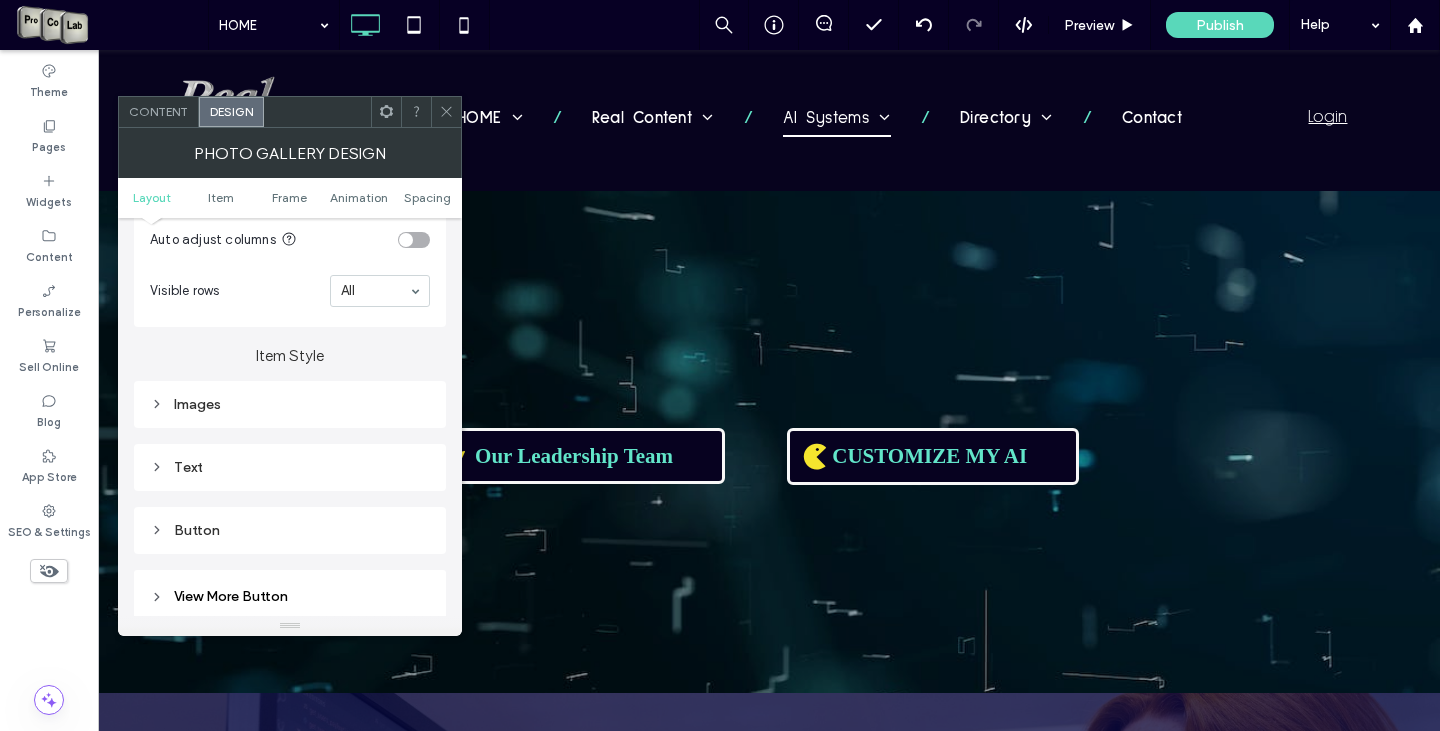 click on "Images" at bounding box center (290, 404) 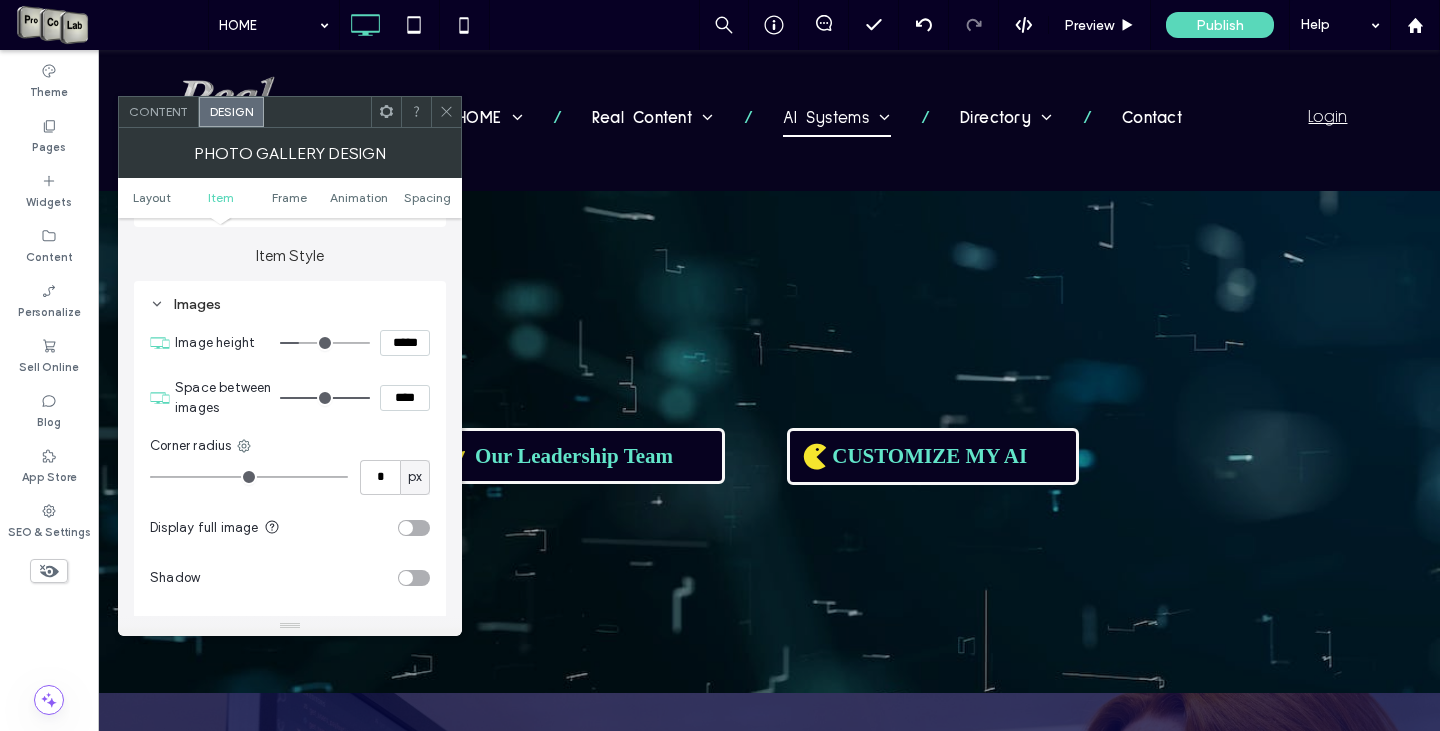 scroll, scrollTop: 800, scrollLeft: 0, axis: vertical 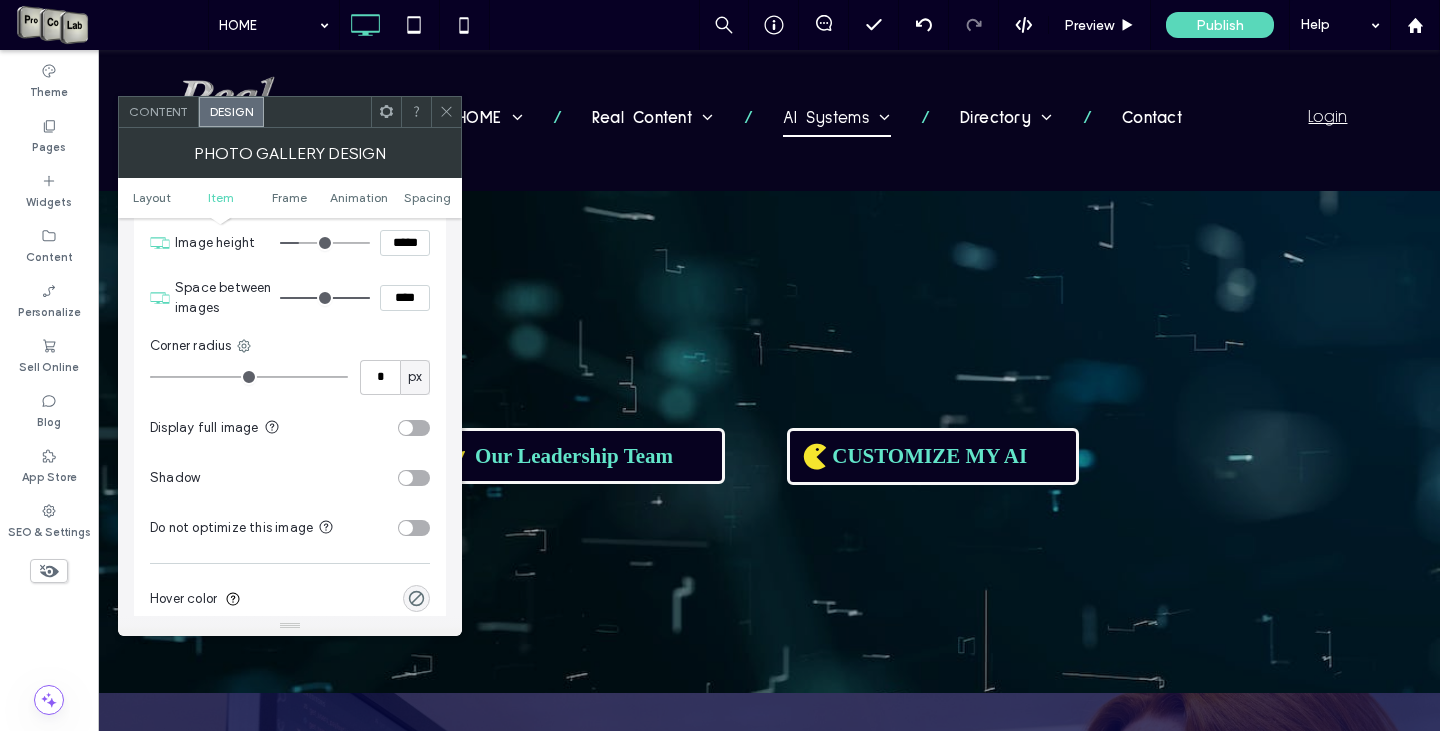 click at bounding box center [414, 428] 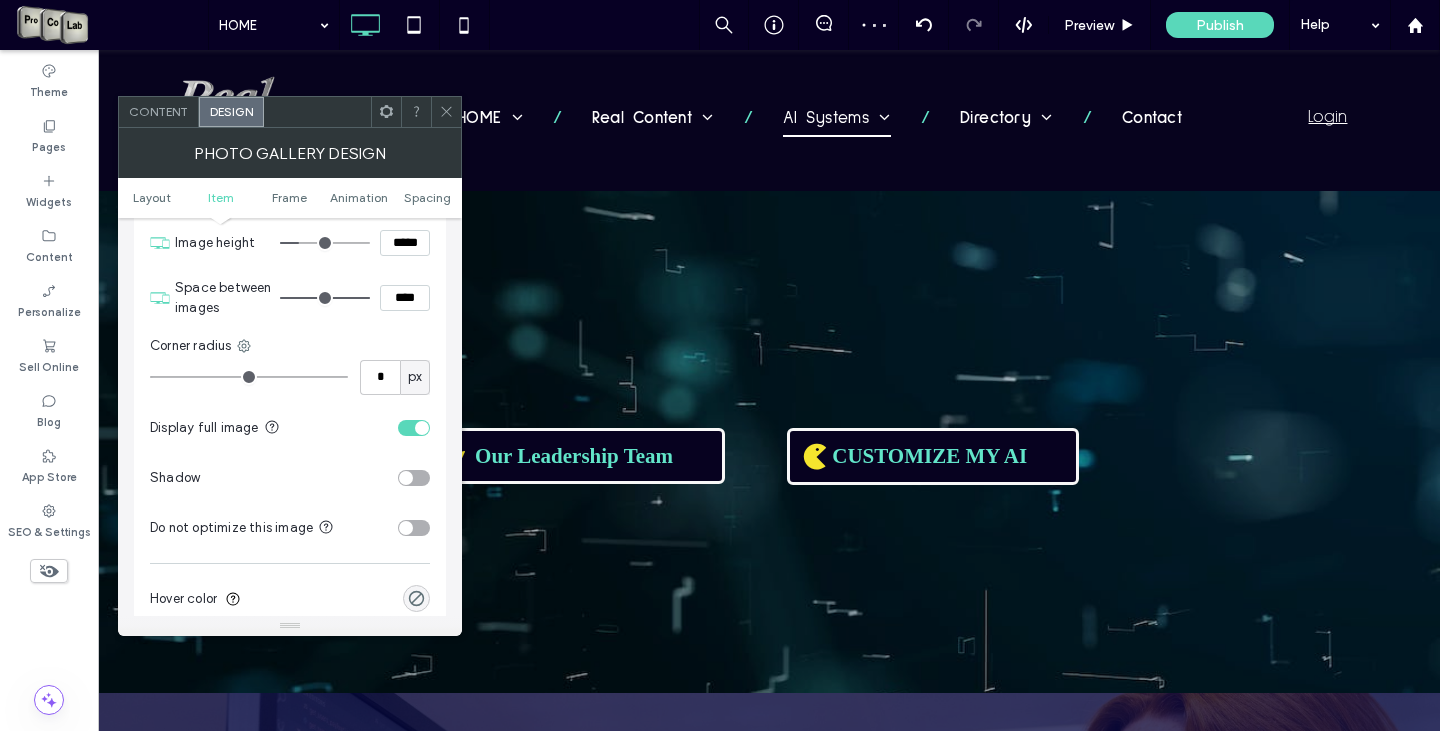 click at bounding box center [446, 112] 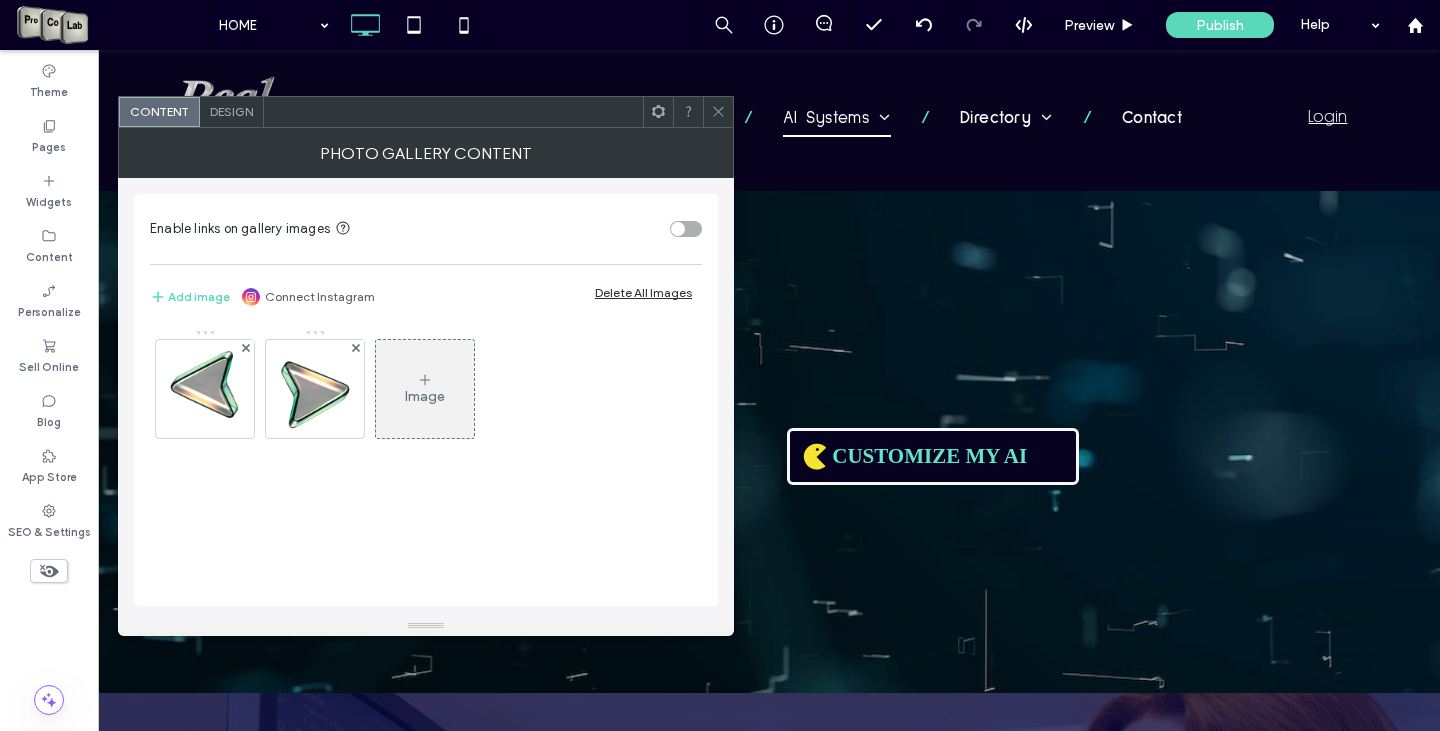 click at bounding box center [718, 112] 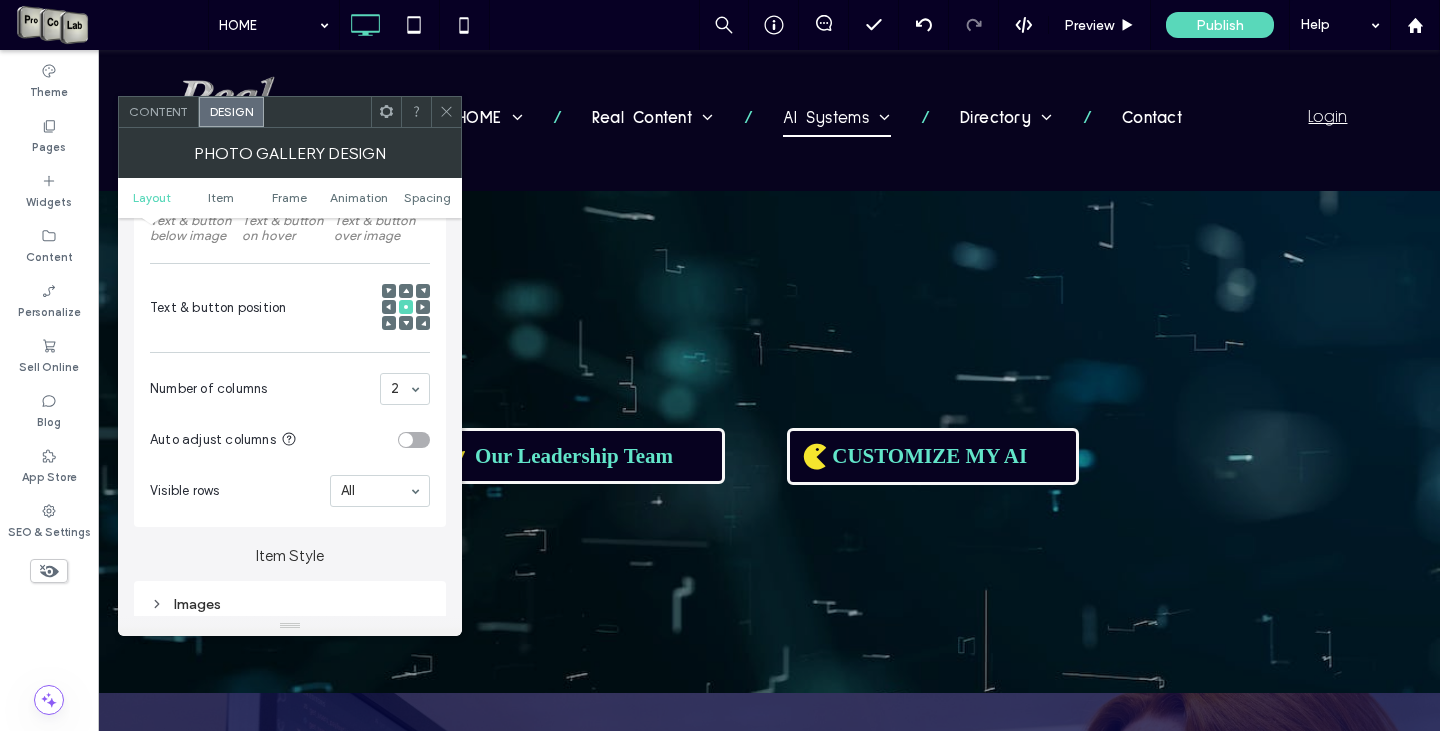 scroll, scrollTop: 700, scrollLeft: 0, axis: vertical 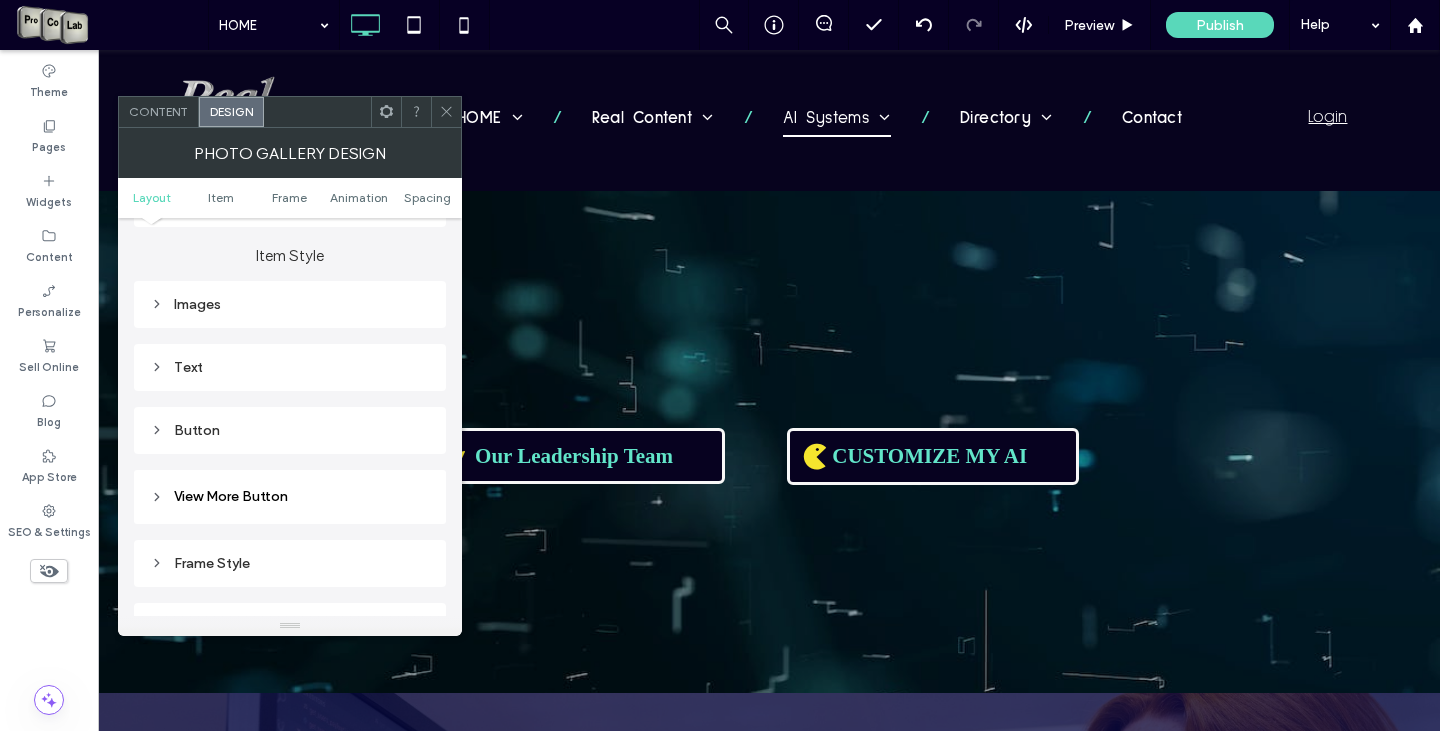 click on "Text" at bounding box center [290, 367] 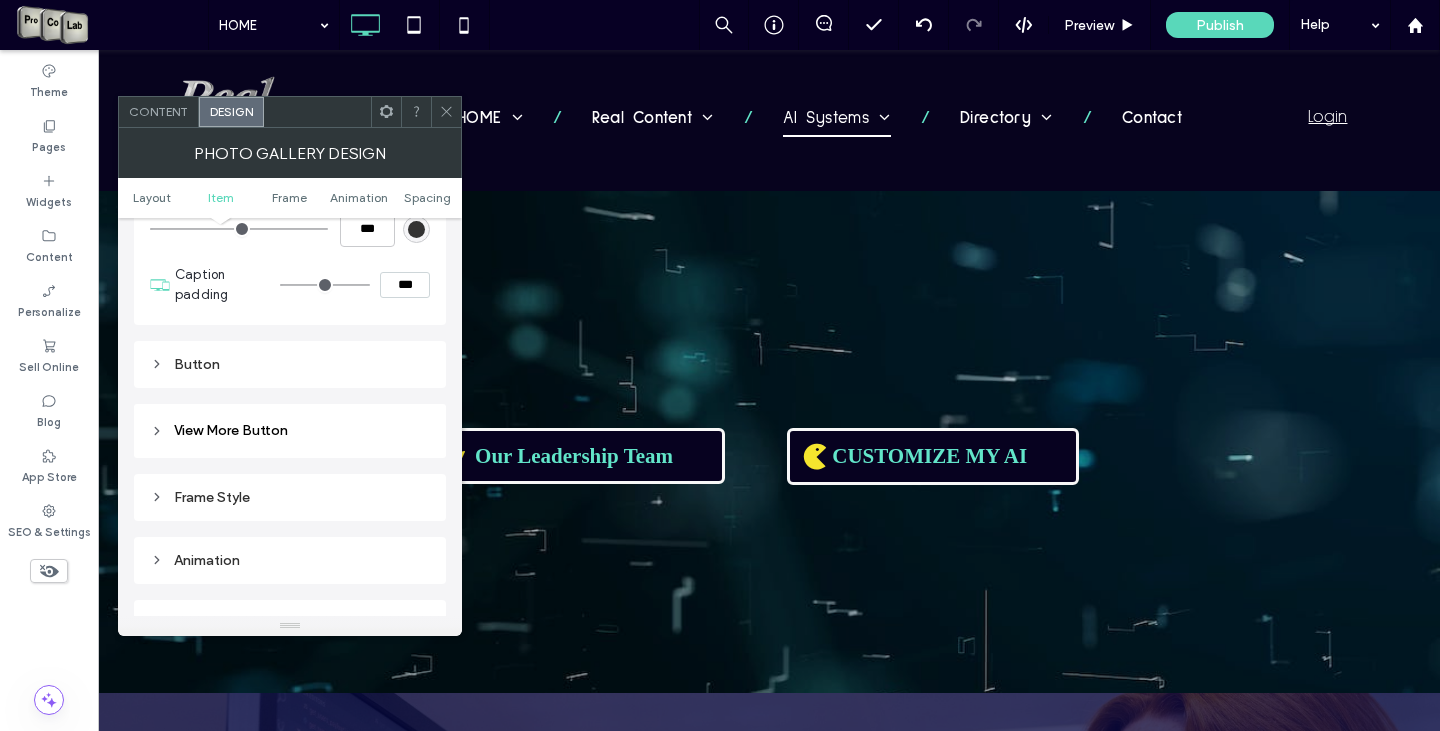 scroll, scrollTop: 1300, scrollLeft: 0, axis: vertical 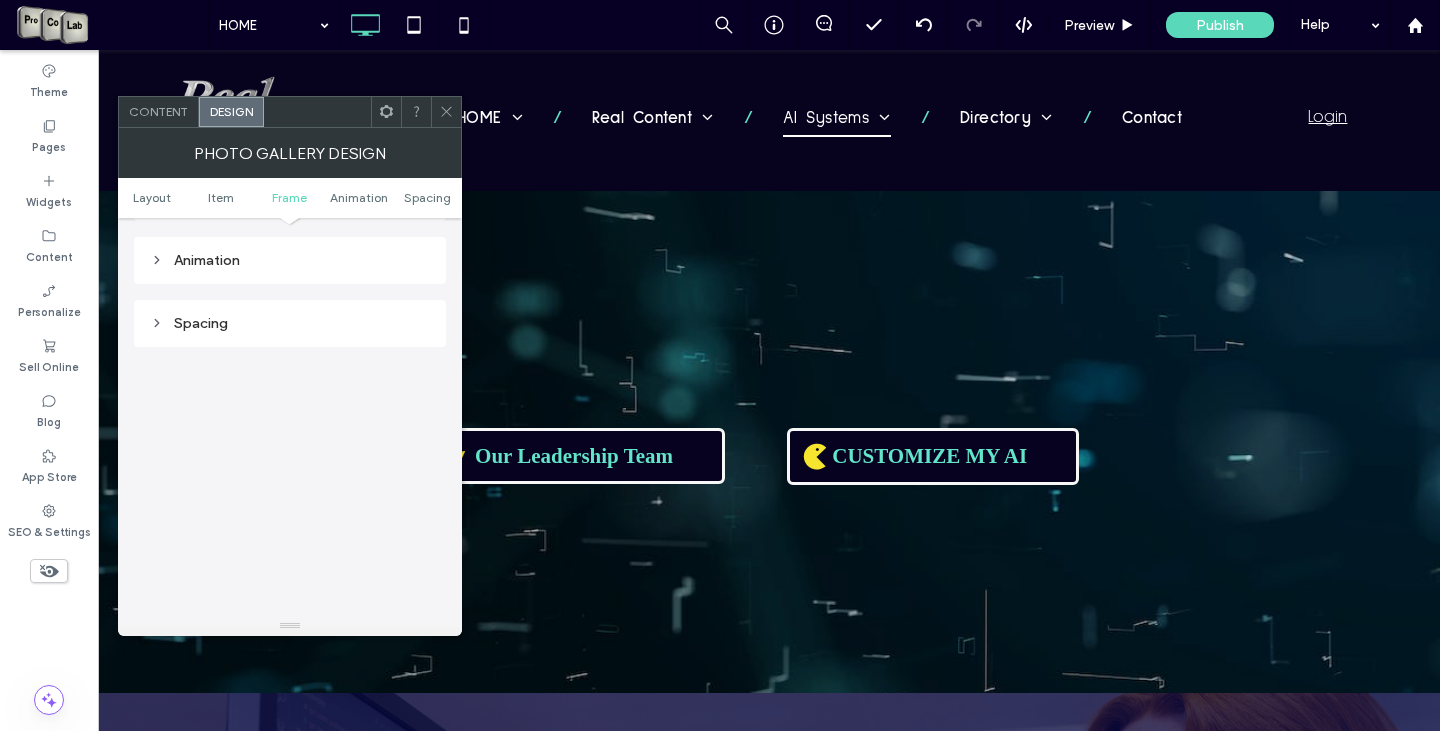 click on "Content" at bounding box center [159, 112] 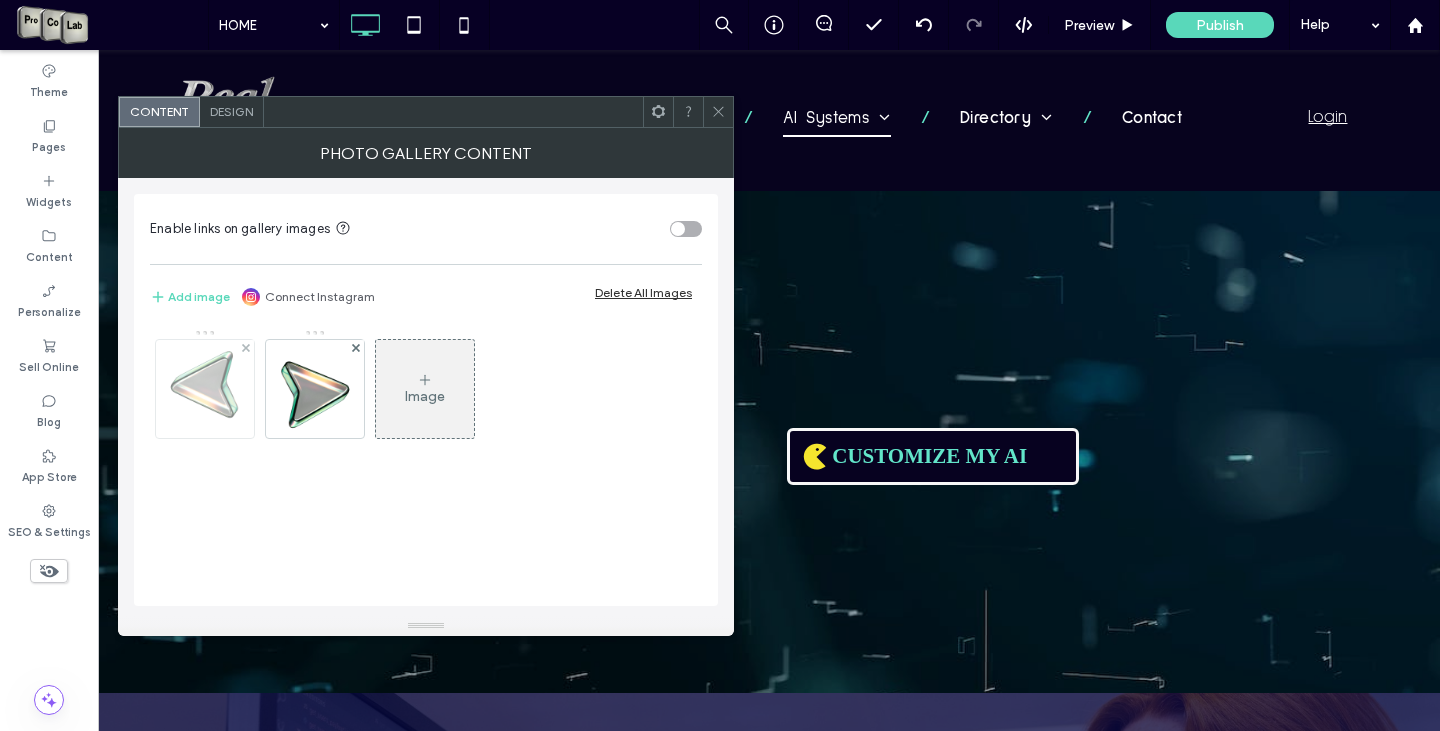 click at bounding box center [205, 389] 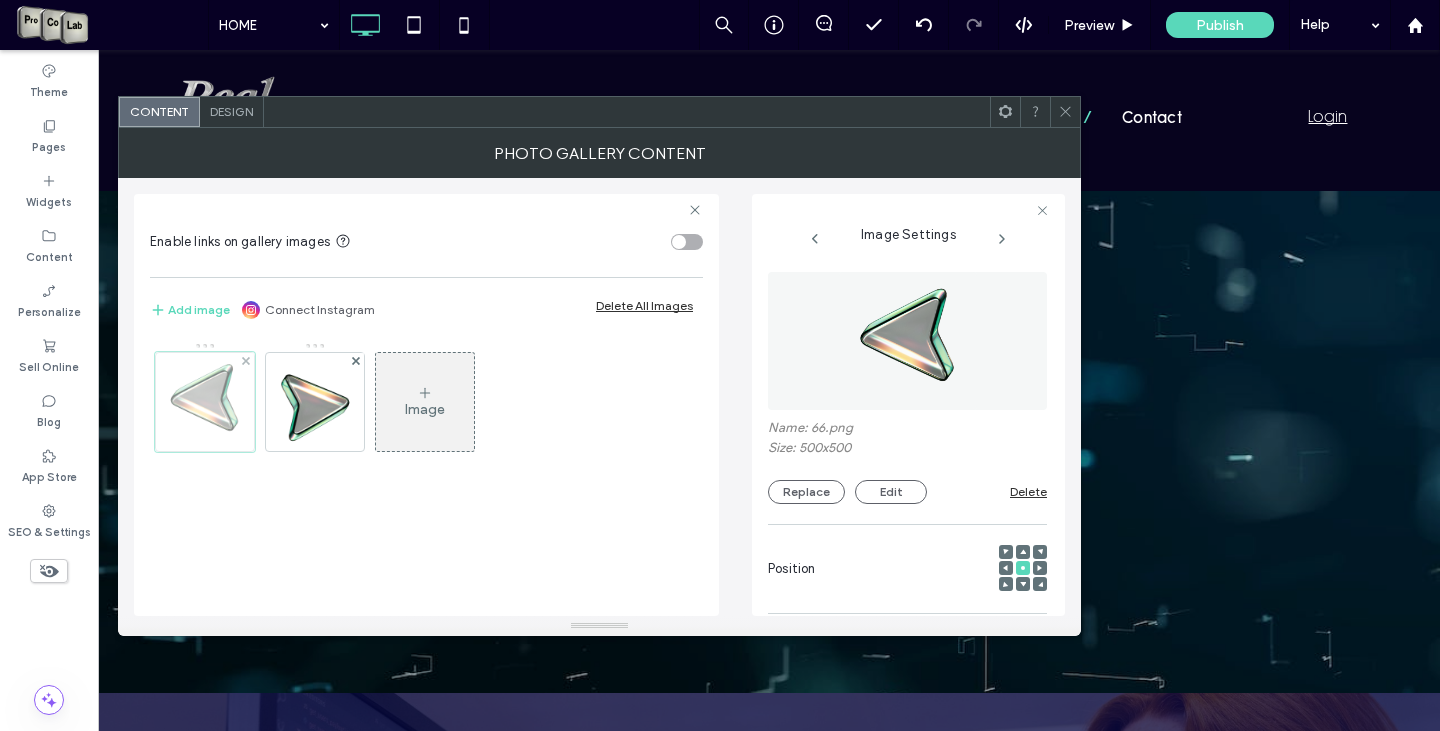 scroll, scrollTop: 0, scrollLeft: 2, axis: horizontal 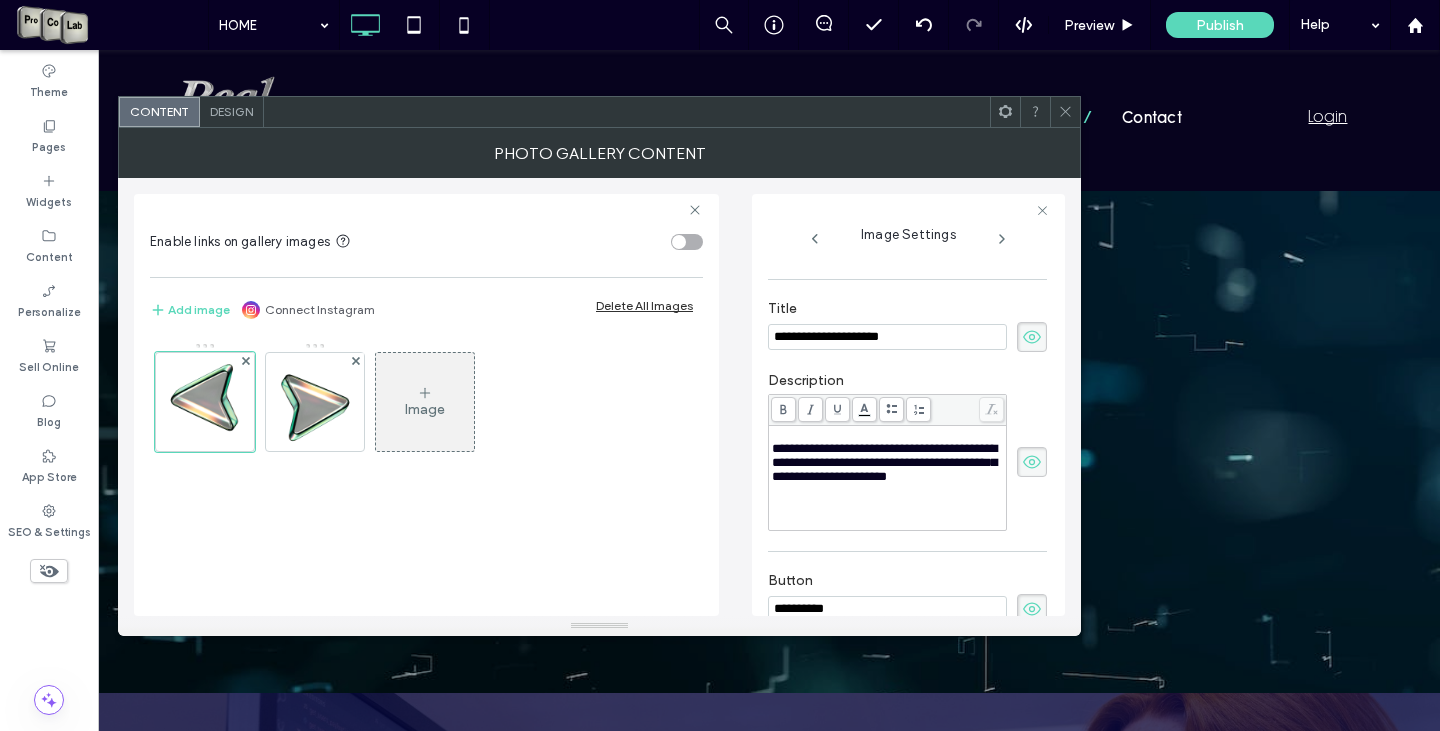 click on "**********" at bounding box center (887, 337) 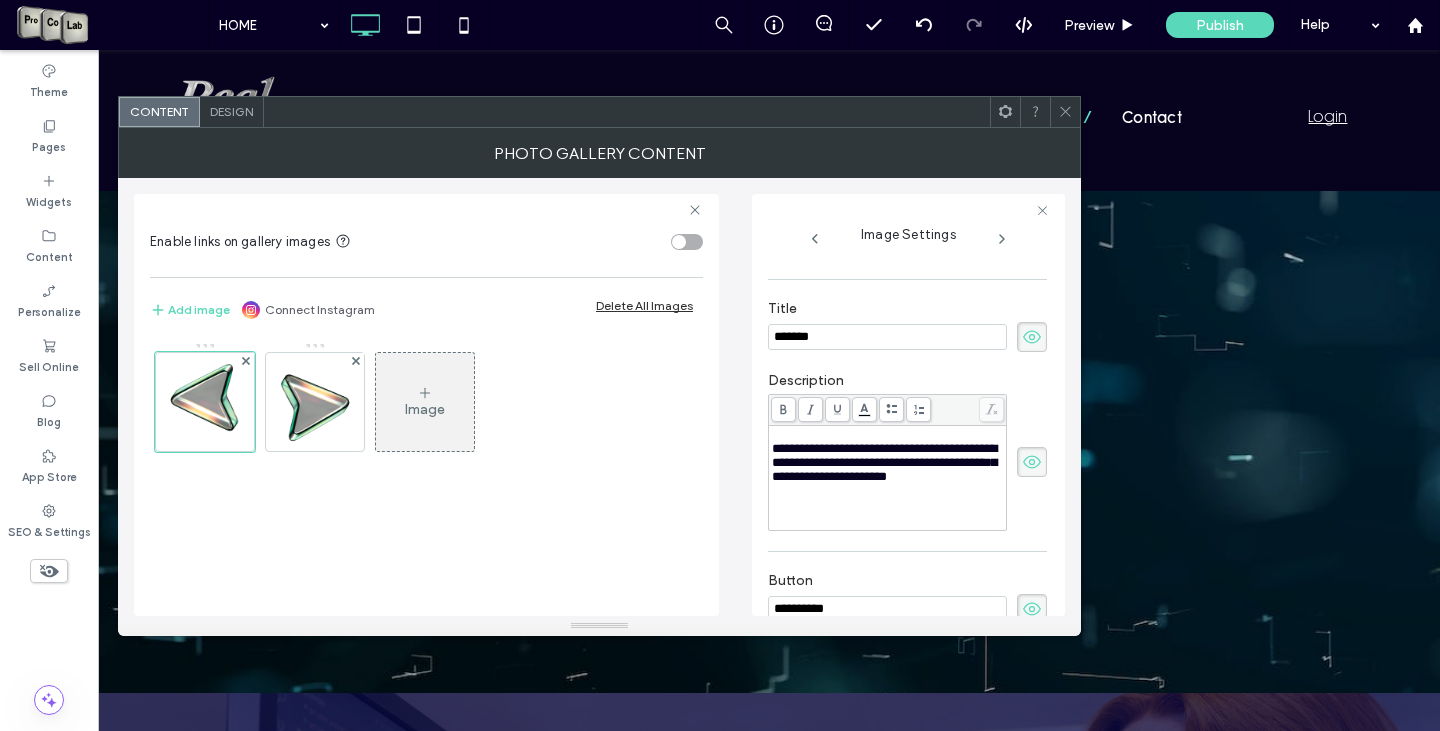 type on "*******" 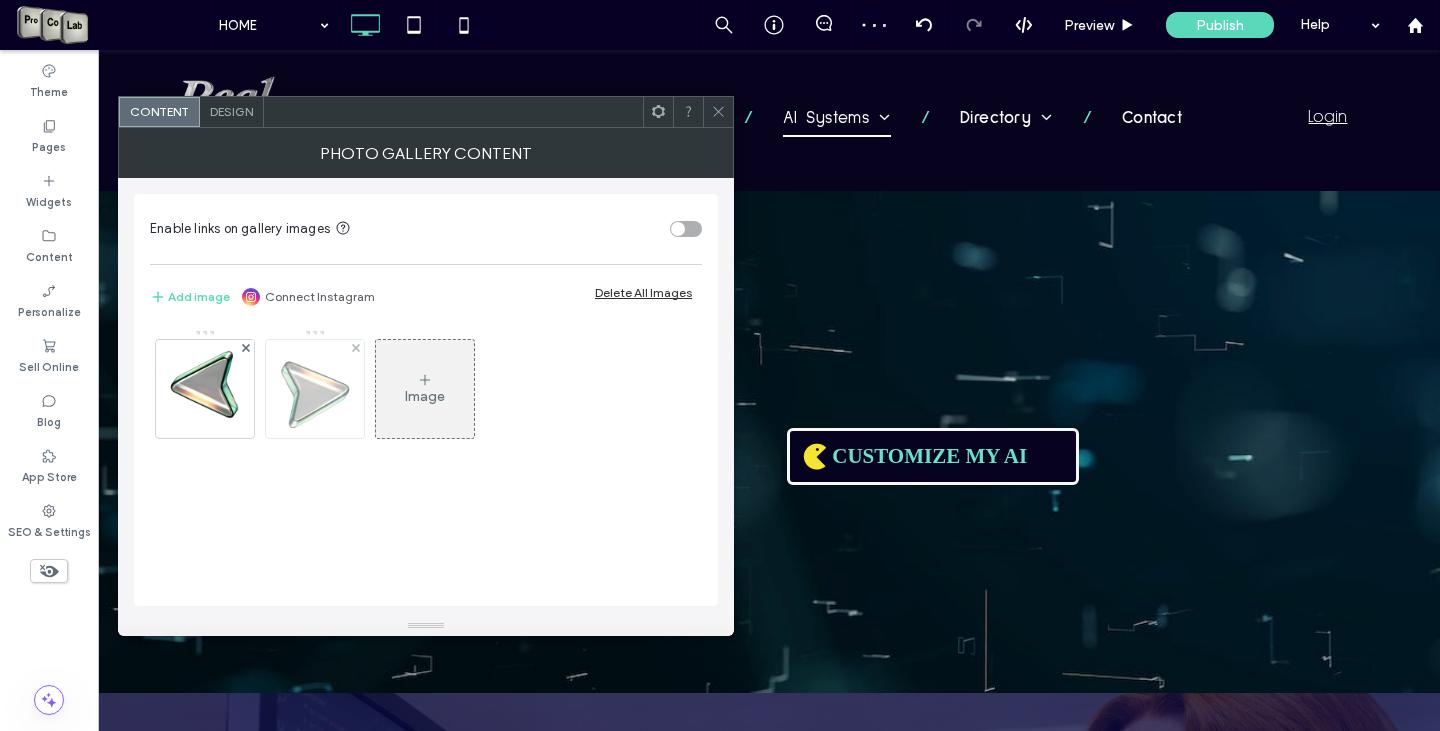click at bounding box center (315, 389) 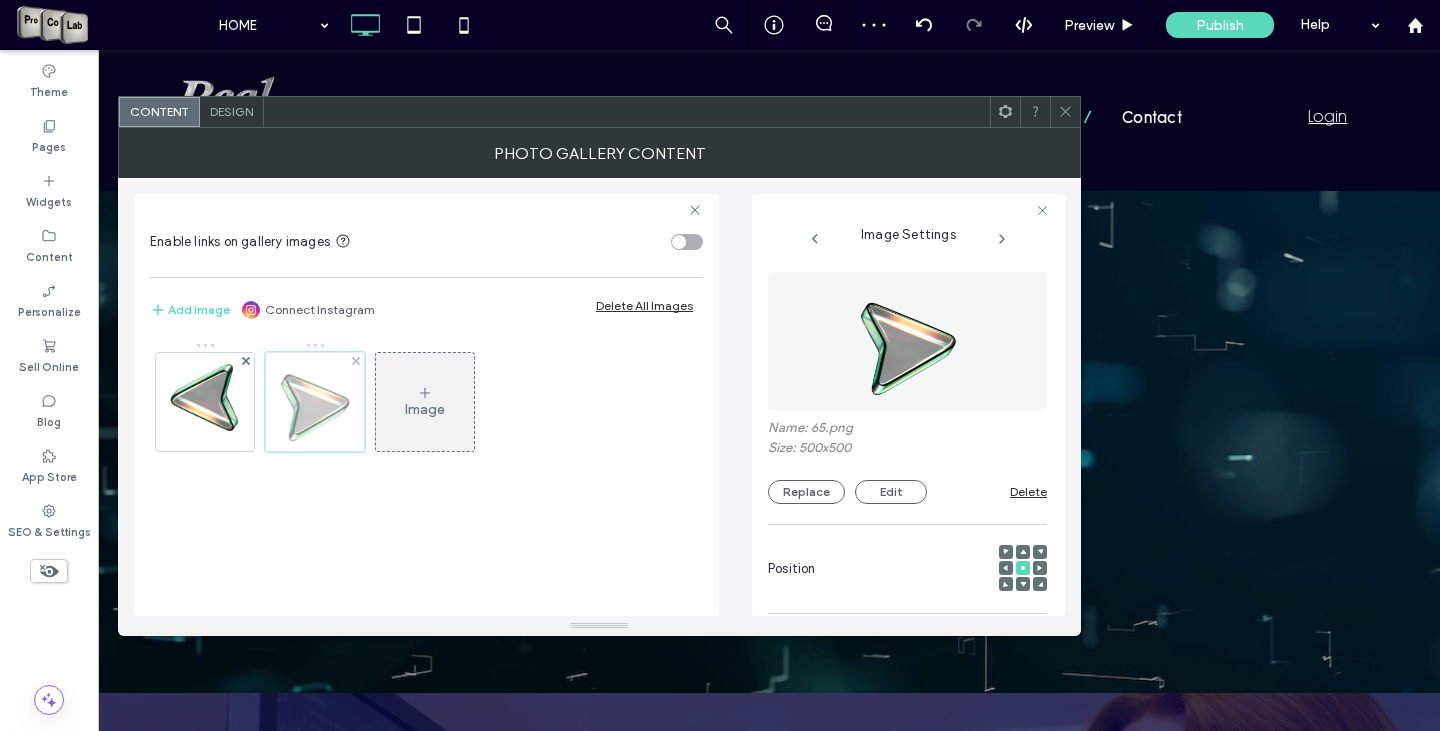 scroll, scrollTop: 0, scrollLeft: 0, axis: both 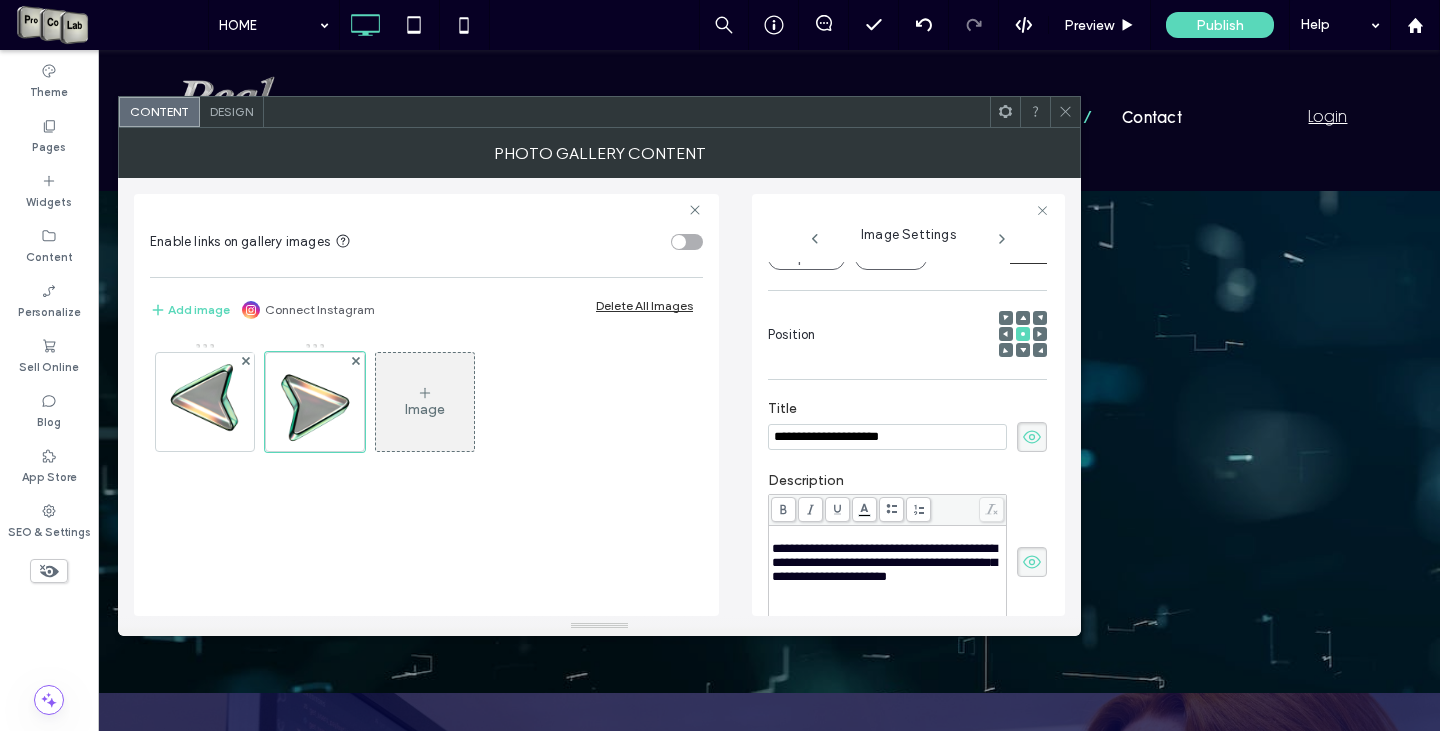 click on "**********" at bounding box center [887, 437] 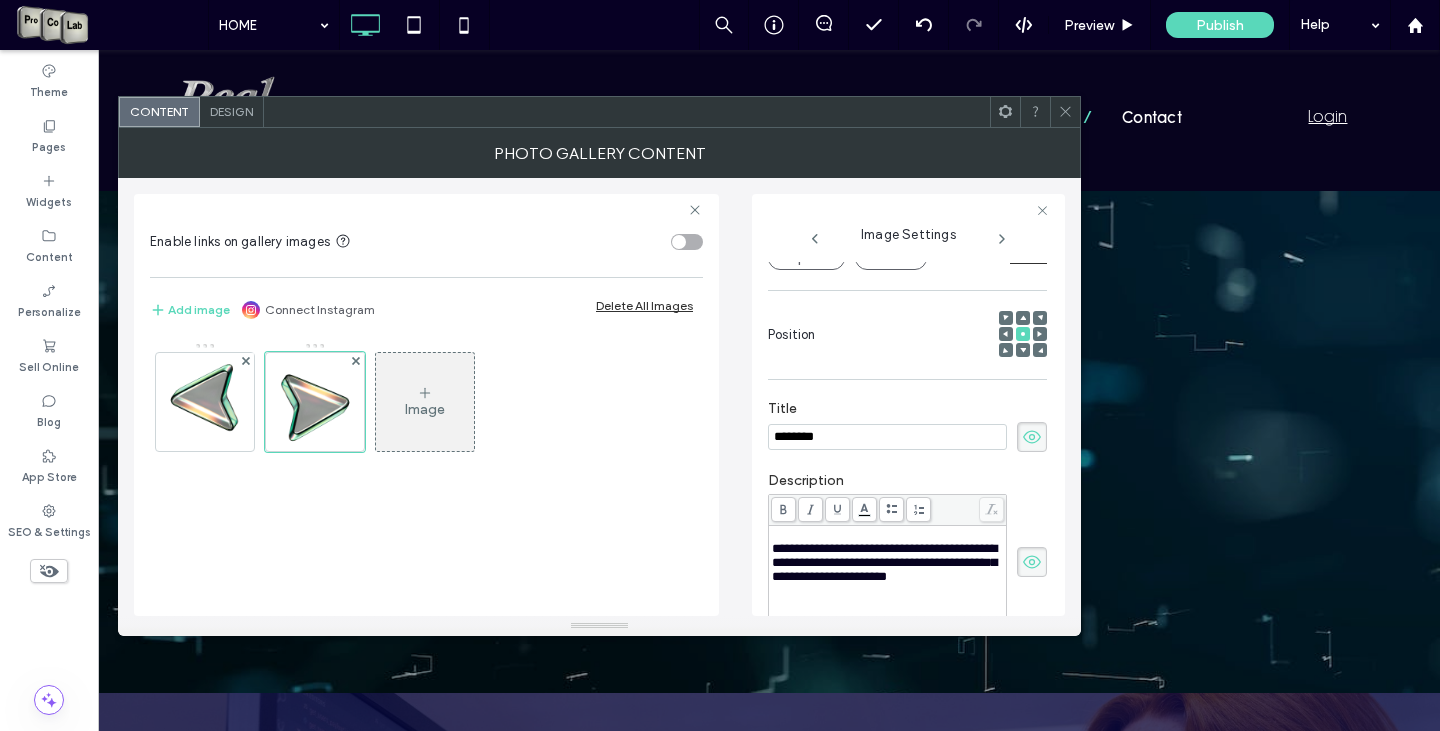 type on "********" 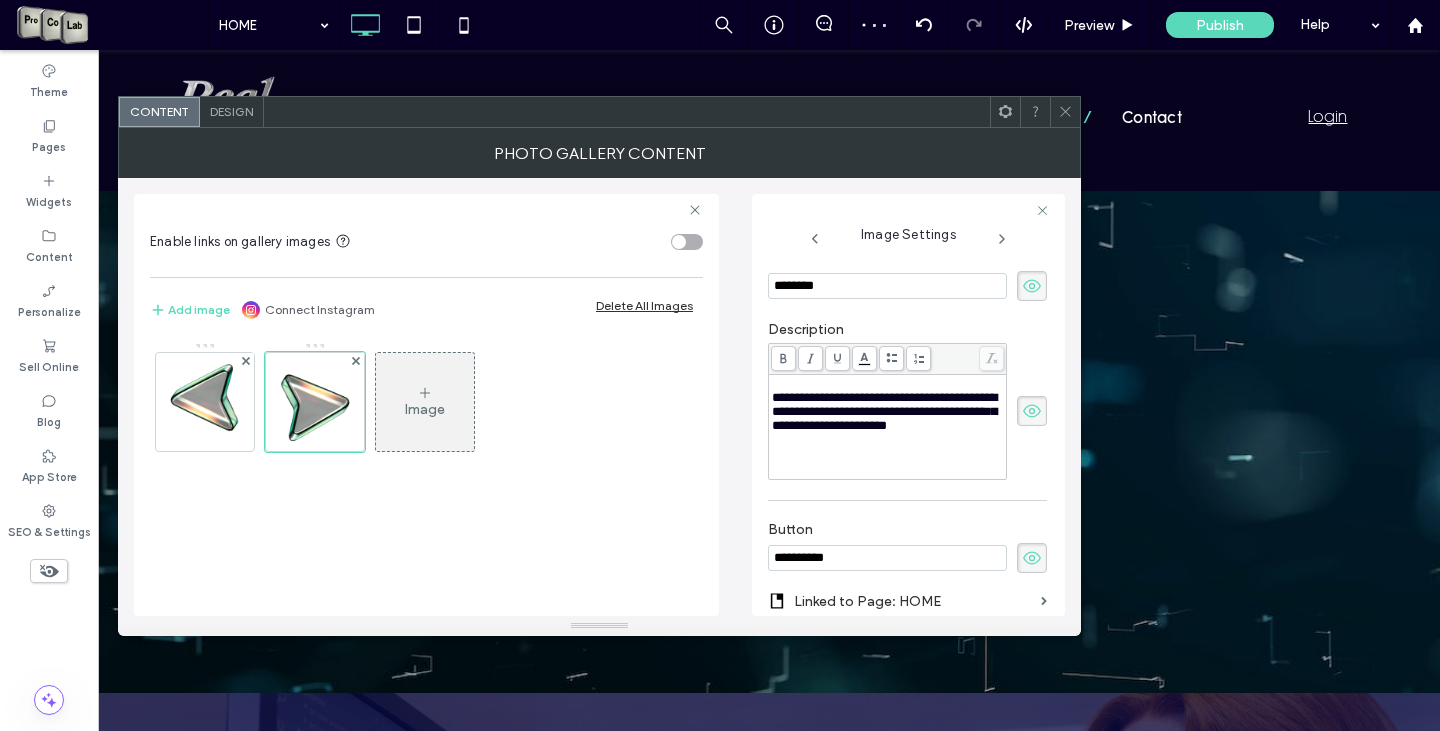 scroll, scrollTop: 375, scrollLeft: 0, axis: vertical 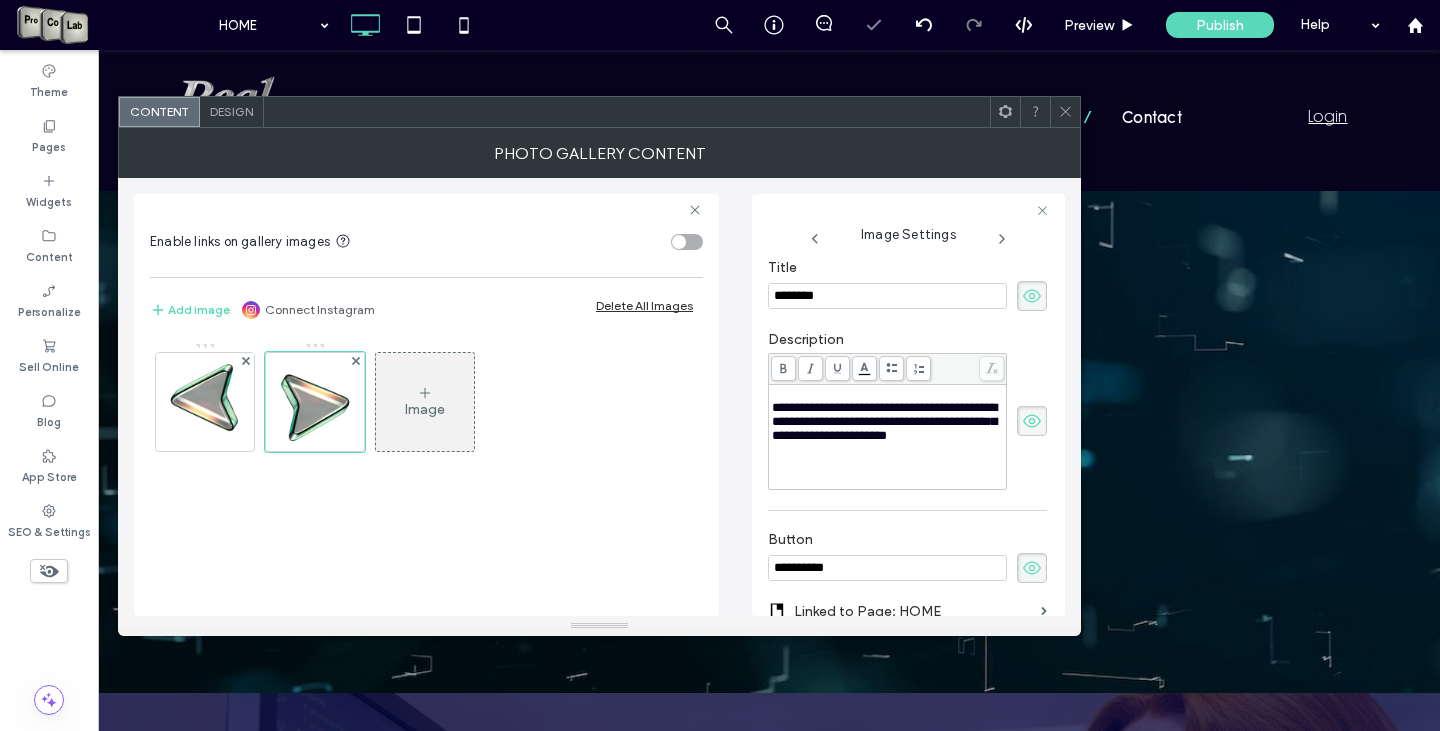click on "**********" at bounding box center [884, 421] 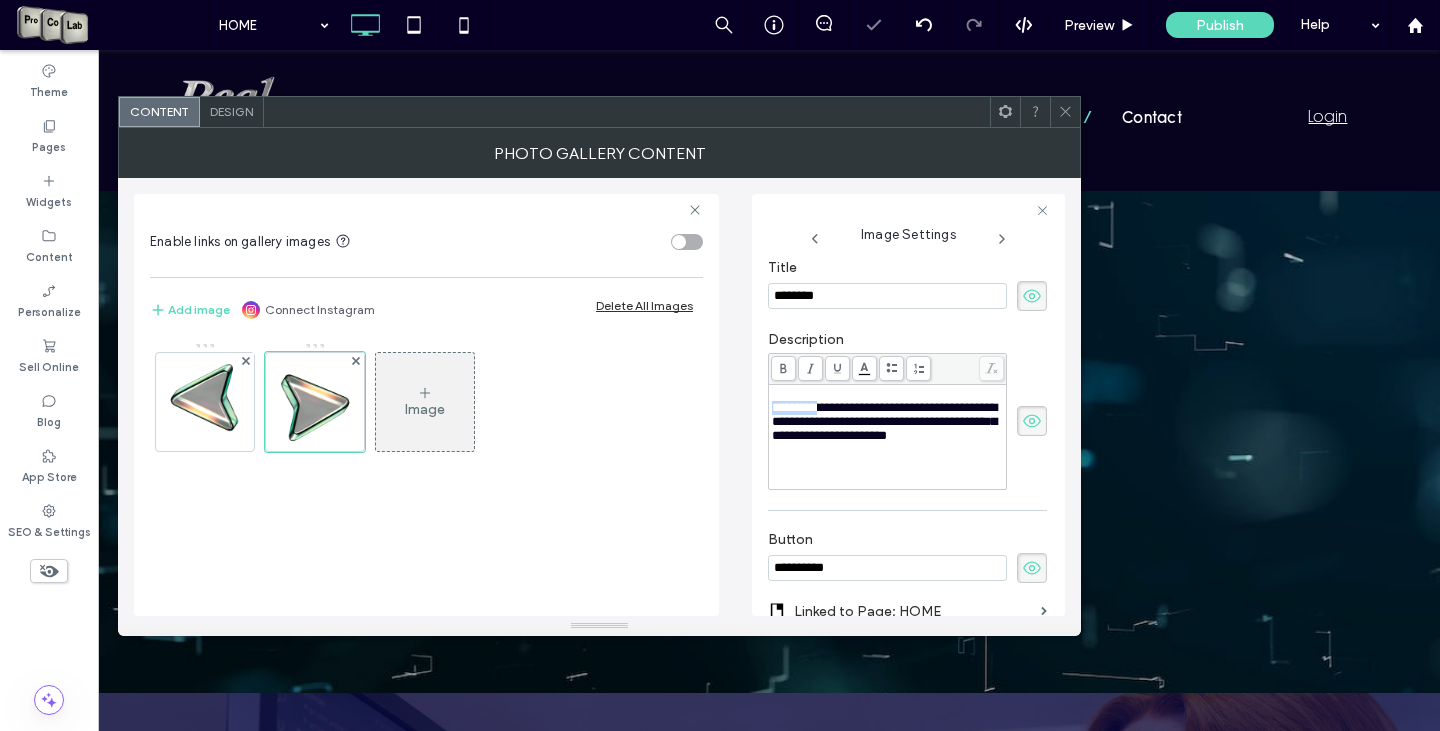 click on "**********" at bounding box center (884, 421) 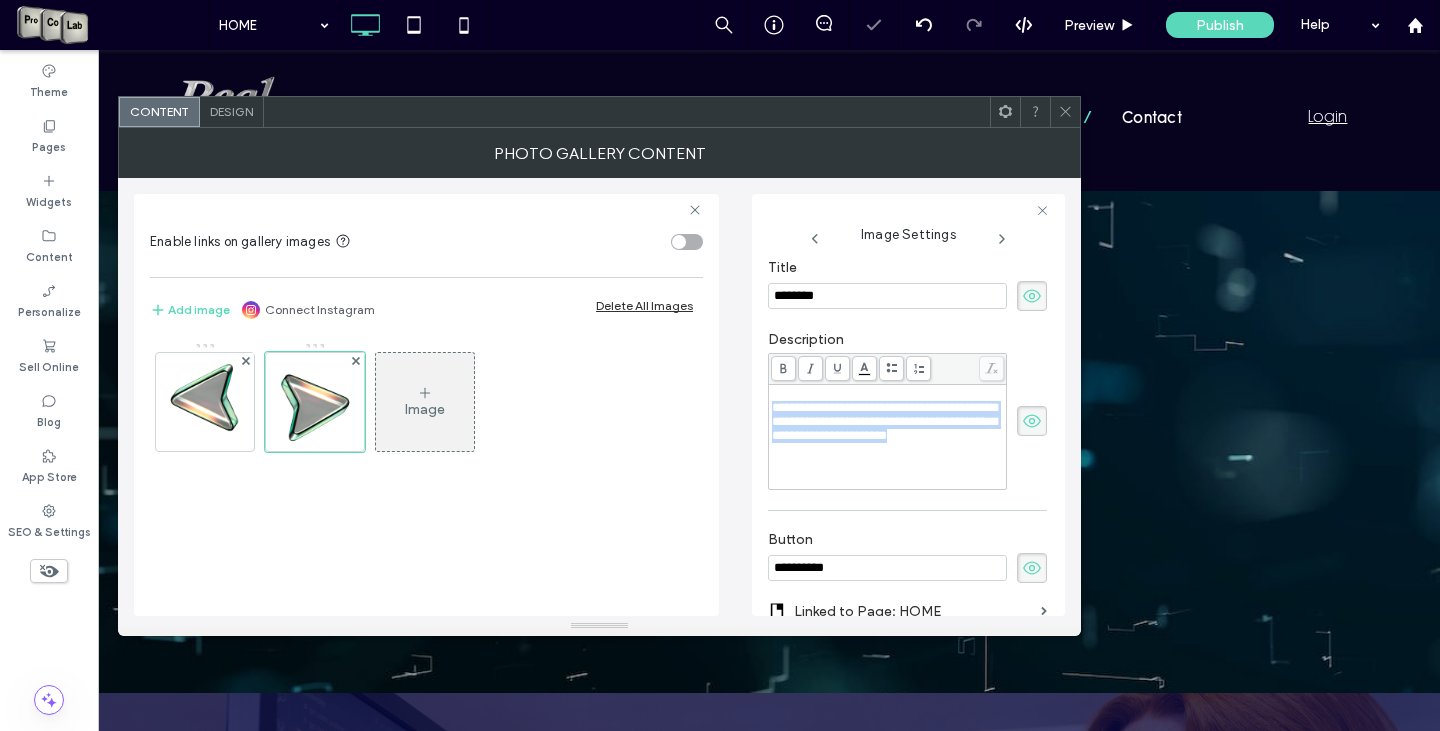 click on "**********" at bounding box center (884, 421) 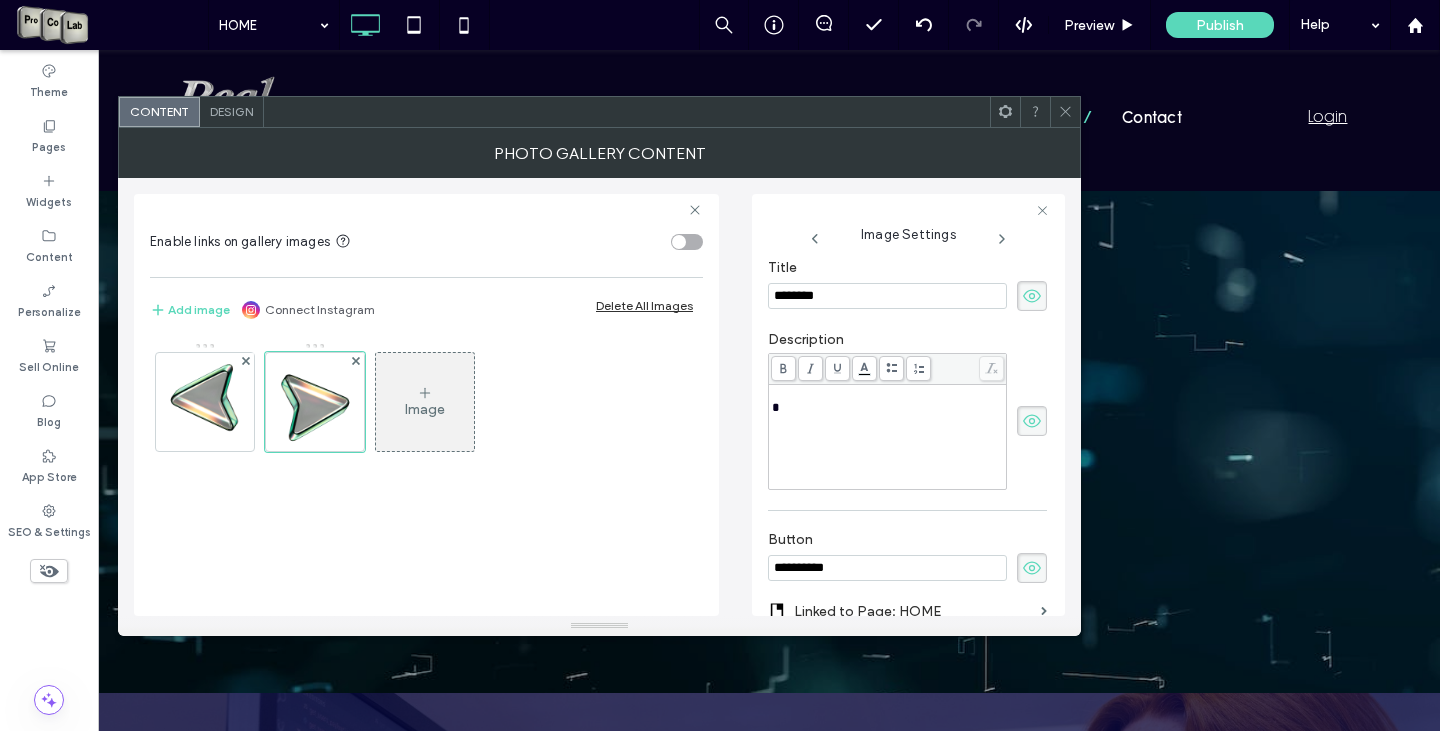 type 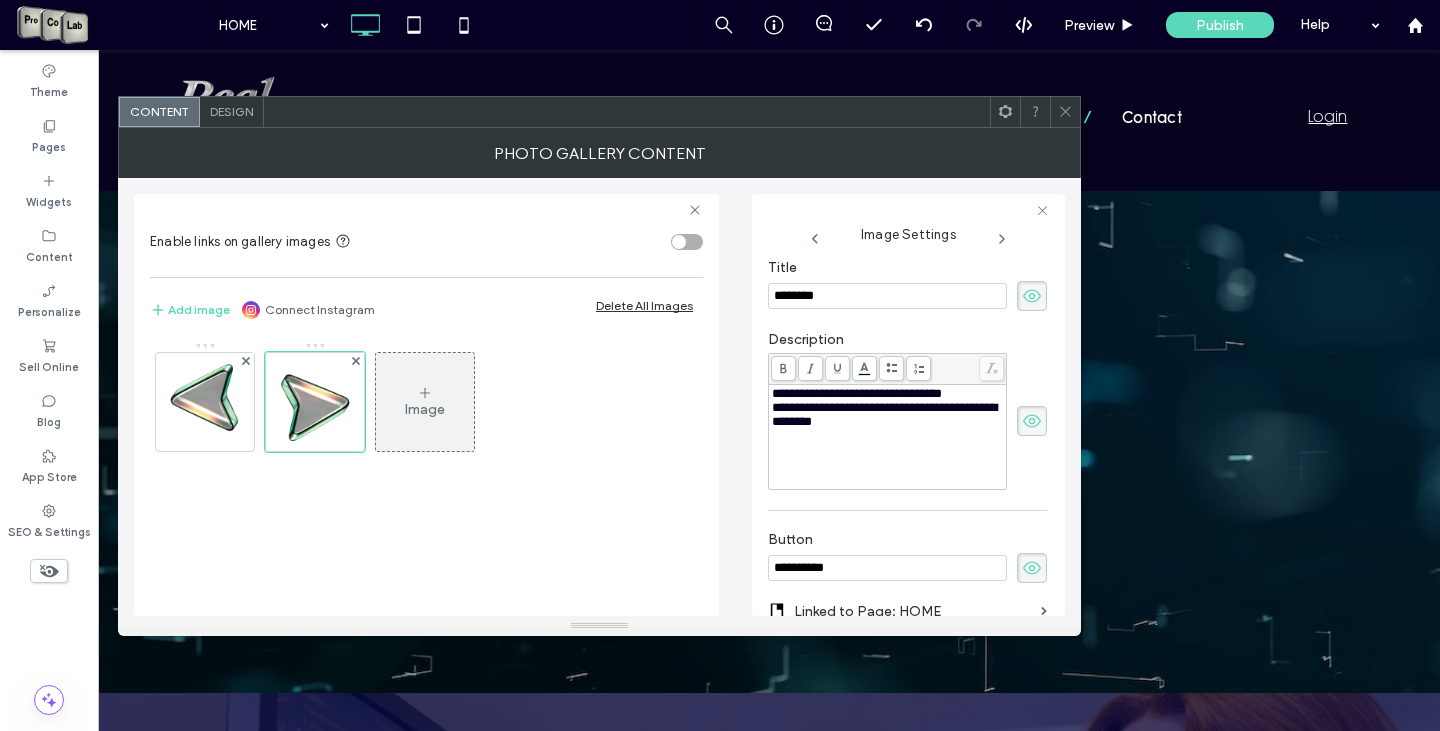 click on "**********" at bounding box center [888, 394] 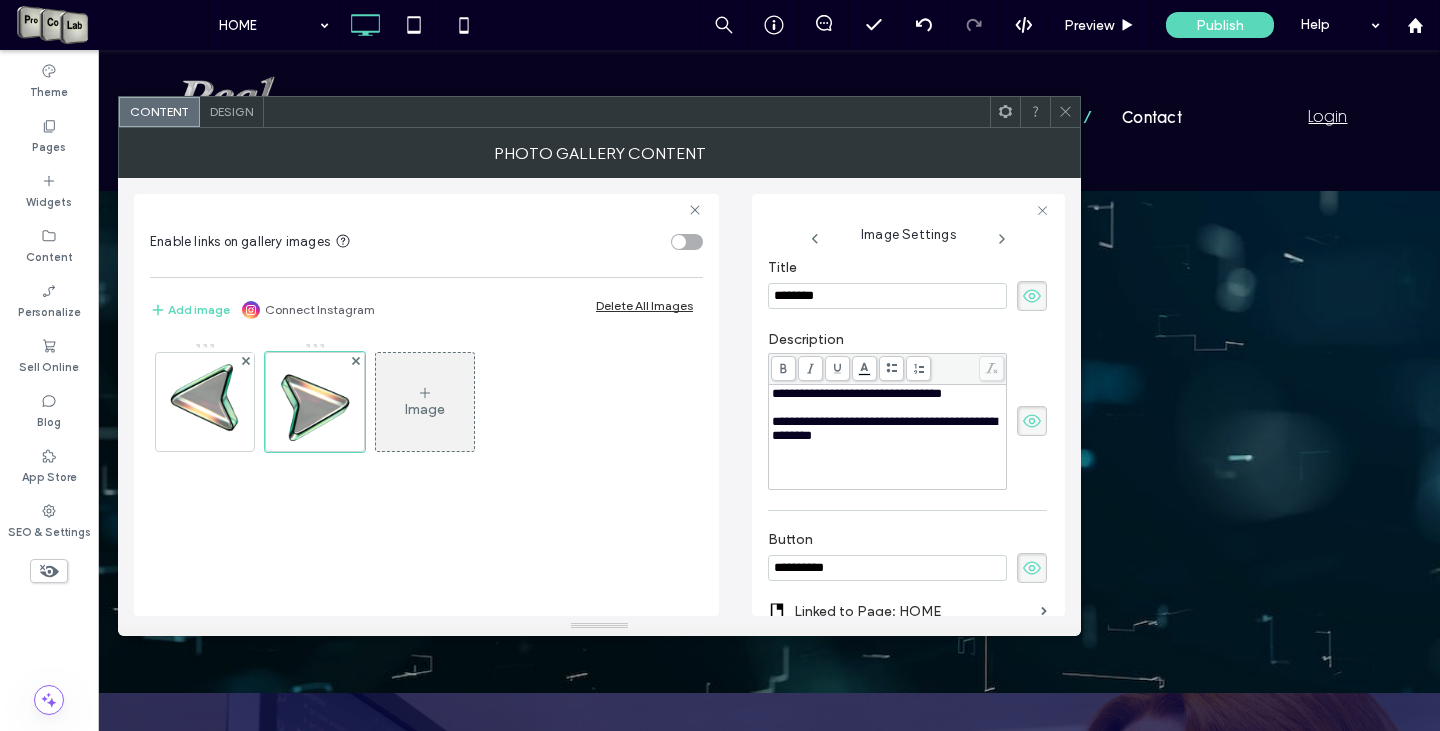 click on "**********" at bounding box center [888, 429] 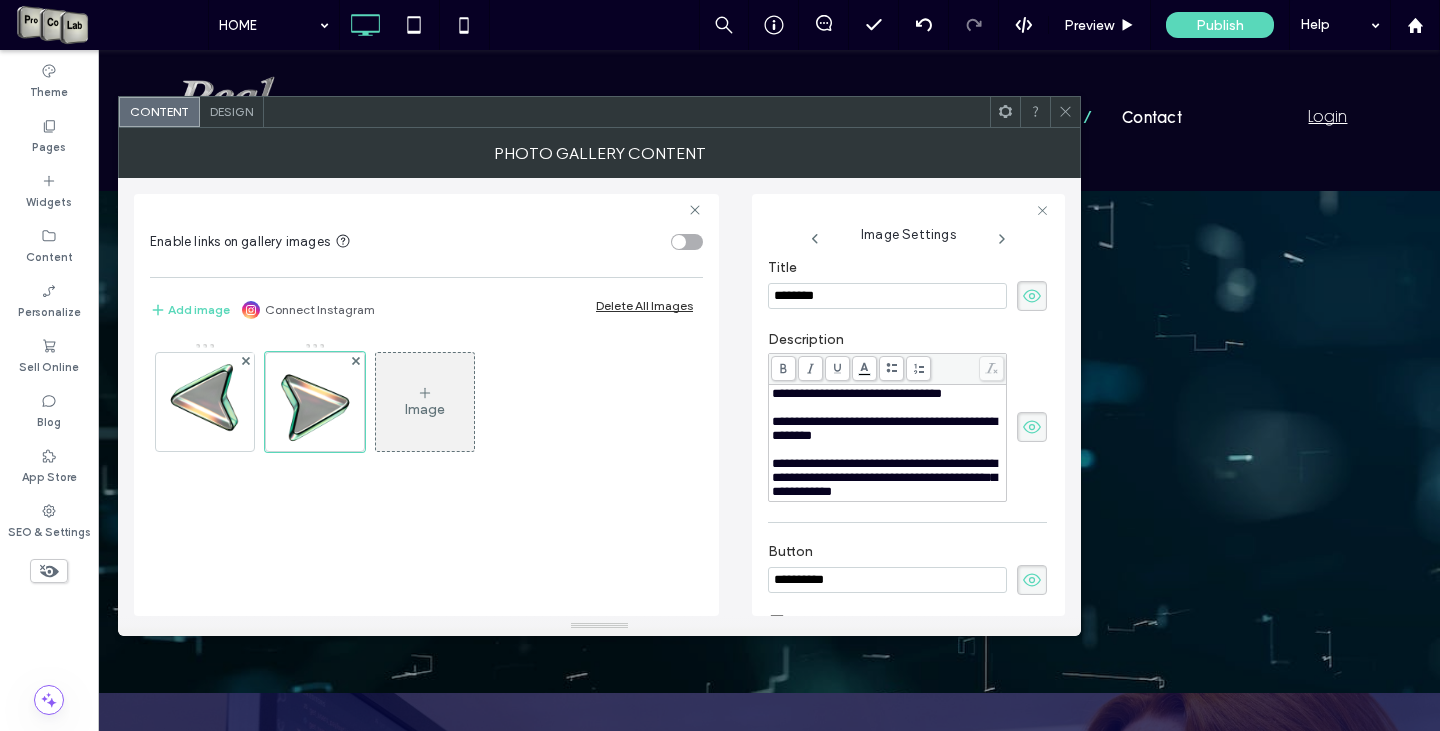 click on "**********" at bounding box center (884, 477) 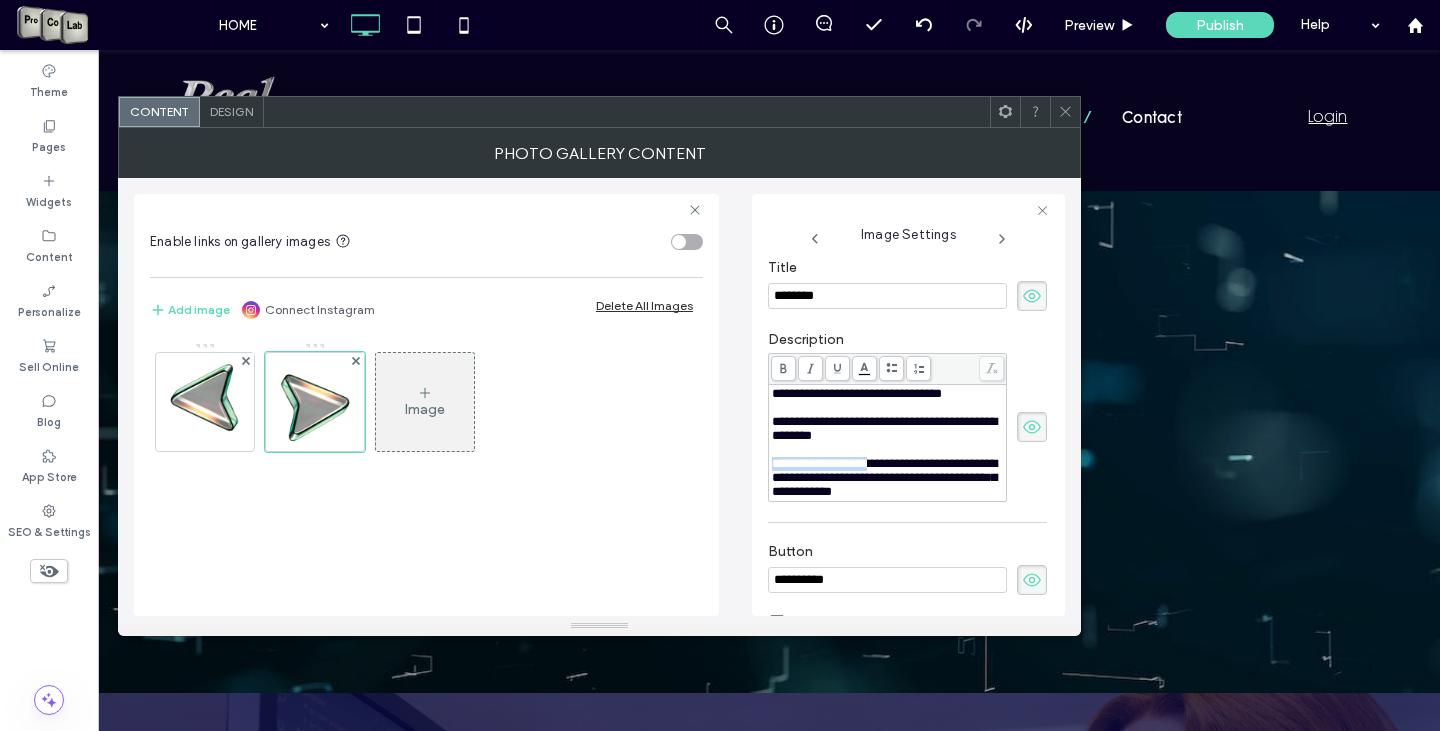drag, startPoint x: 774, startPoint y: 490, endPoint x: 915, endPoint y: 520, distance: 144.15616 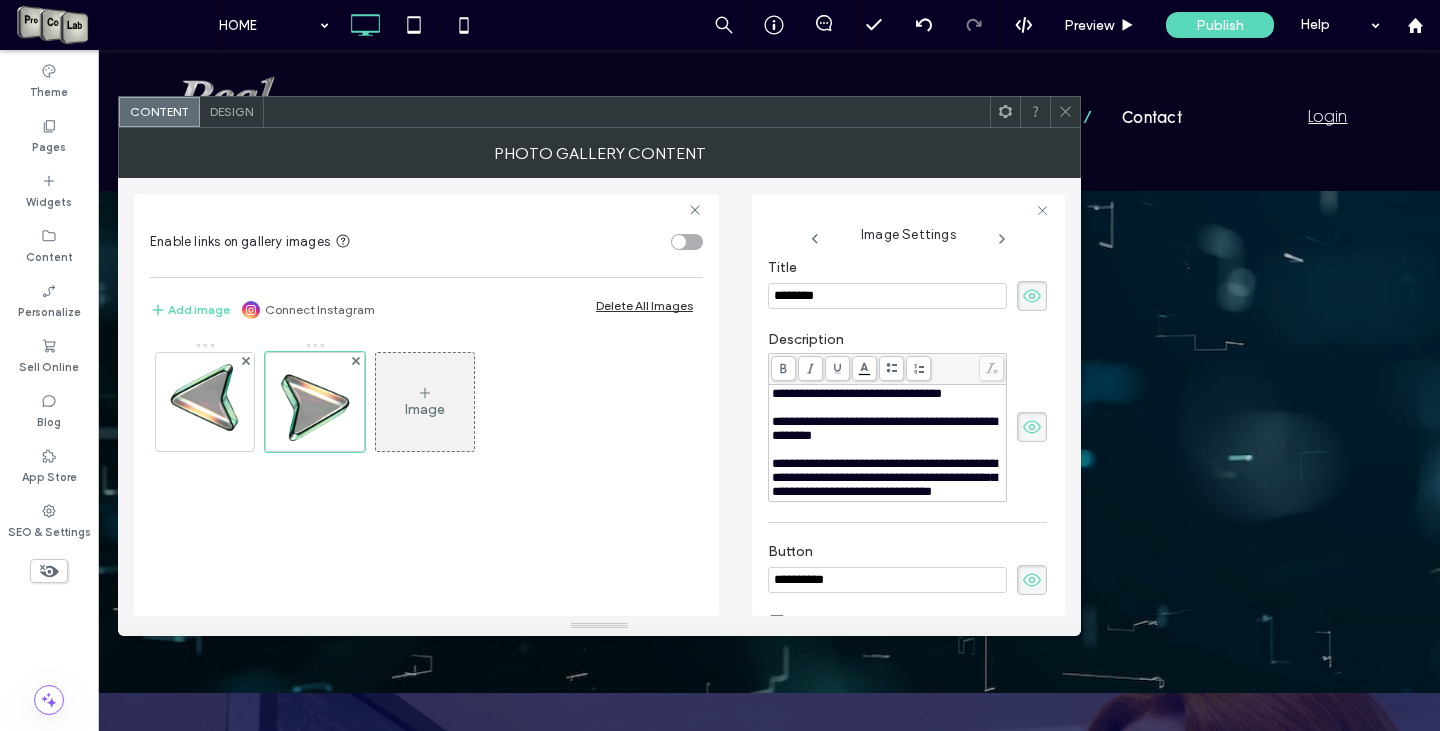 click on "**********" at bounding box center (888, 478) 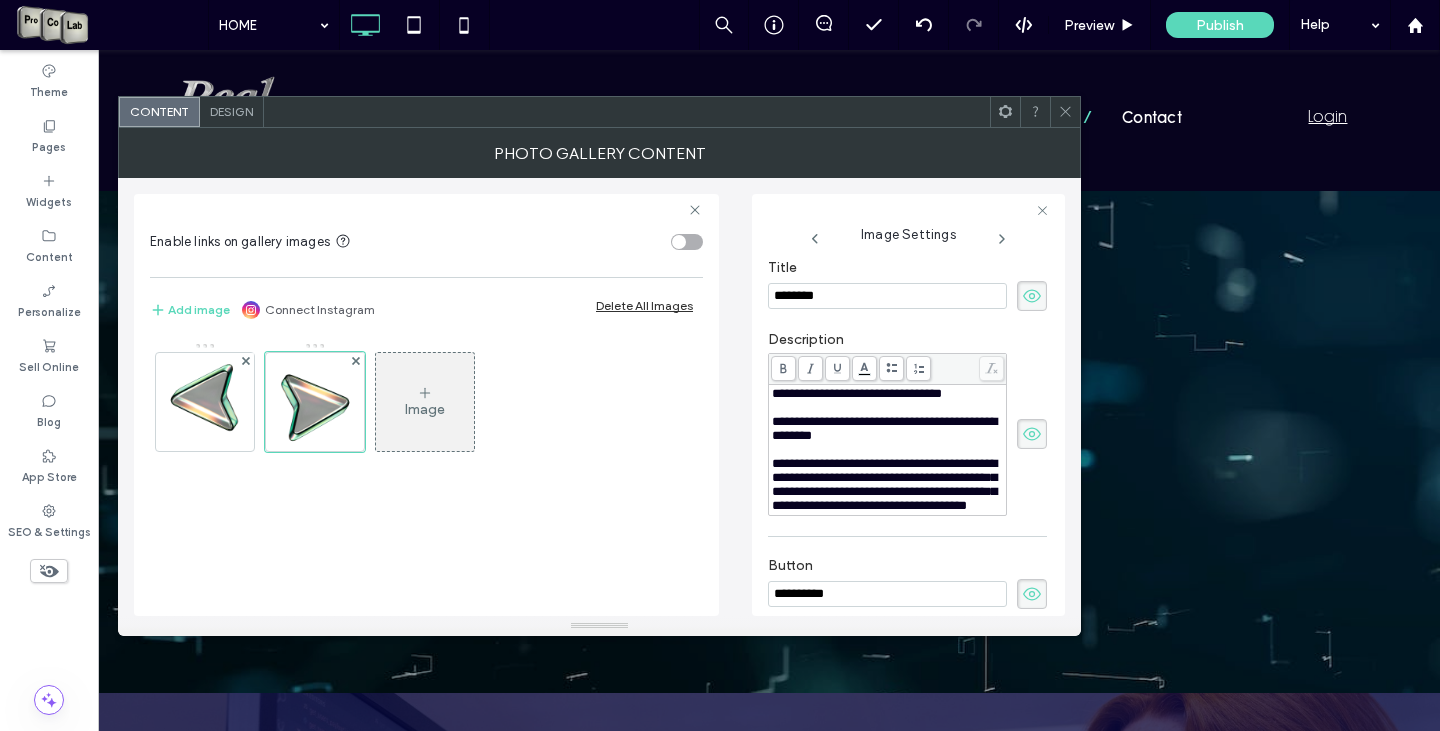 click on "**********" at bounding box center (884, 484) 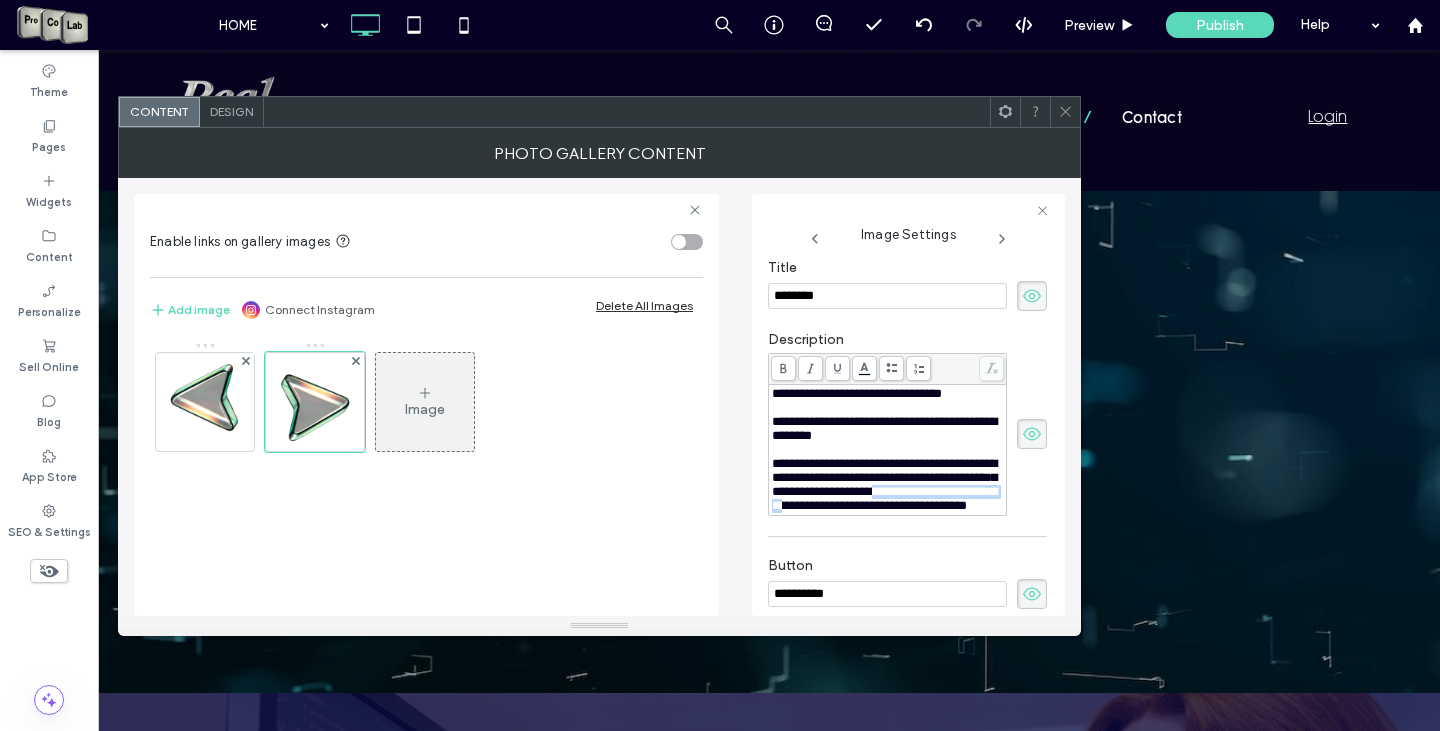 drag, startPoint x: 779, startPoint y: 536, endPoint x: 935, endPoint y: 538, distance: 156.01282 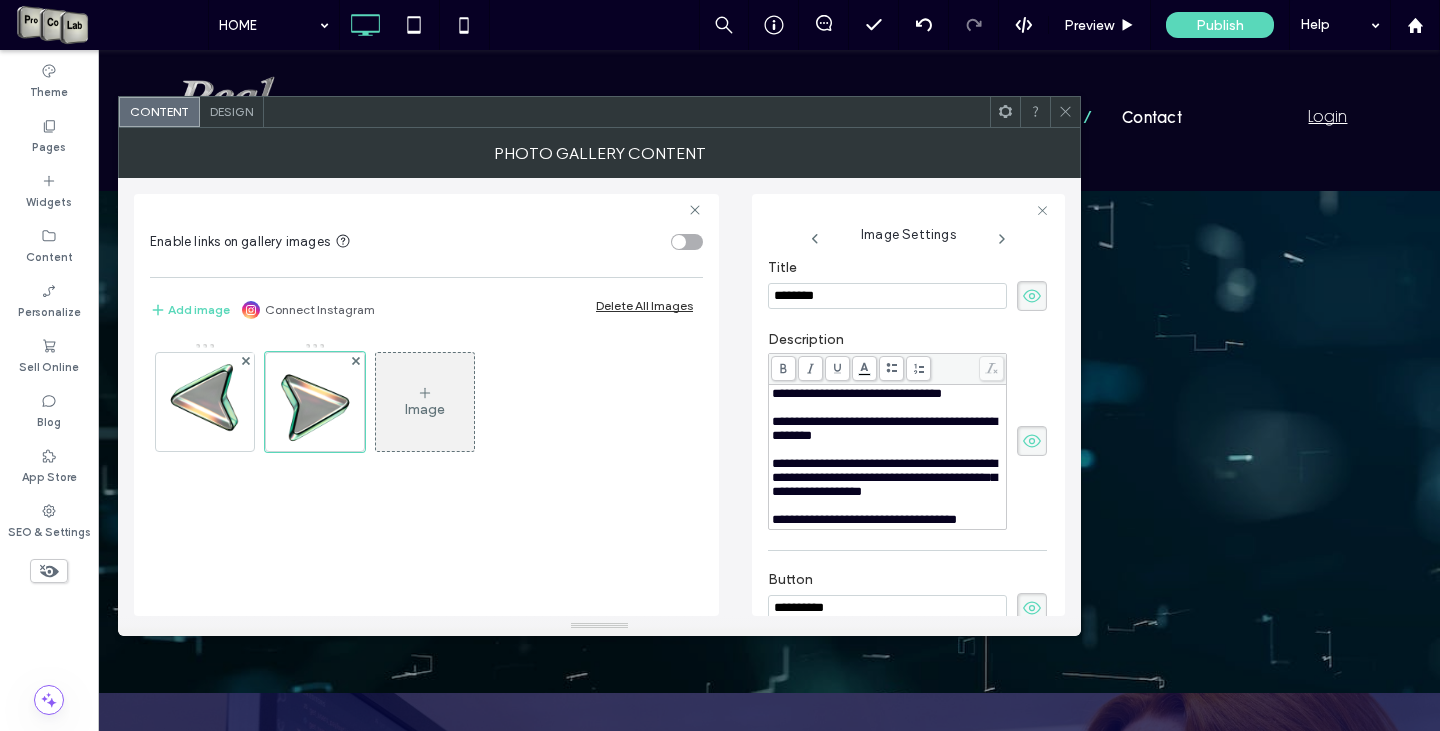 click on "**********" at bounding box center [864, 519] 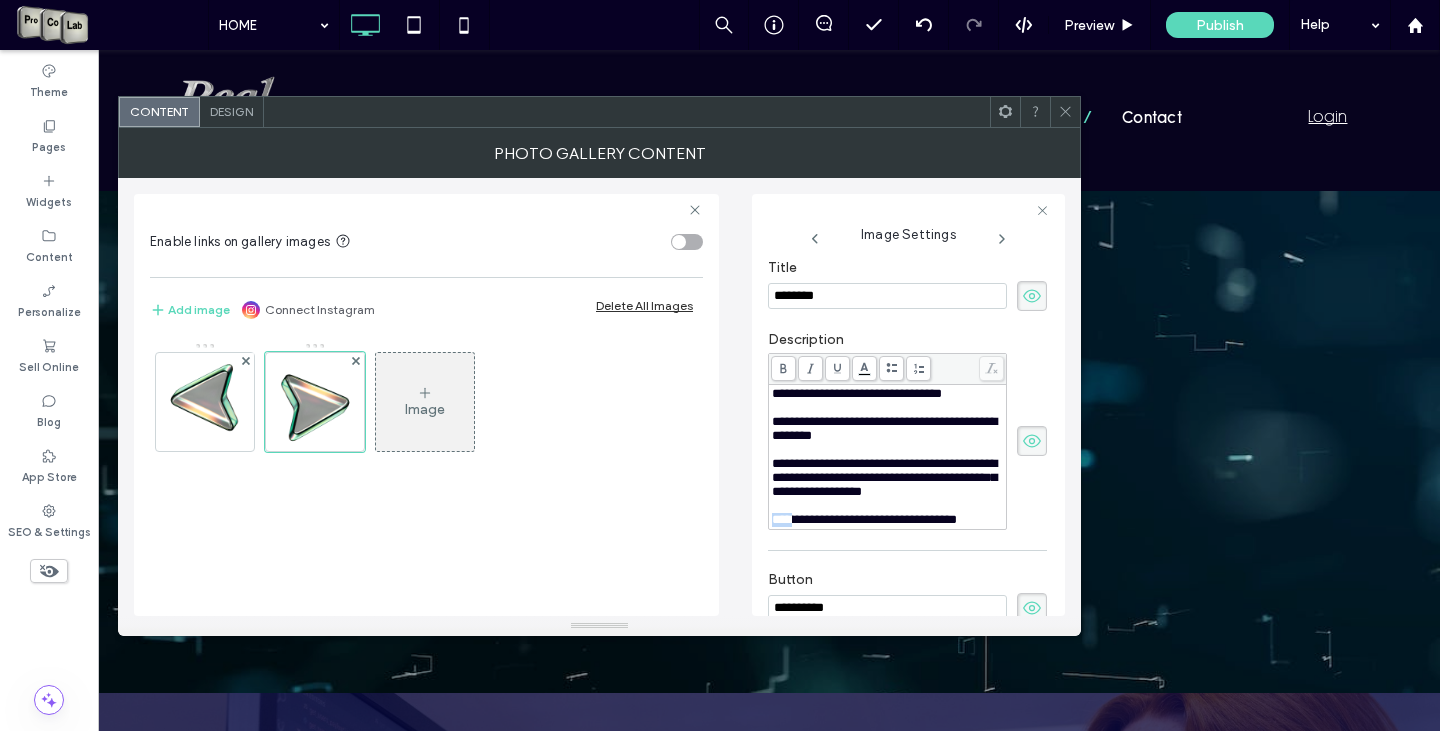 click on "**********" at bounding box center (864, 519) 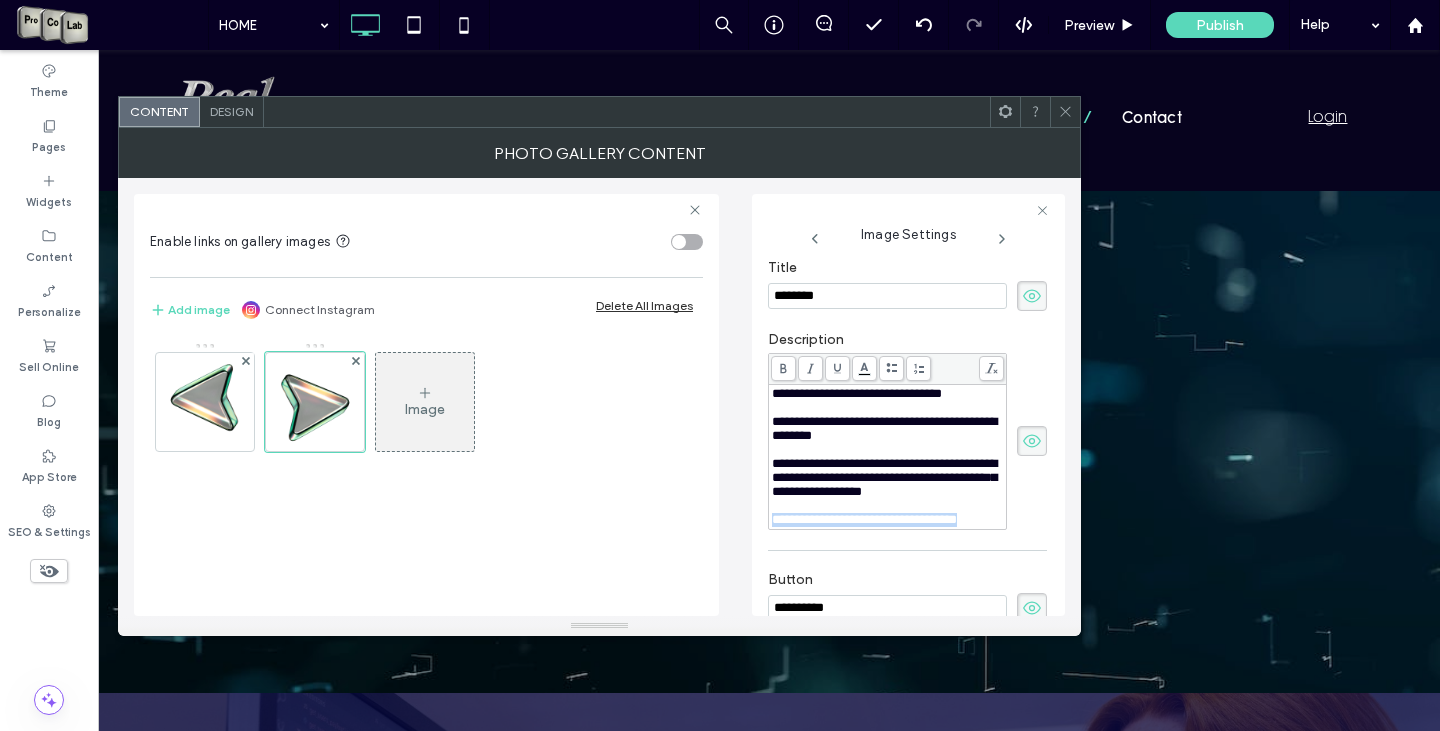 click on "**********" at bounding box center [864, 519] 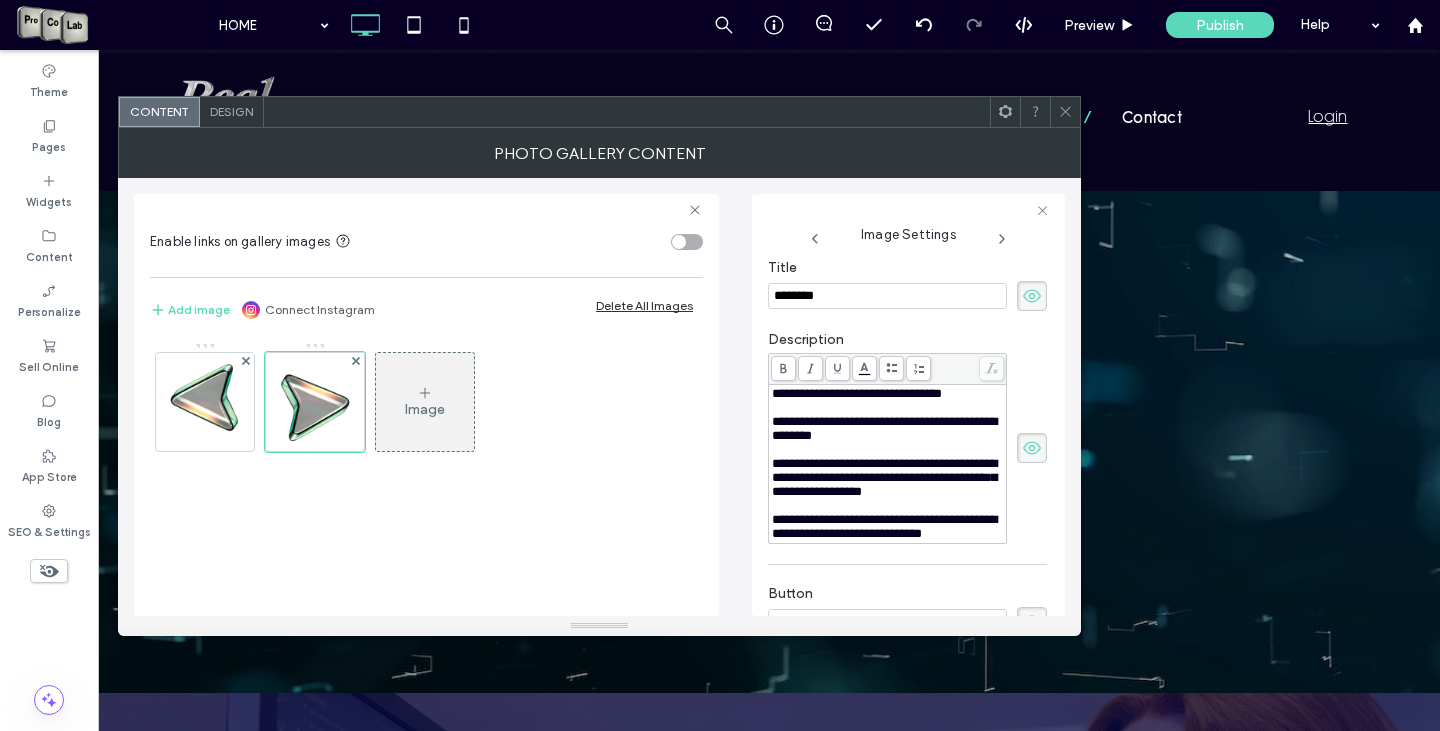 click on "**********" at bounding box center [887, 464] 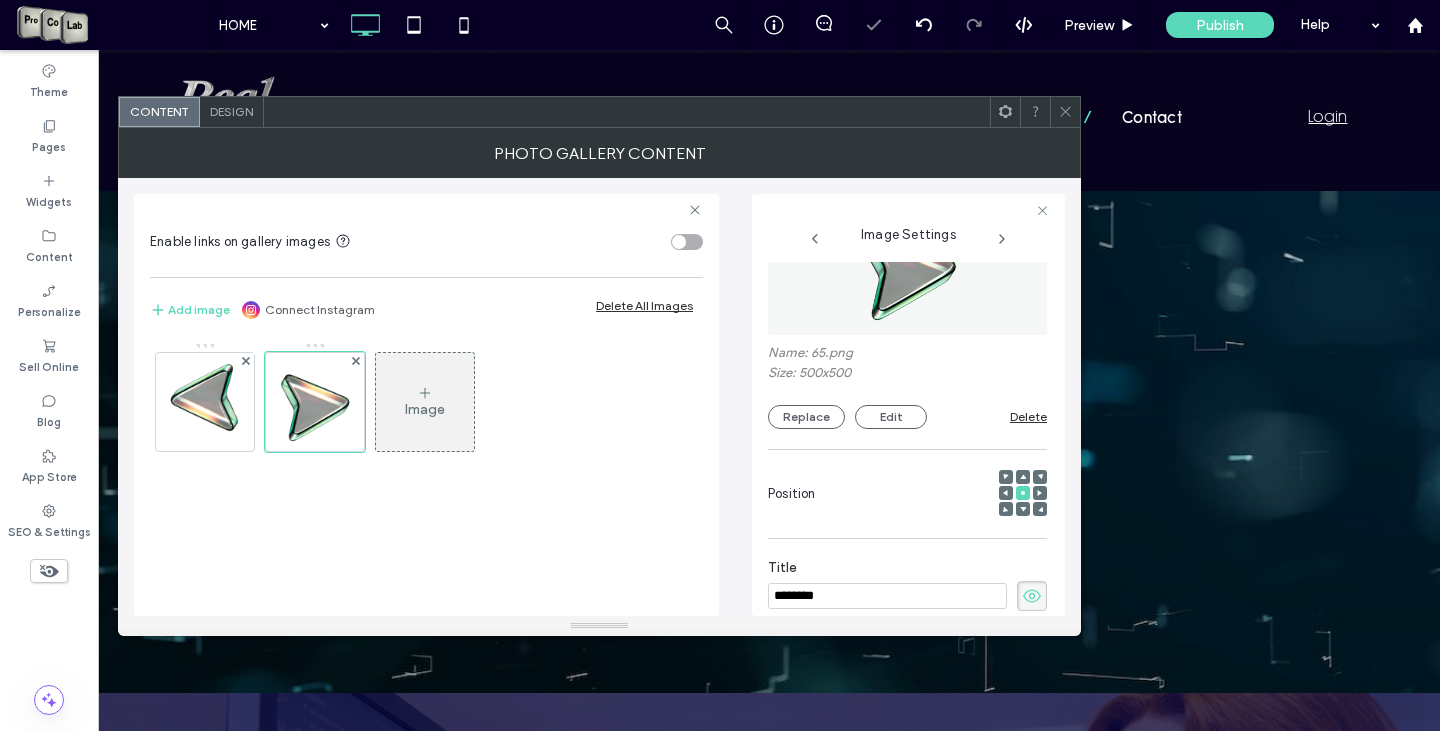 scroll, scrollTop: 375, scrollLeft: 0, axis: vertical 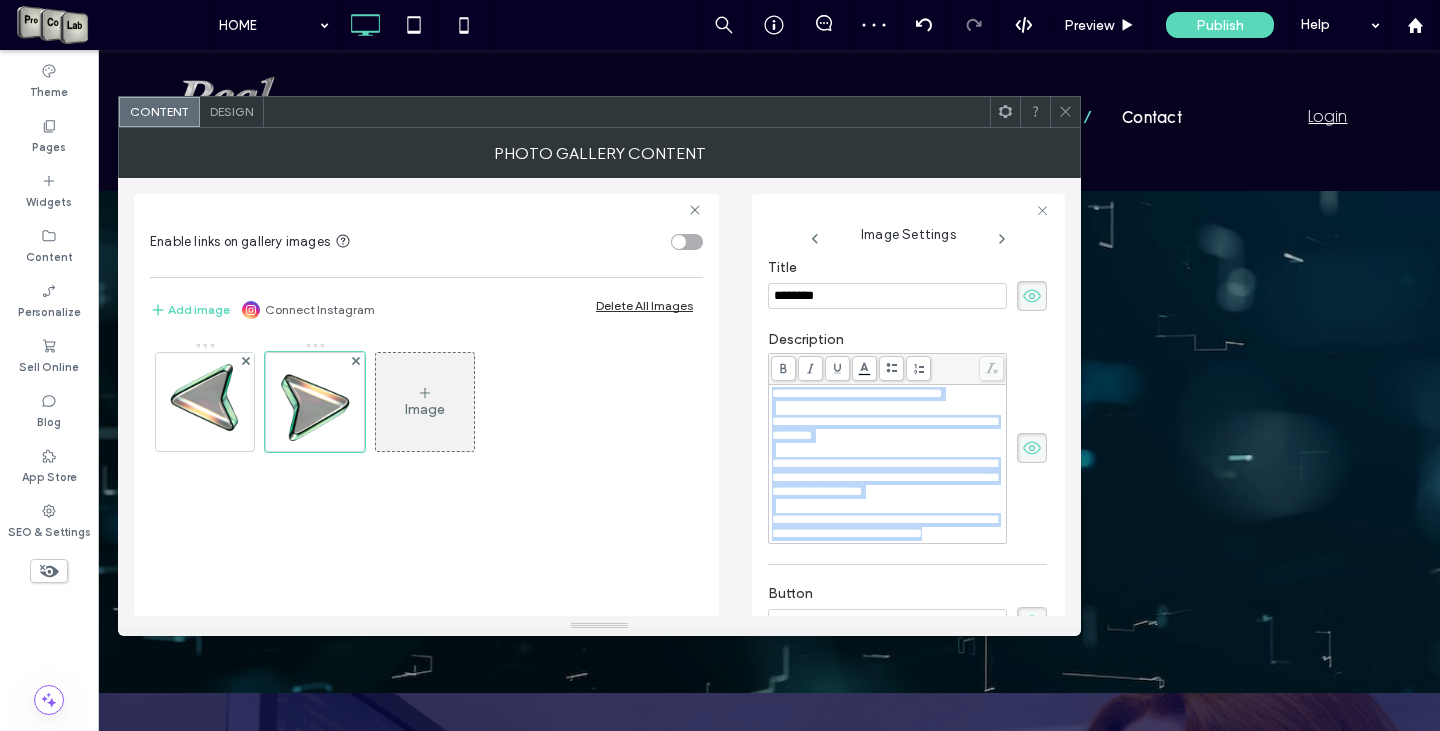 drag, startPoint x: 773, startPoint y: 394, endPoint x: 1003, endPoint y: 587, distance: 300.24823 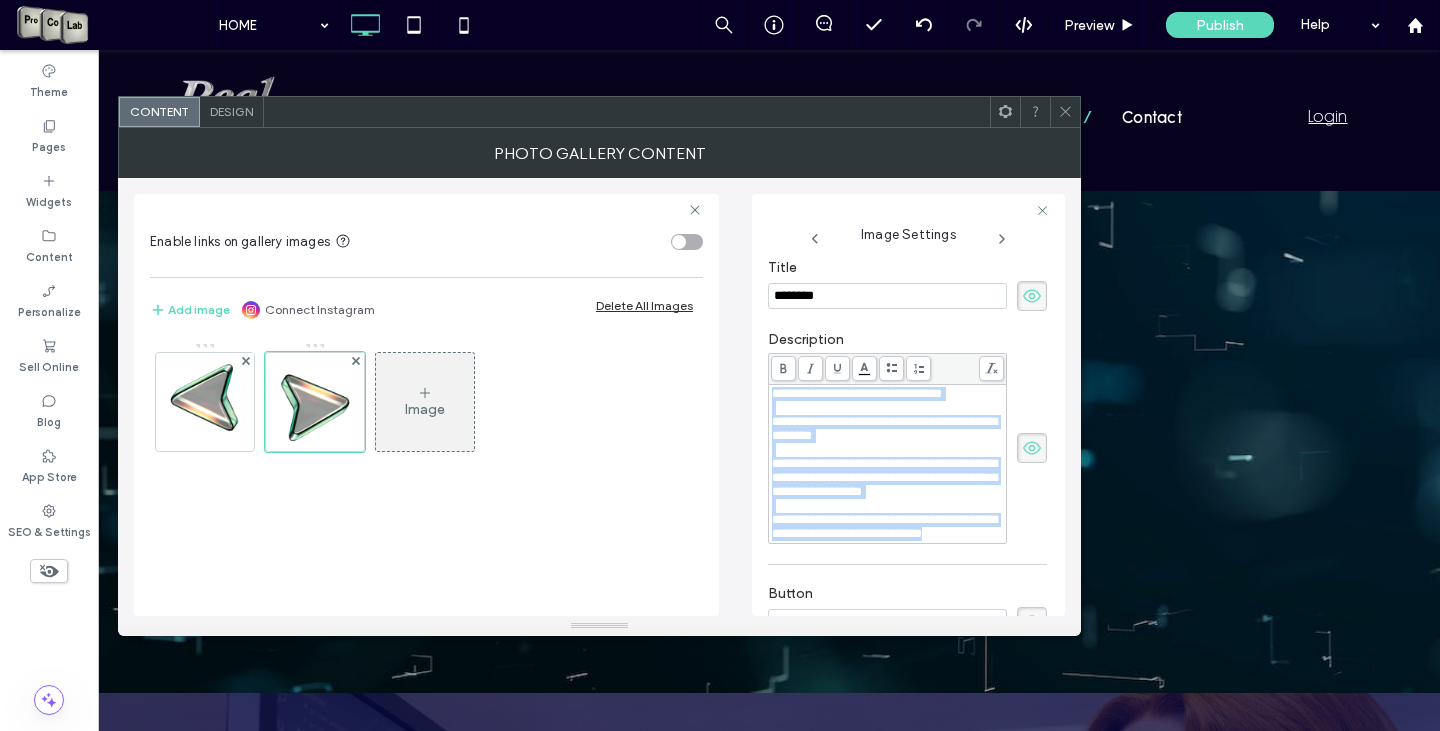 copy on "**********" 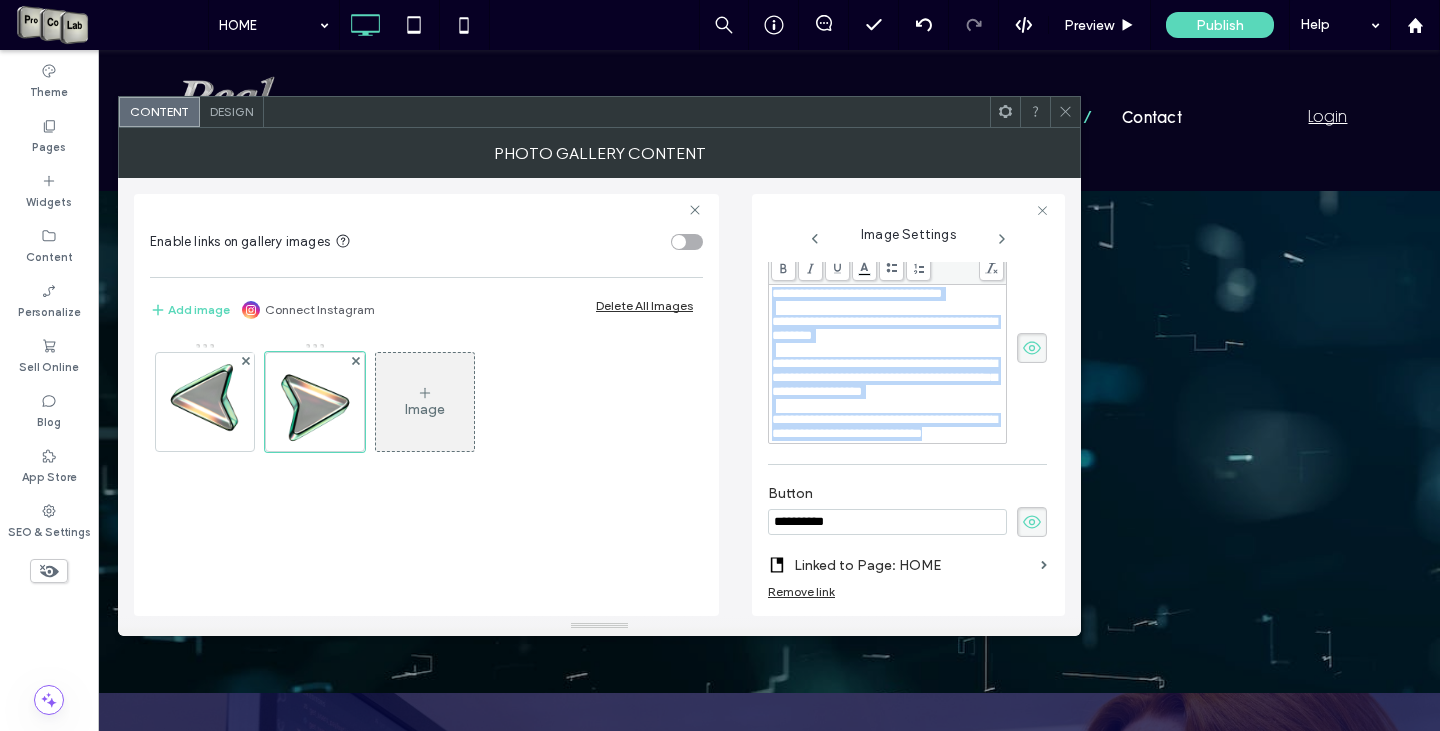scroll, scrollTop: 664, scrollLeft: 0, axis: vertical 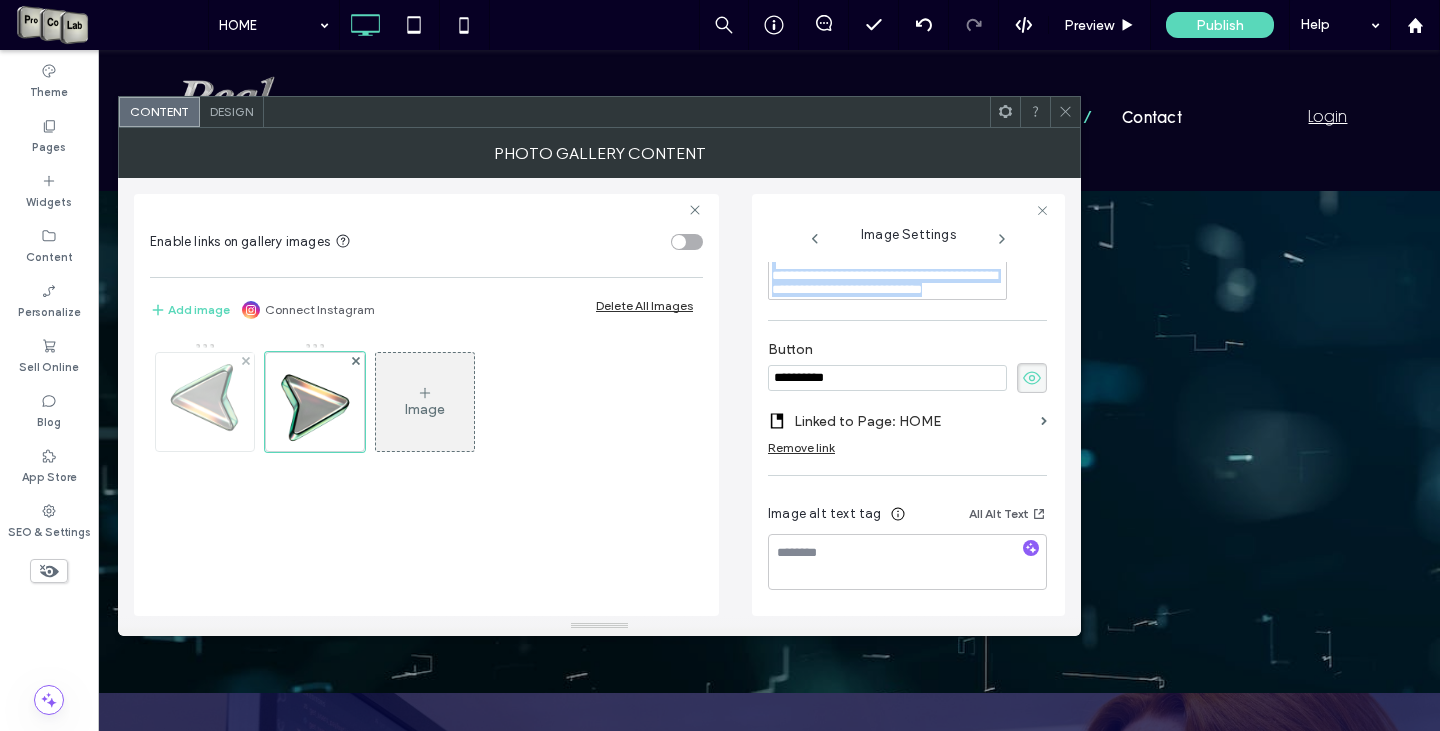 click at bounding box center (205, 402) 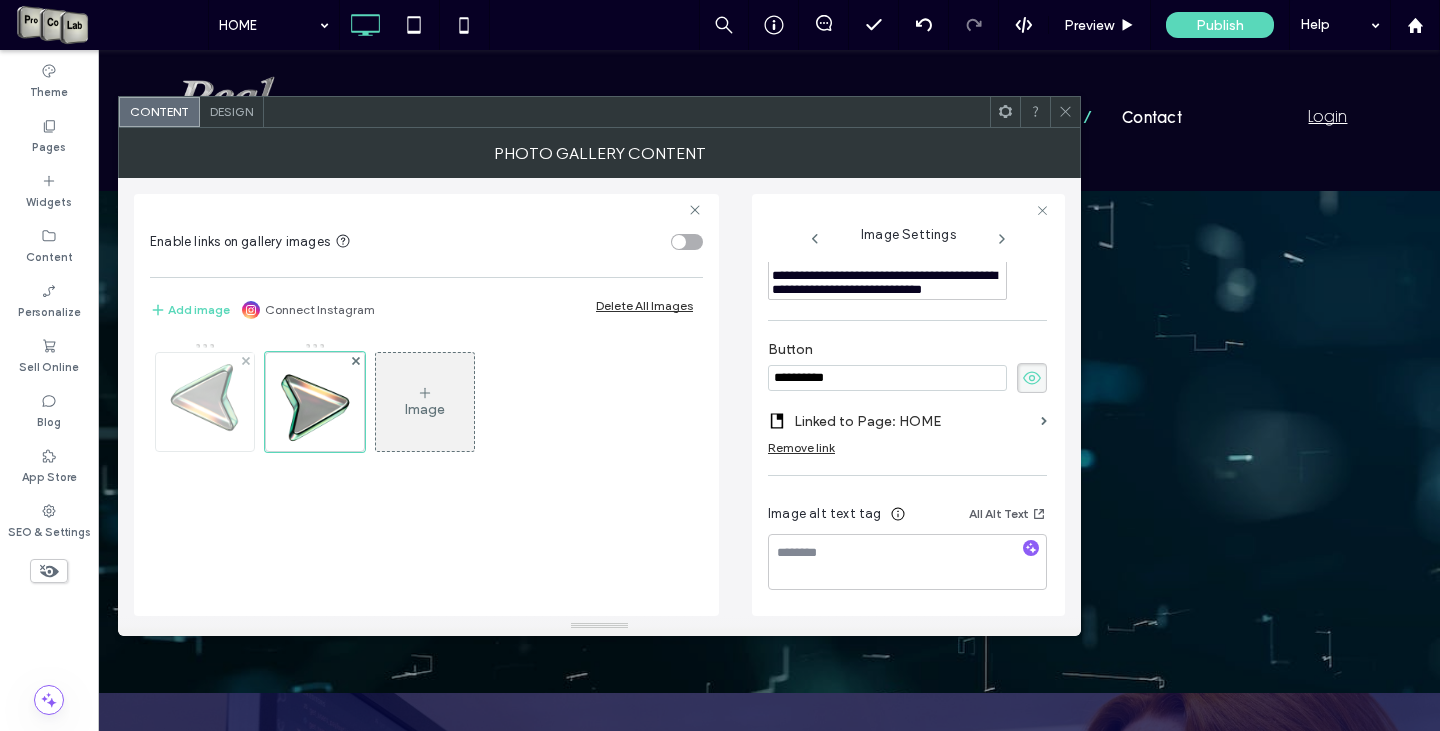 scroll, scrollTop: 234, scrollLeft: 0, axis: vertical 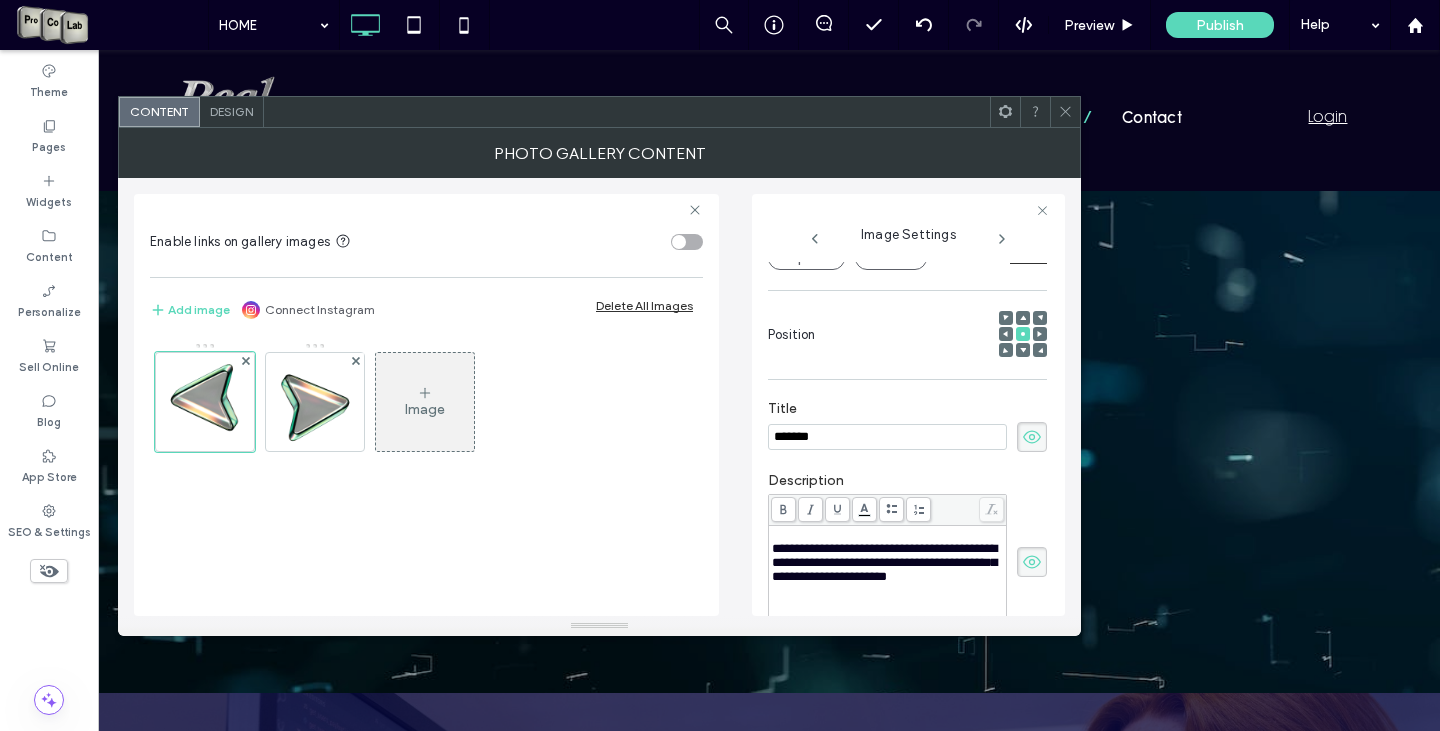 click at bounding box center (888, 535) 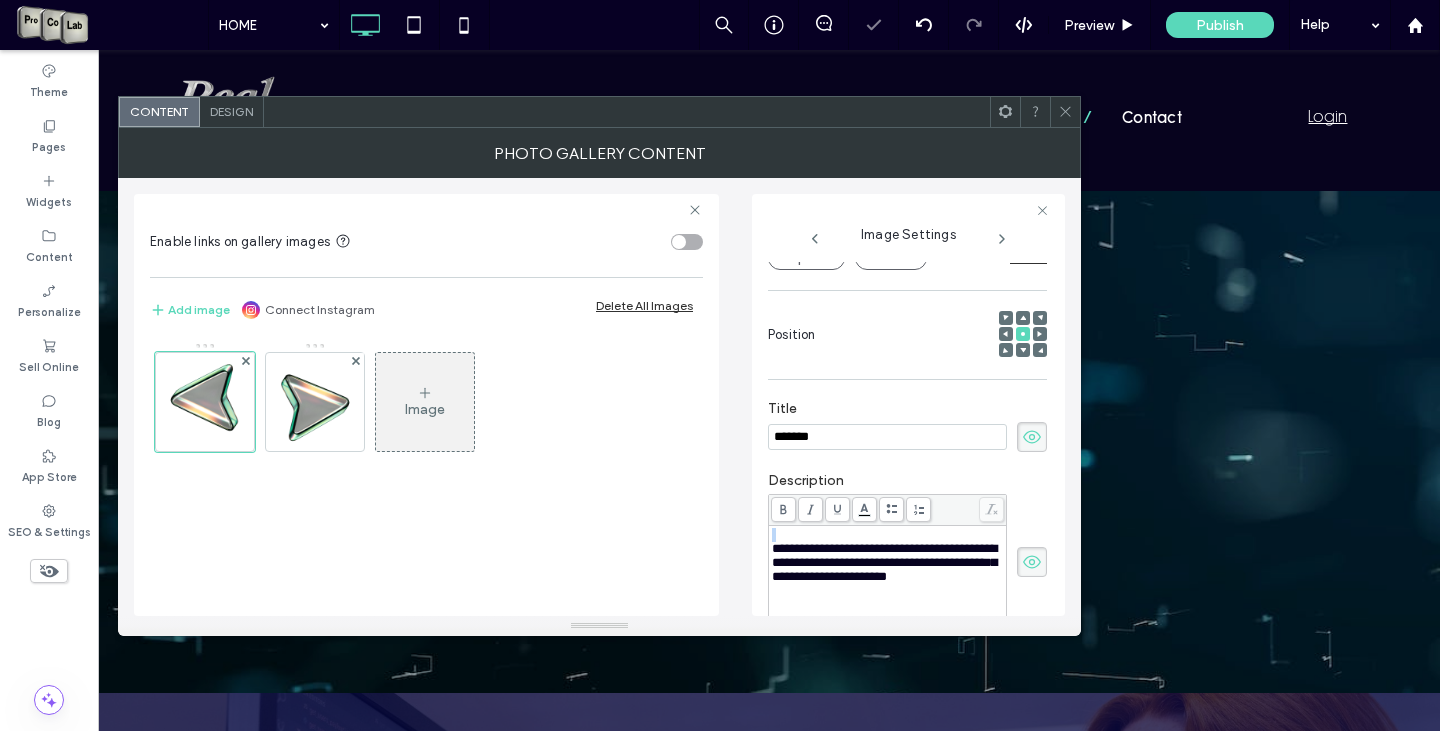 click at bounding box center [888, 535] 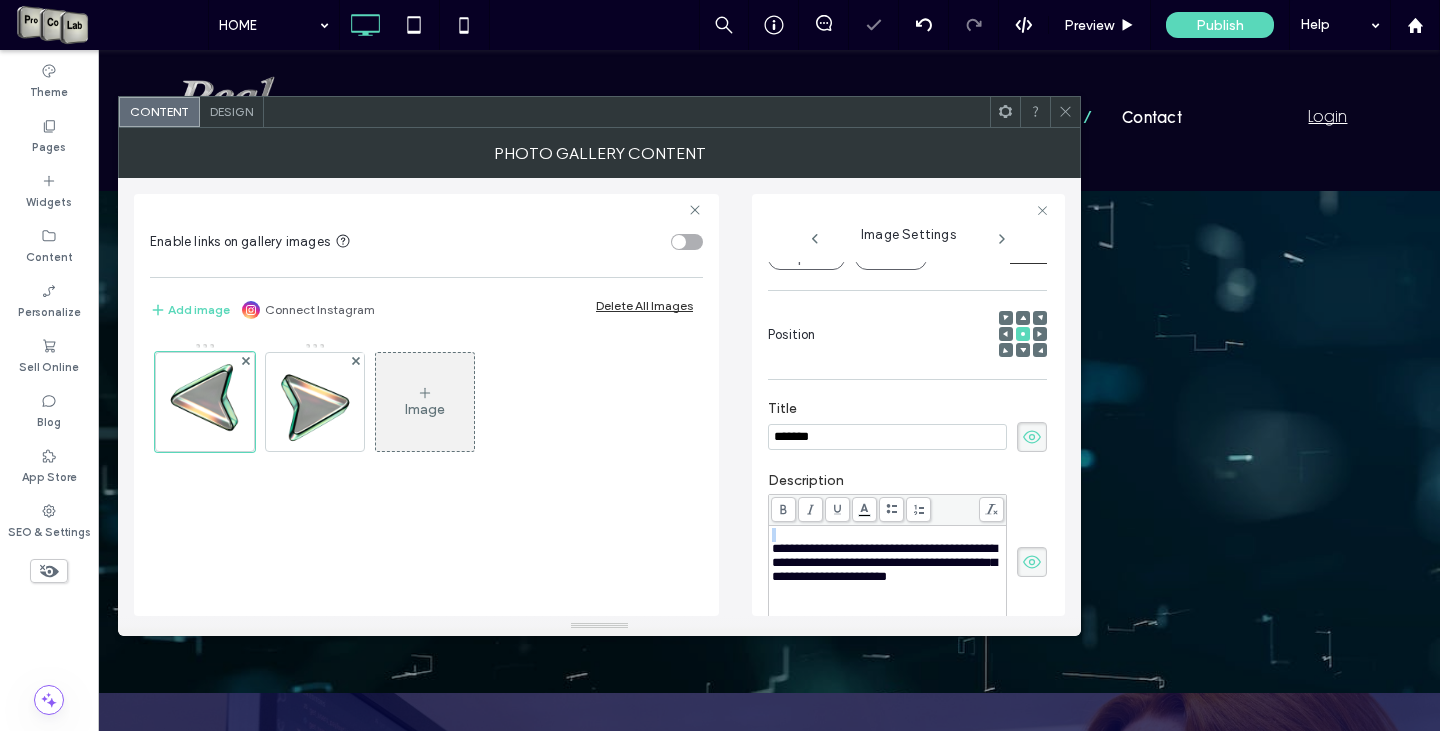 click at bounding box center (888, 535) 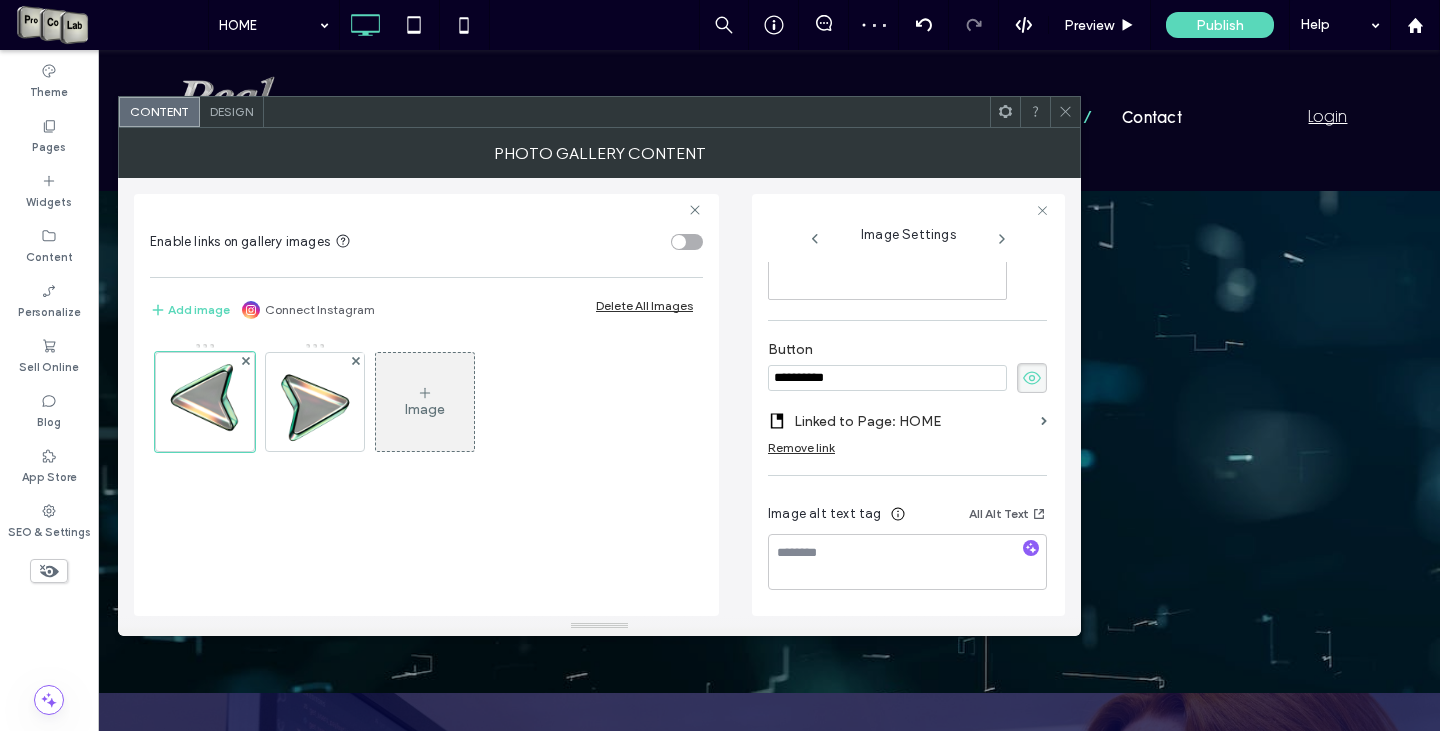 drag, startPoint x: 784, startPoint y: 538, endPoint x: 887, endPoint y: 623, distance: 133.544 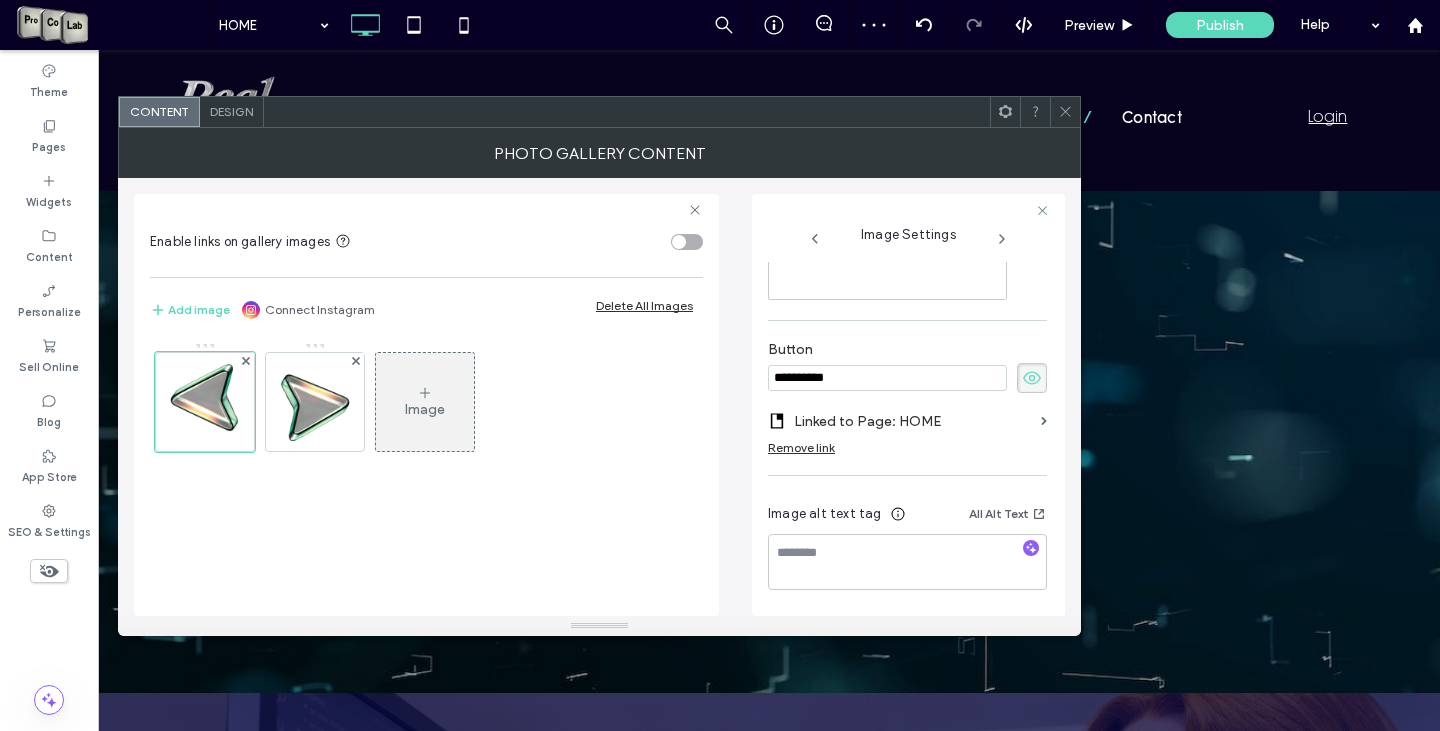 click on "**********" at bounding box center [599, 382] 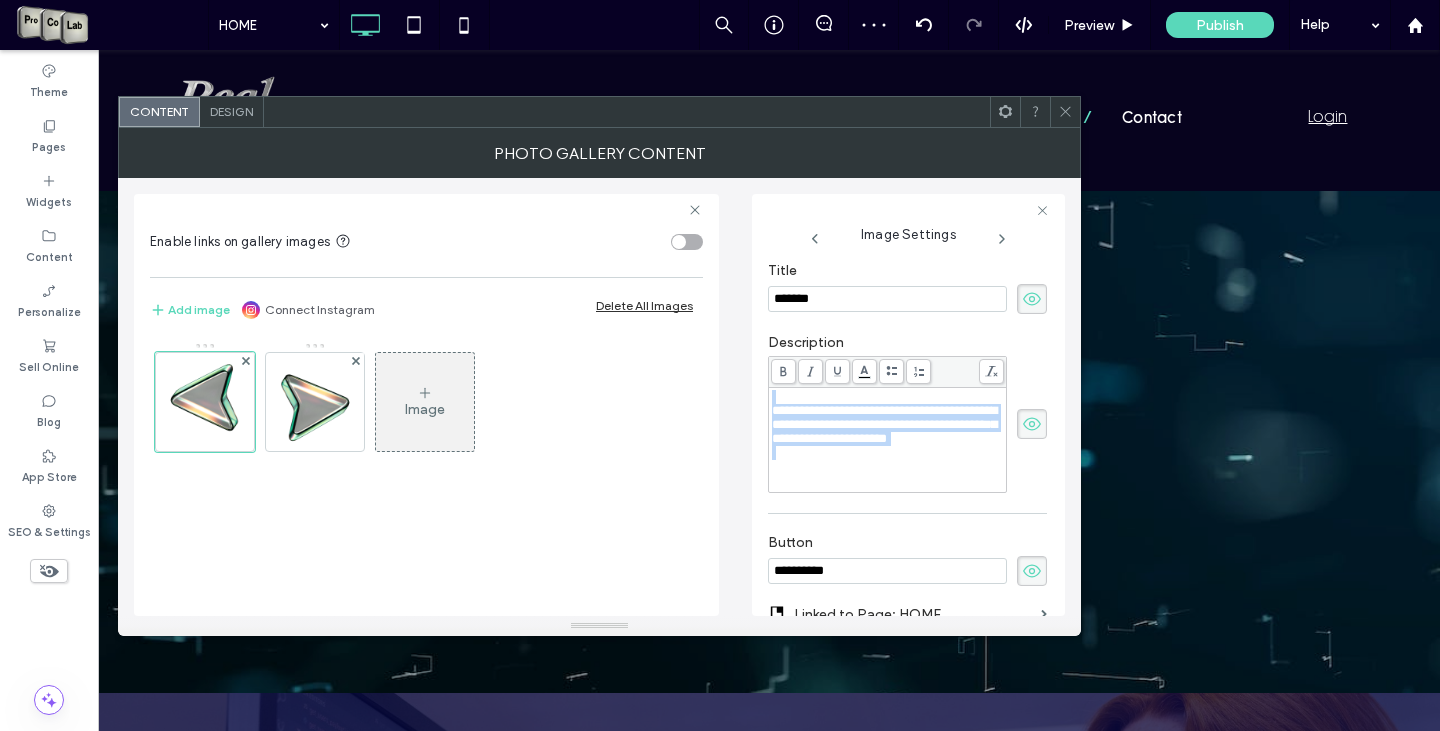 scroll, scrollTop: 274, scrollLeft: 0, axis: vertical 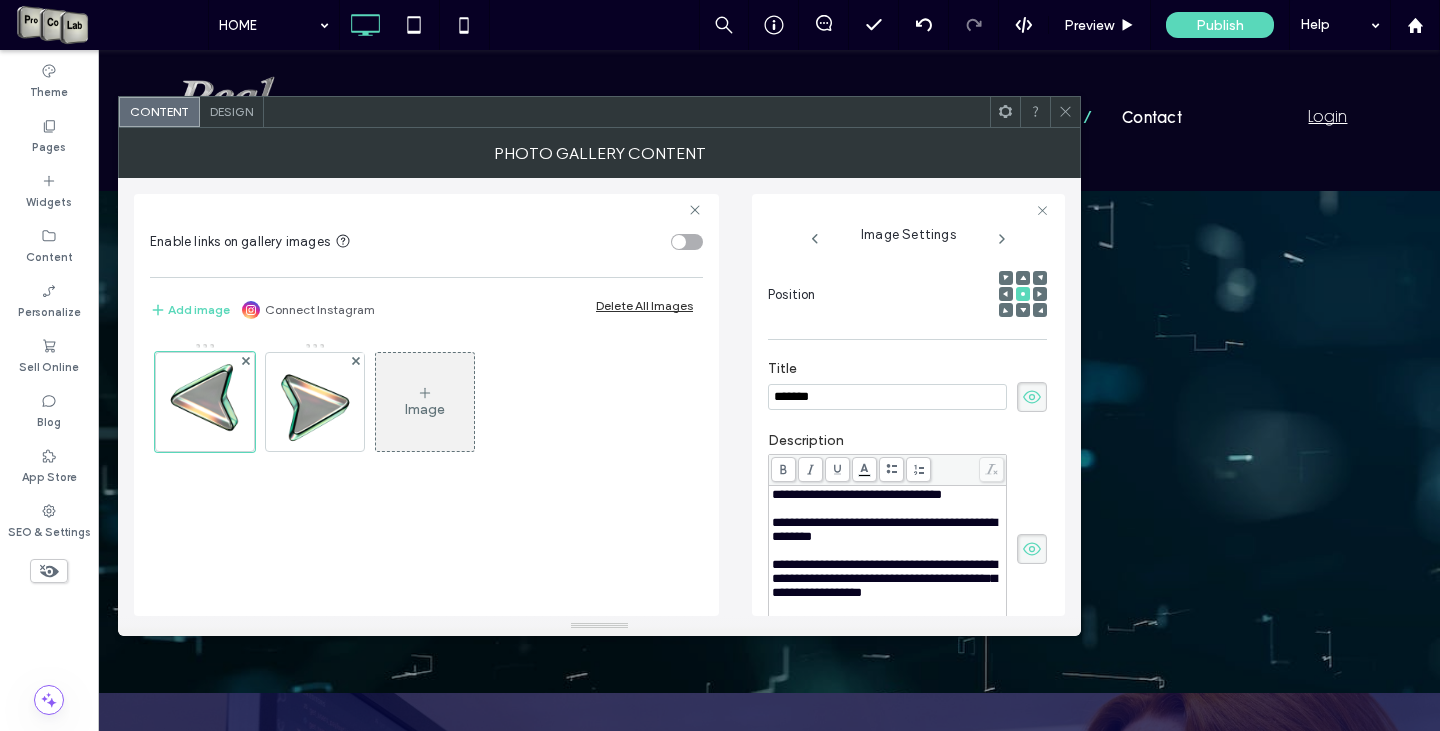 click on "**********" at bounding box center [857, 494] 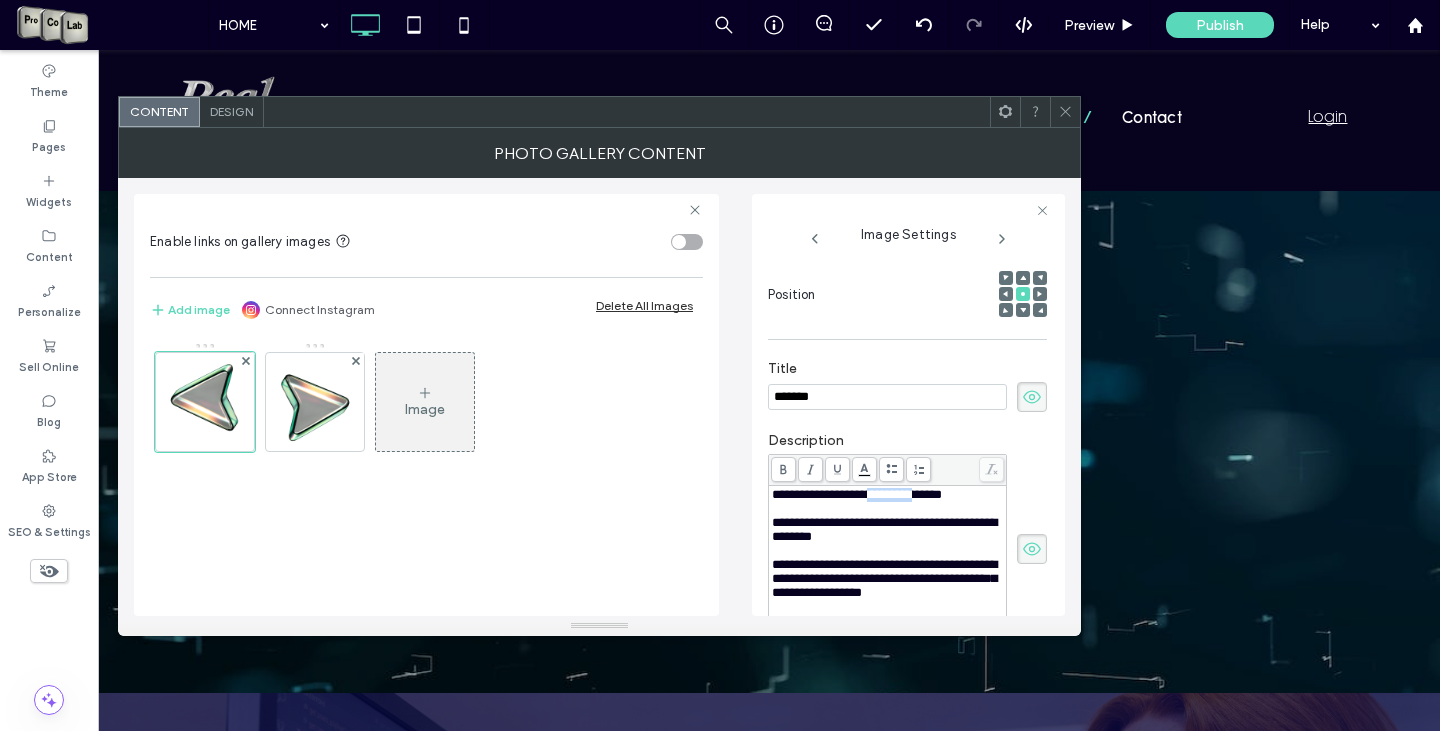 drag, startPoint x: 885, startPoint y: 495, endPoint x: 933, endPoint y: 496, distance: 48.010414 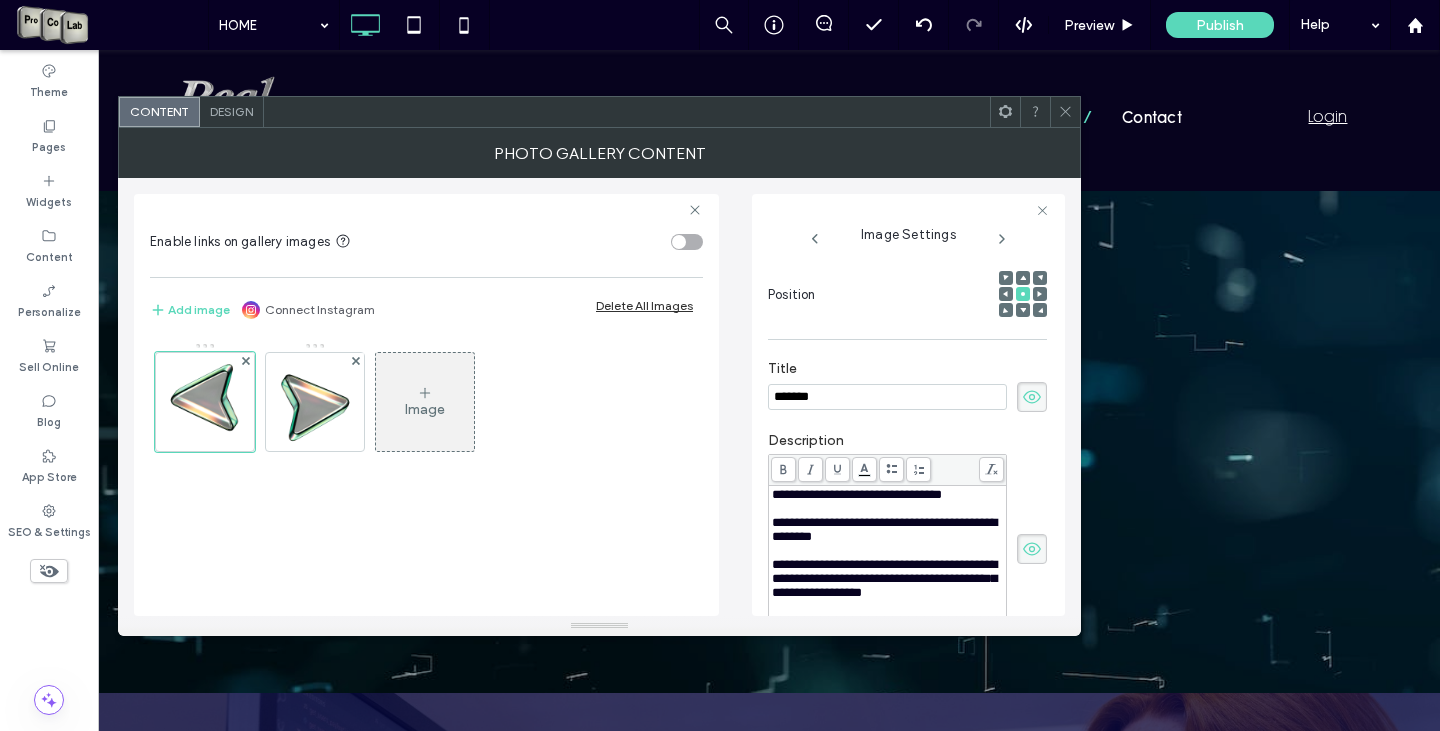 type 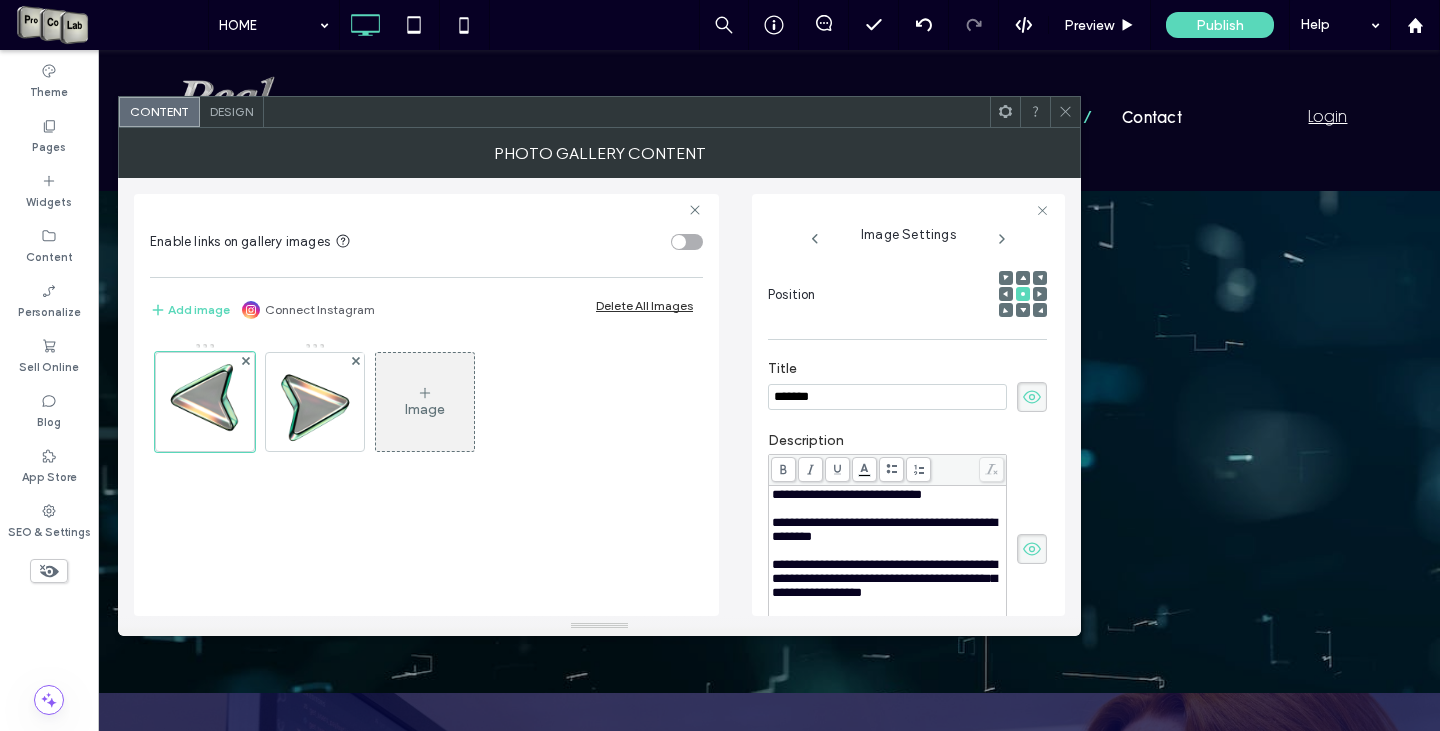 click on "**********" at bounding box center [847, 494] 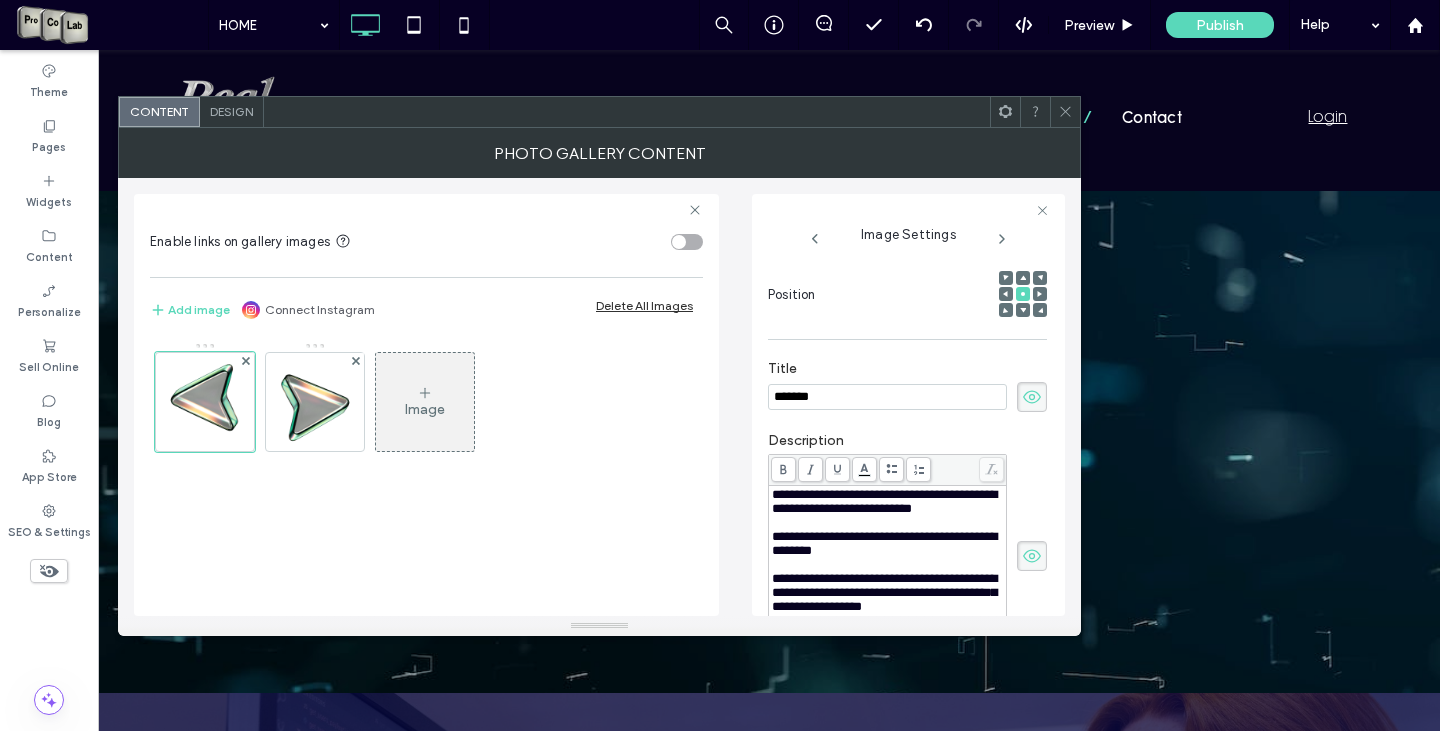 scroll, scrollTop: 374, scrollLeft: 0, axis: vertical 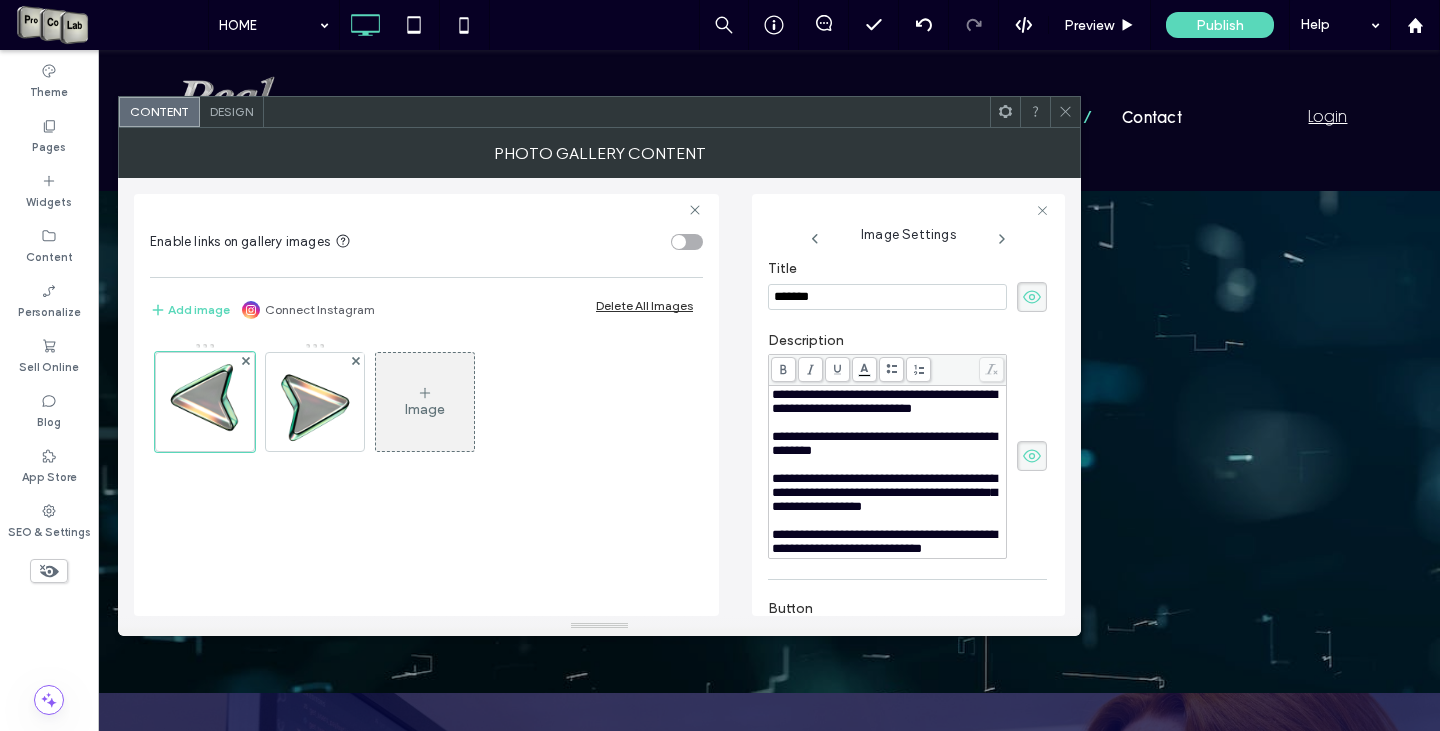 click on "**********" at bounding box center (888, 444) 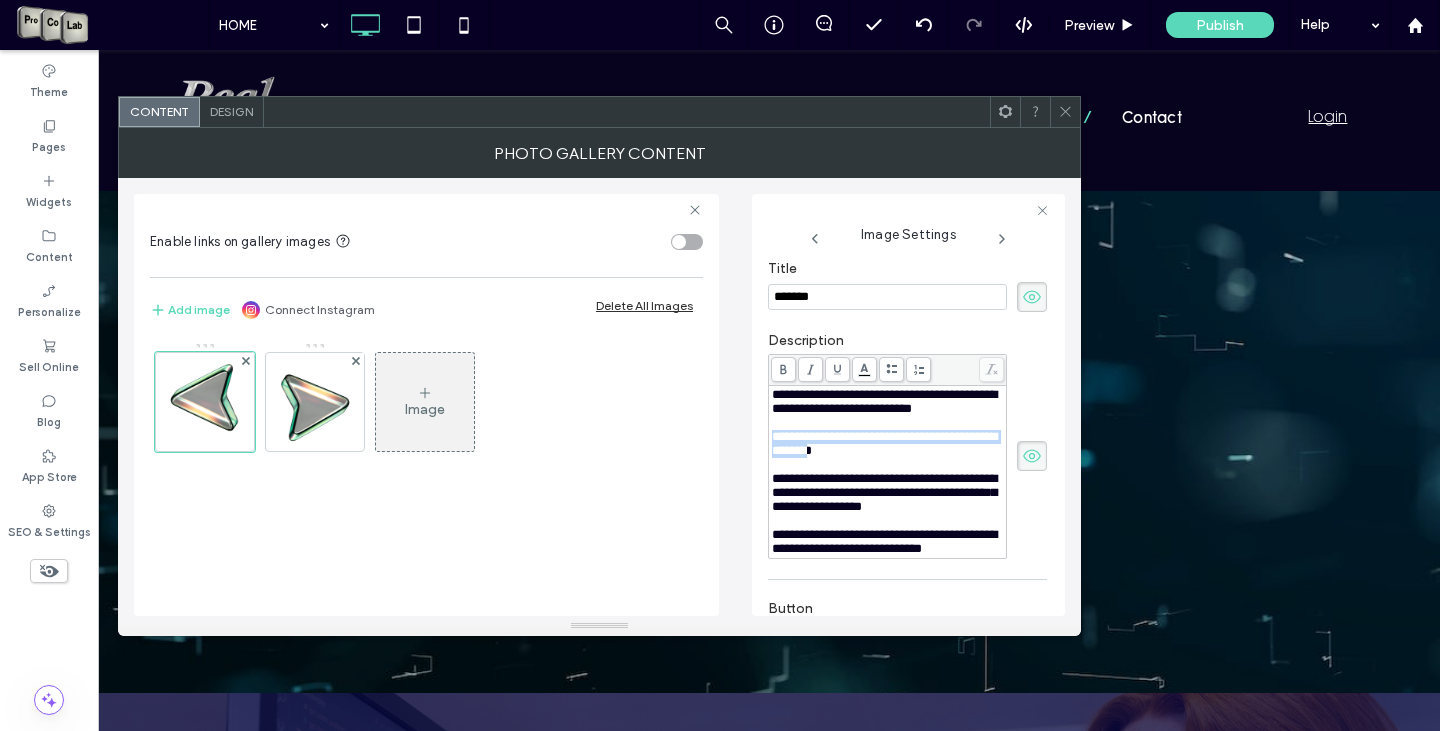 drag, startPoint x: 775, startPoint y: 469, endPoint x: 874, endPoint y: 484, distance: 100.12991 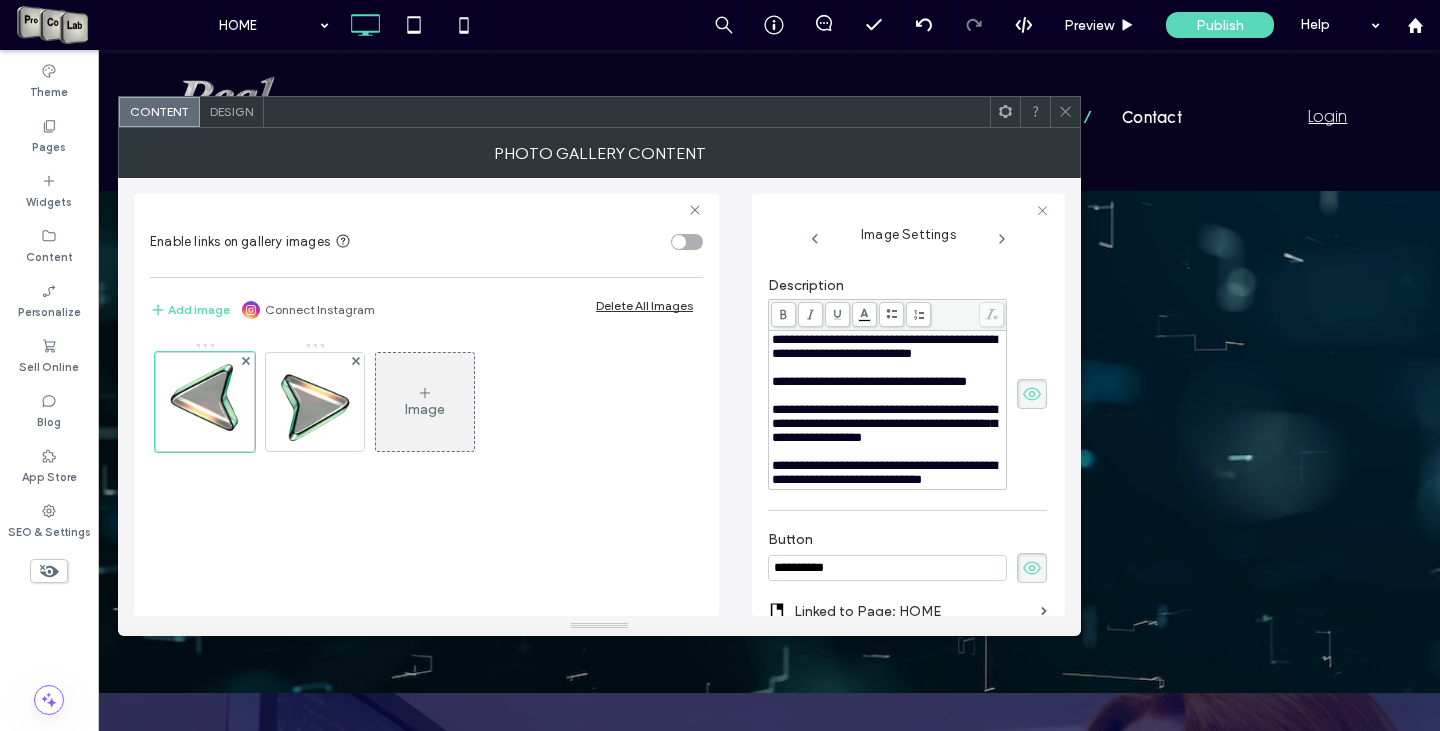 scroll, scrollTop: 474, scrollLeft: 0, axis: vertical 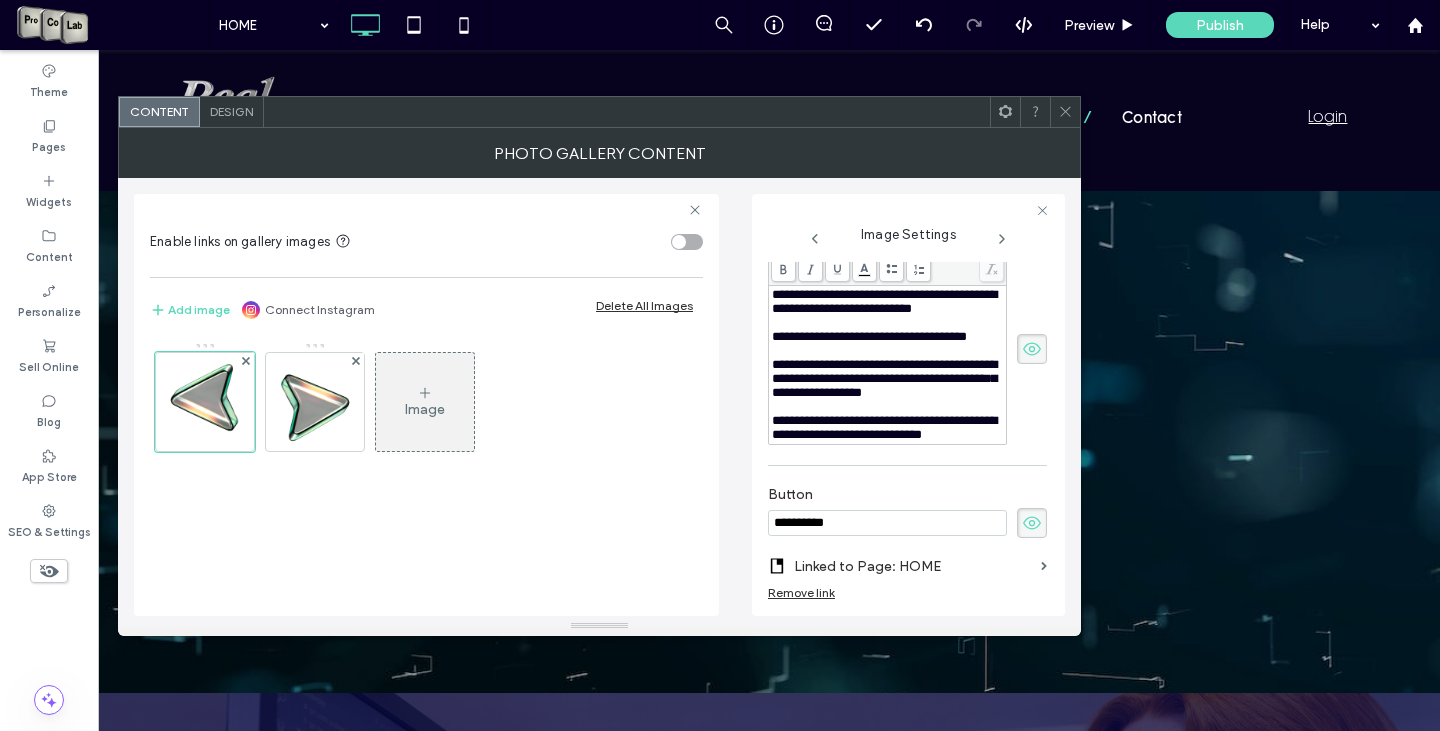click on "**********" at bounding box center (884, 378) 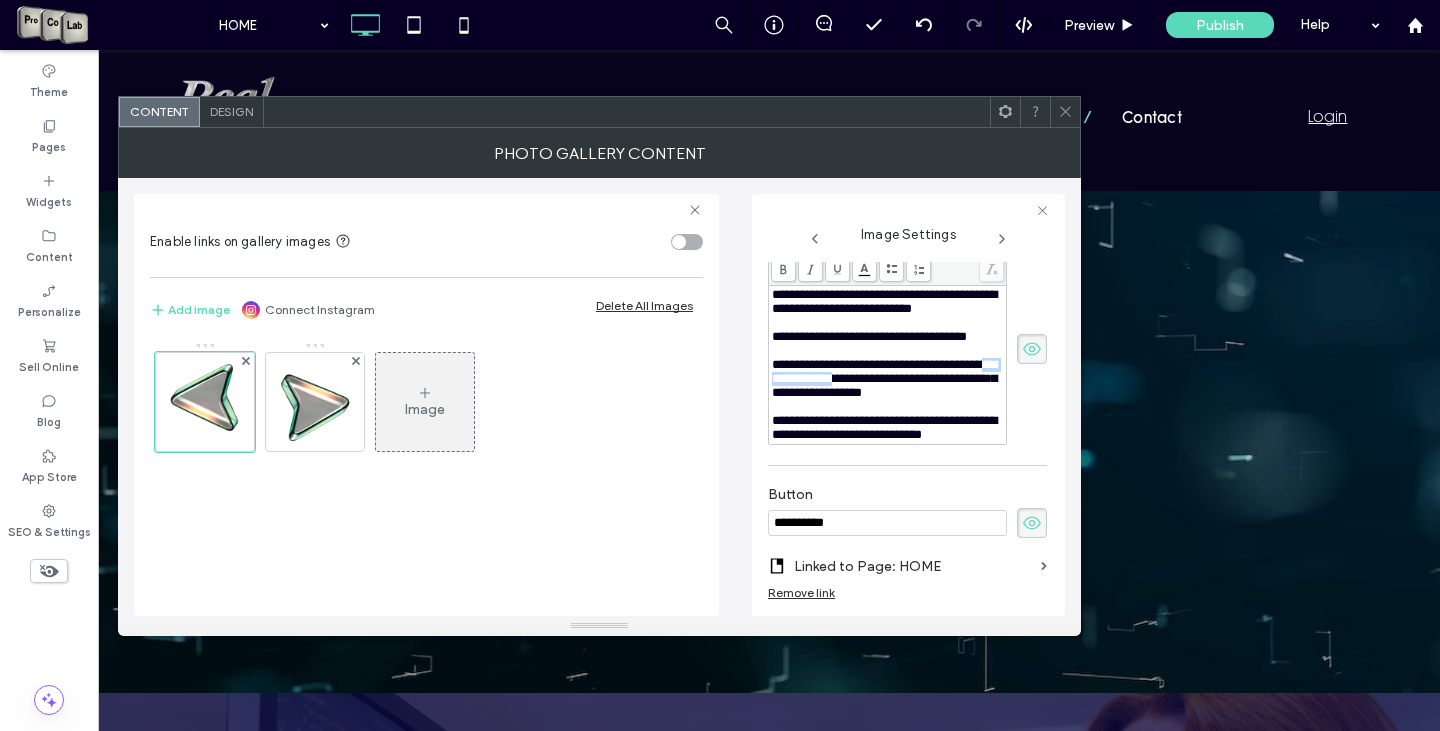drag, startPoint x: 780, startPoint y: 441, endPoint x: 872, endPoint y: 439, distance: 92.021736 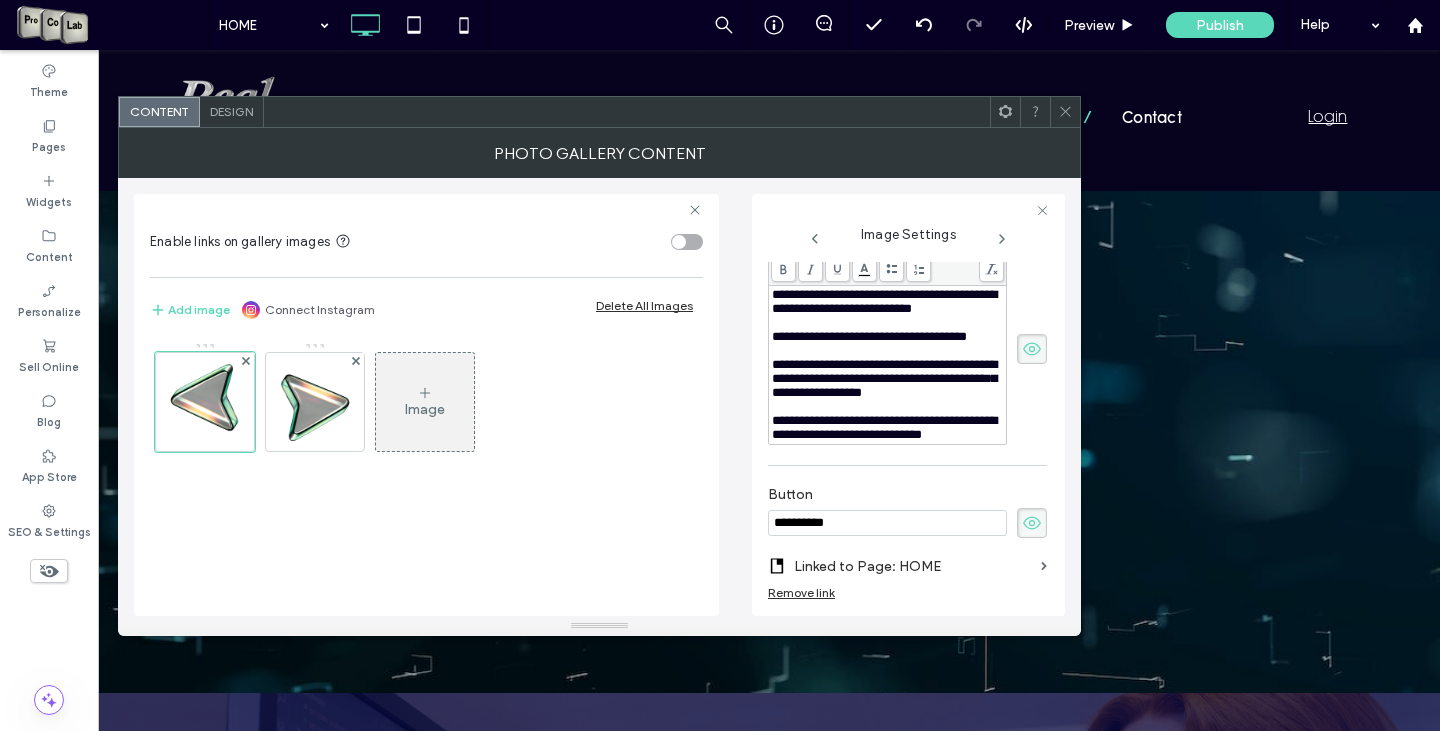 click on "**********" at bounding box center [884, 378] 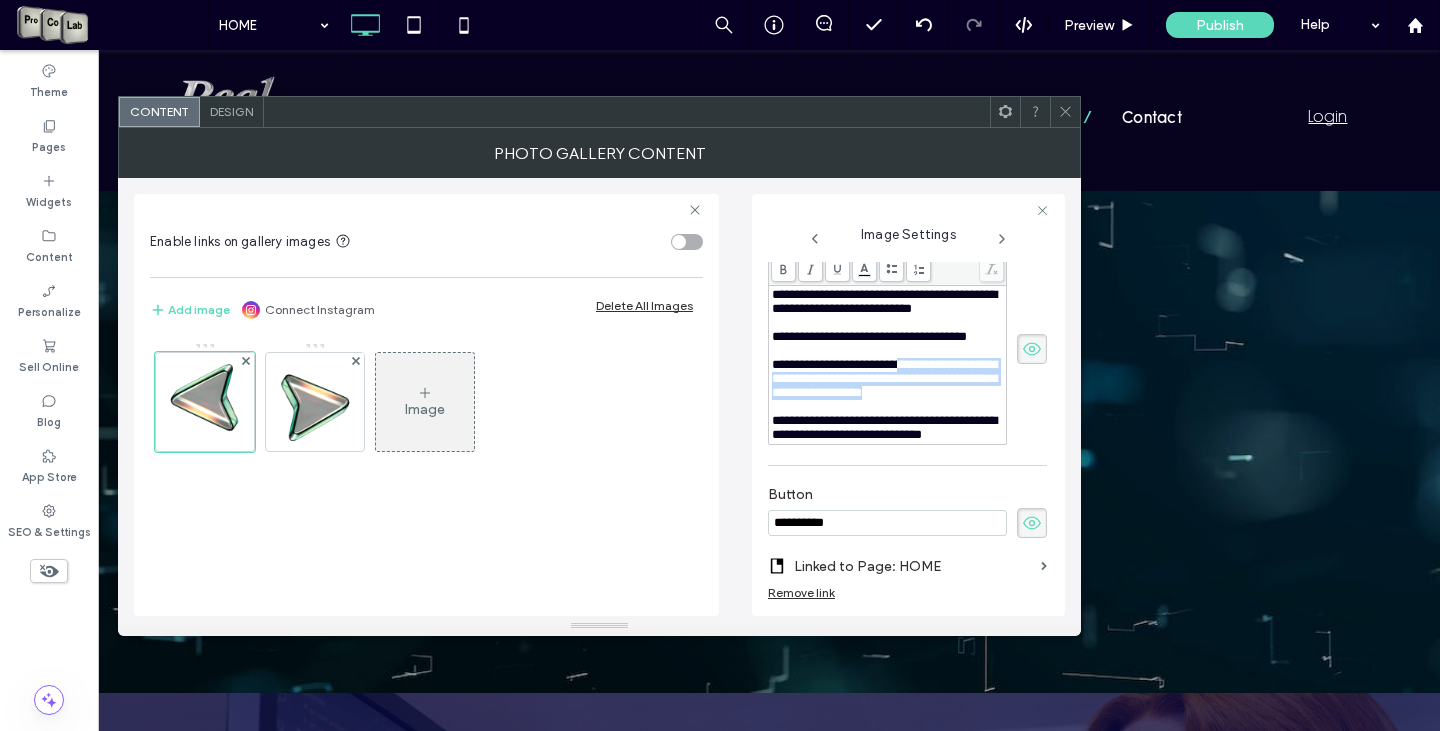 drag, startPoint x: 914, startPoint y: 423, endPoint x: 977, endPoint y: 456, distance: 71.11962 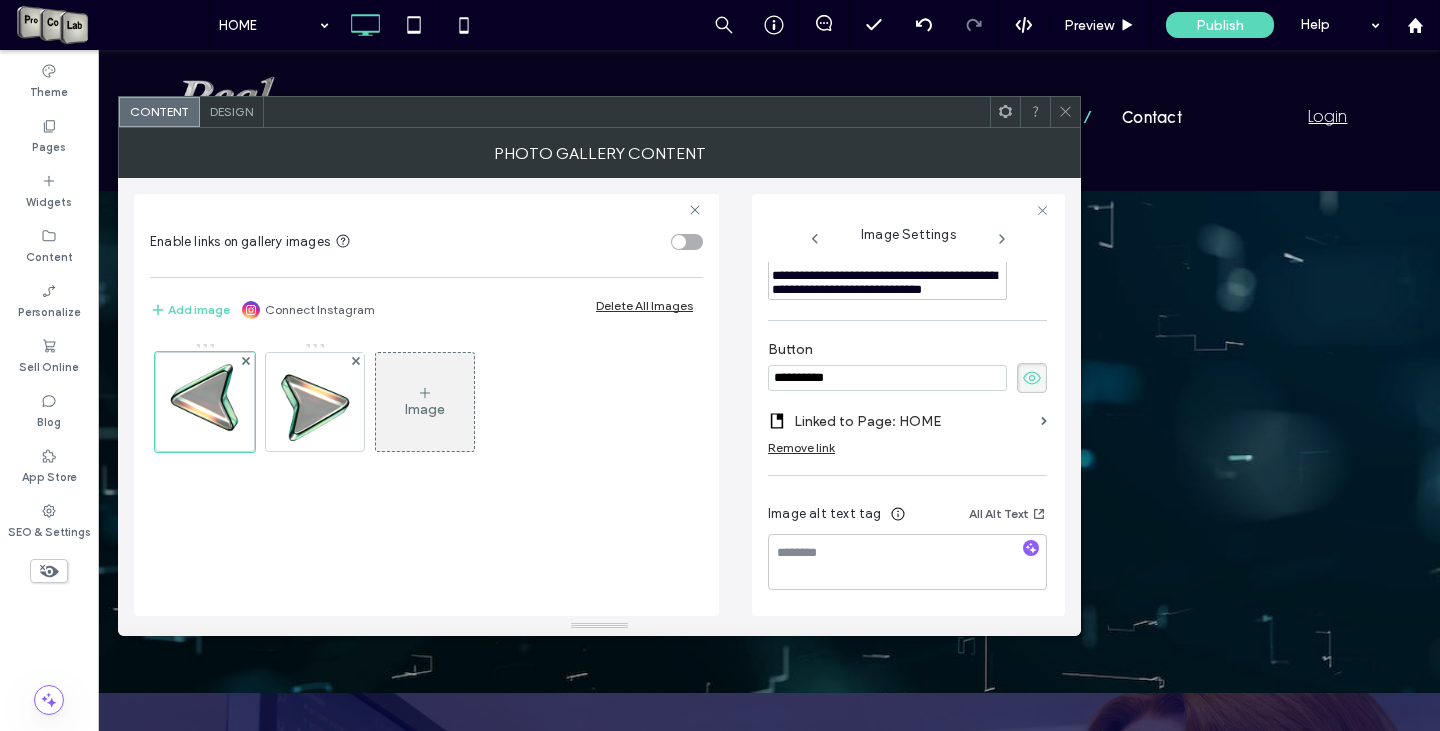 scroll, scrollTop: 674, scrollLeft: 0, axis: vertical 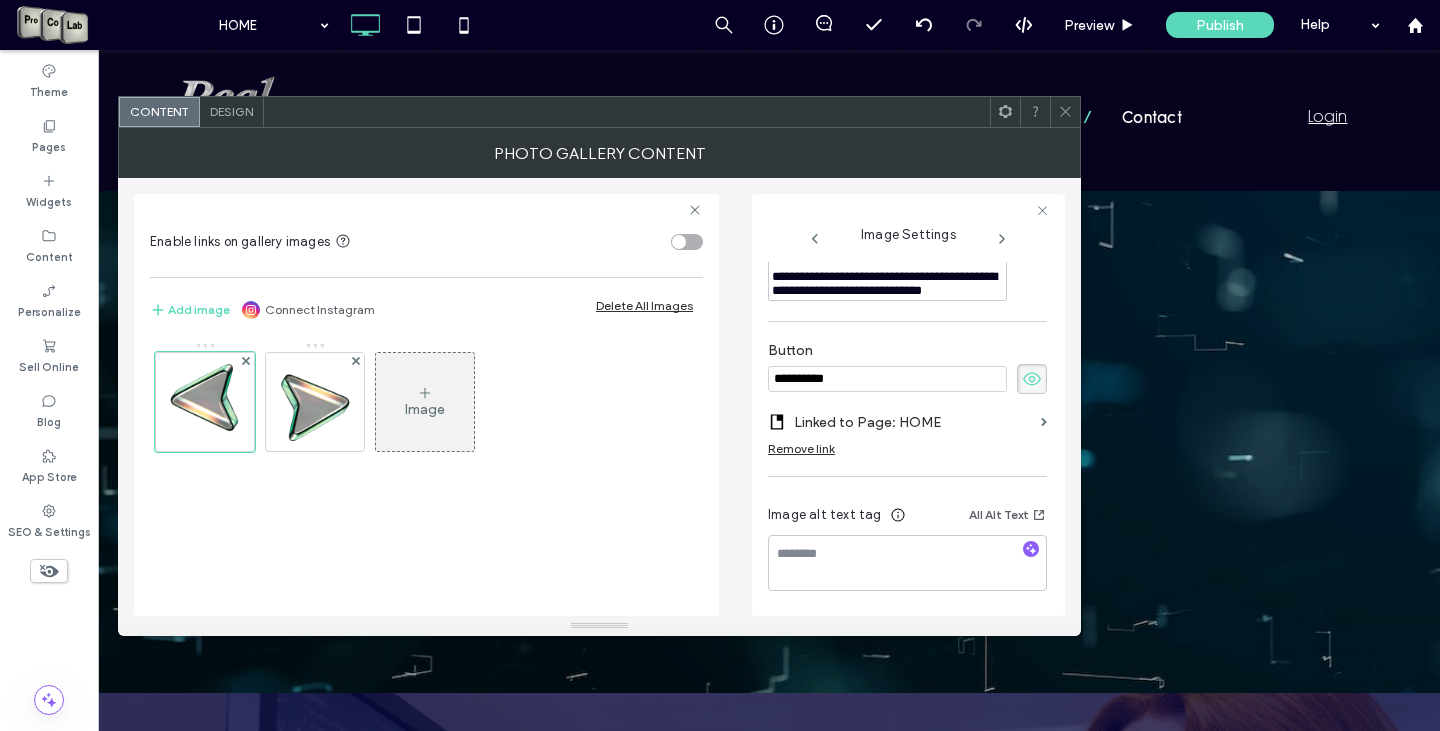 click on "**********" at bounding box center (884, 283) 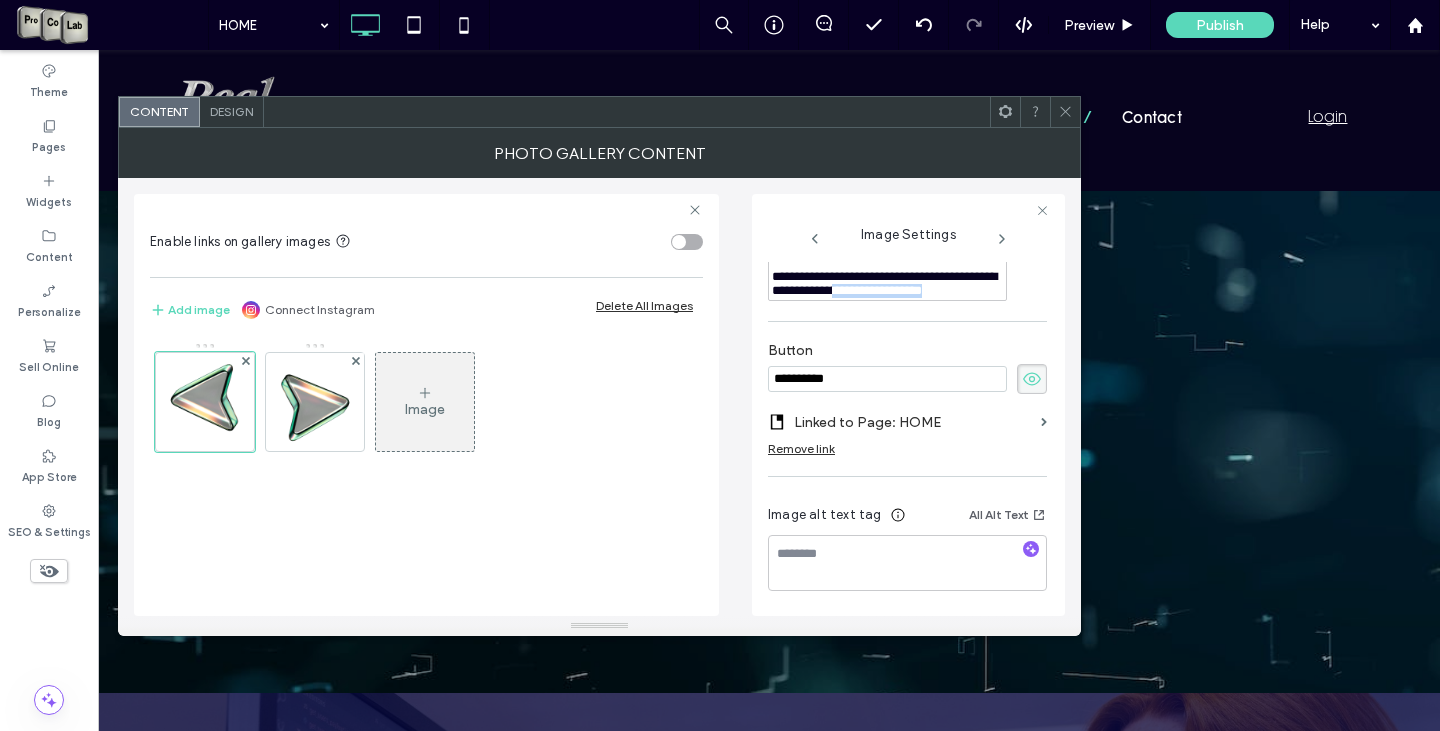drag, startPoint x: 894, startPoint y: 421, endPoint x: 990, endPoint y: 425, distance: 96.0833 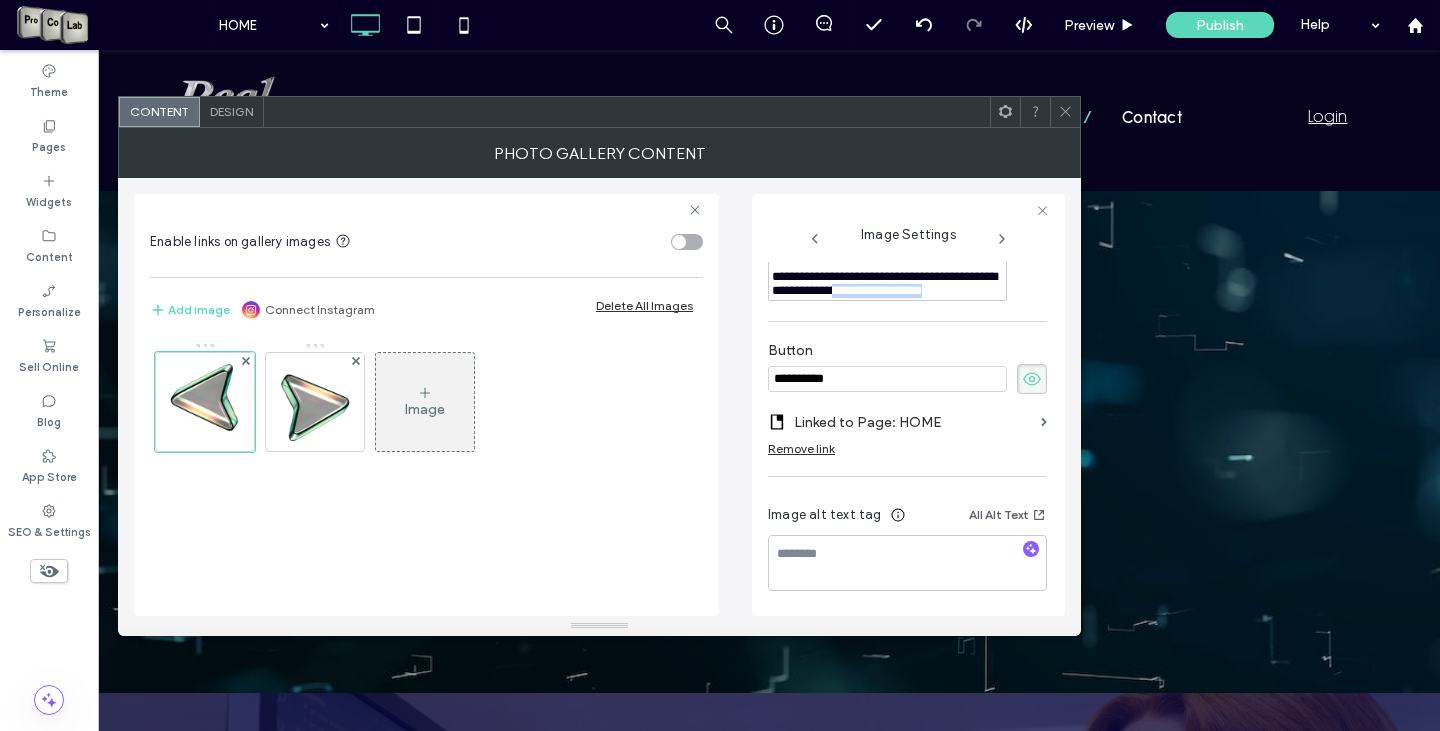 click on "**********" at bounding box center [888, 284] 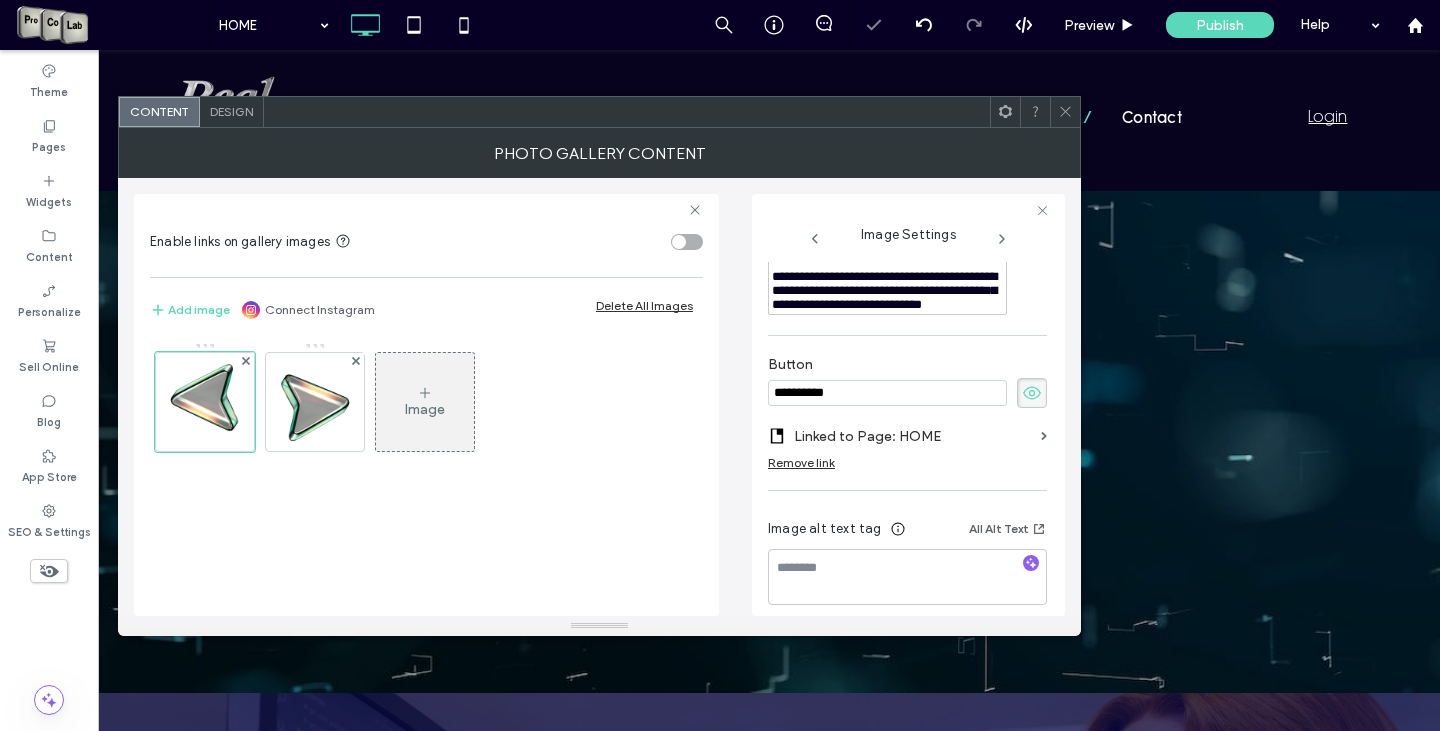 click at bounding box center (1065, 112) 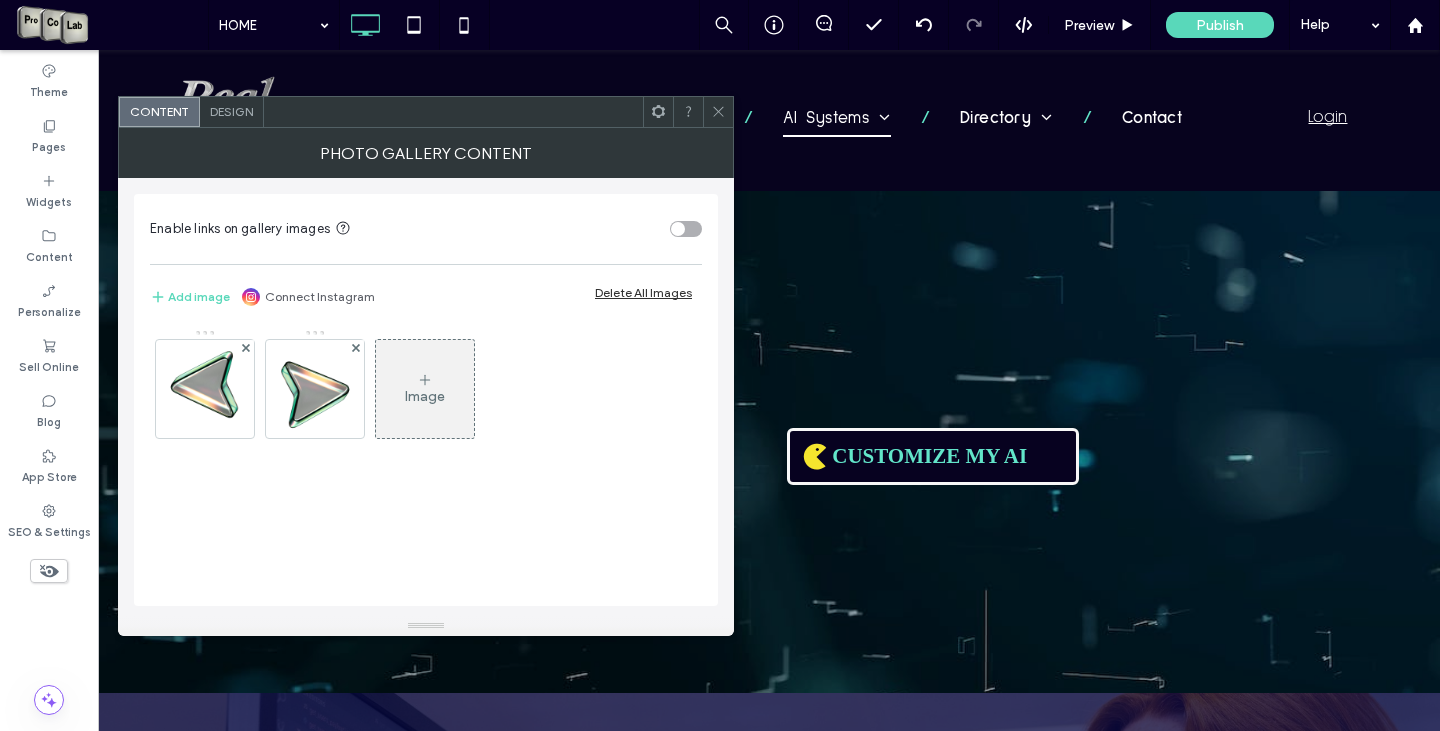 click on "Design" at bounding box center (231, 111) 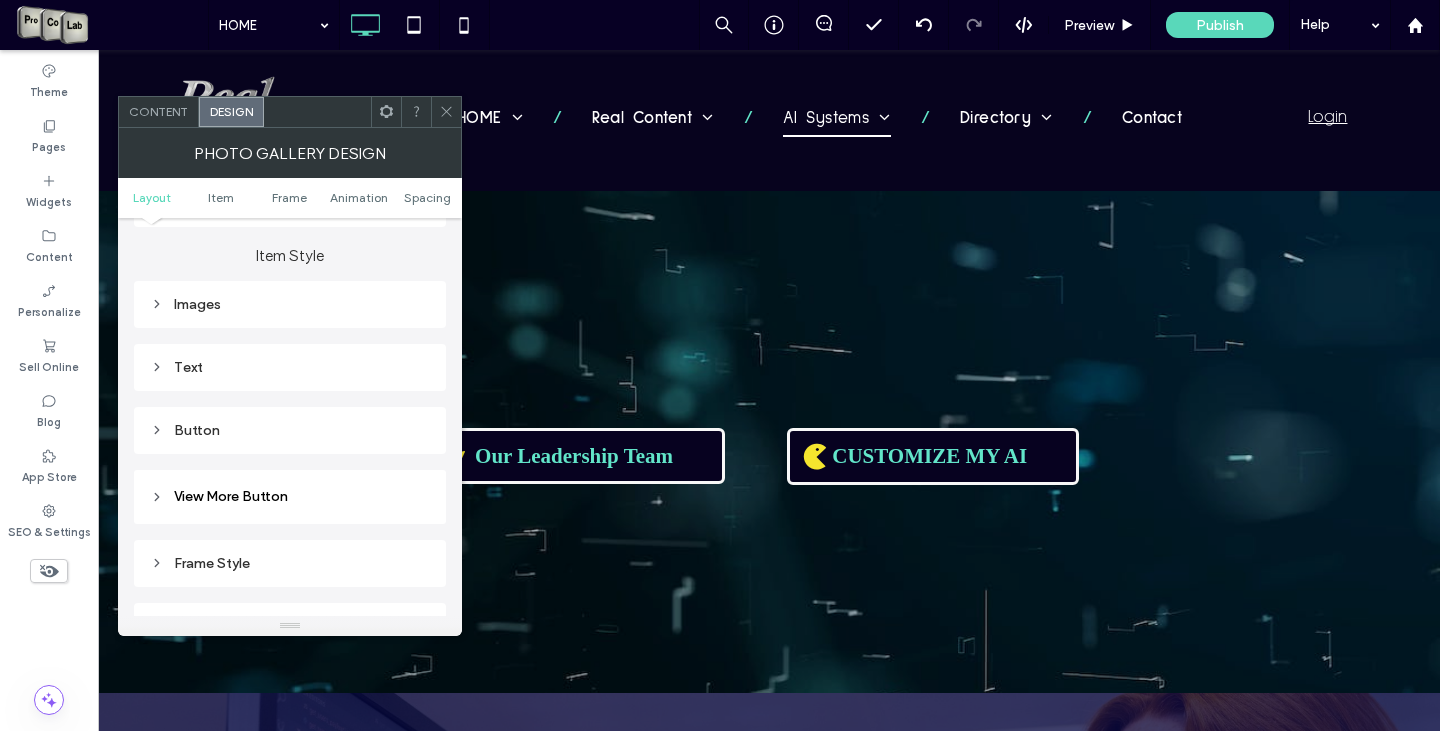 scroll, scrollTop: 800, scrollLeft: 0, axis: vertical 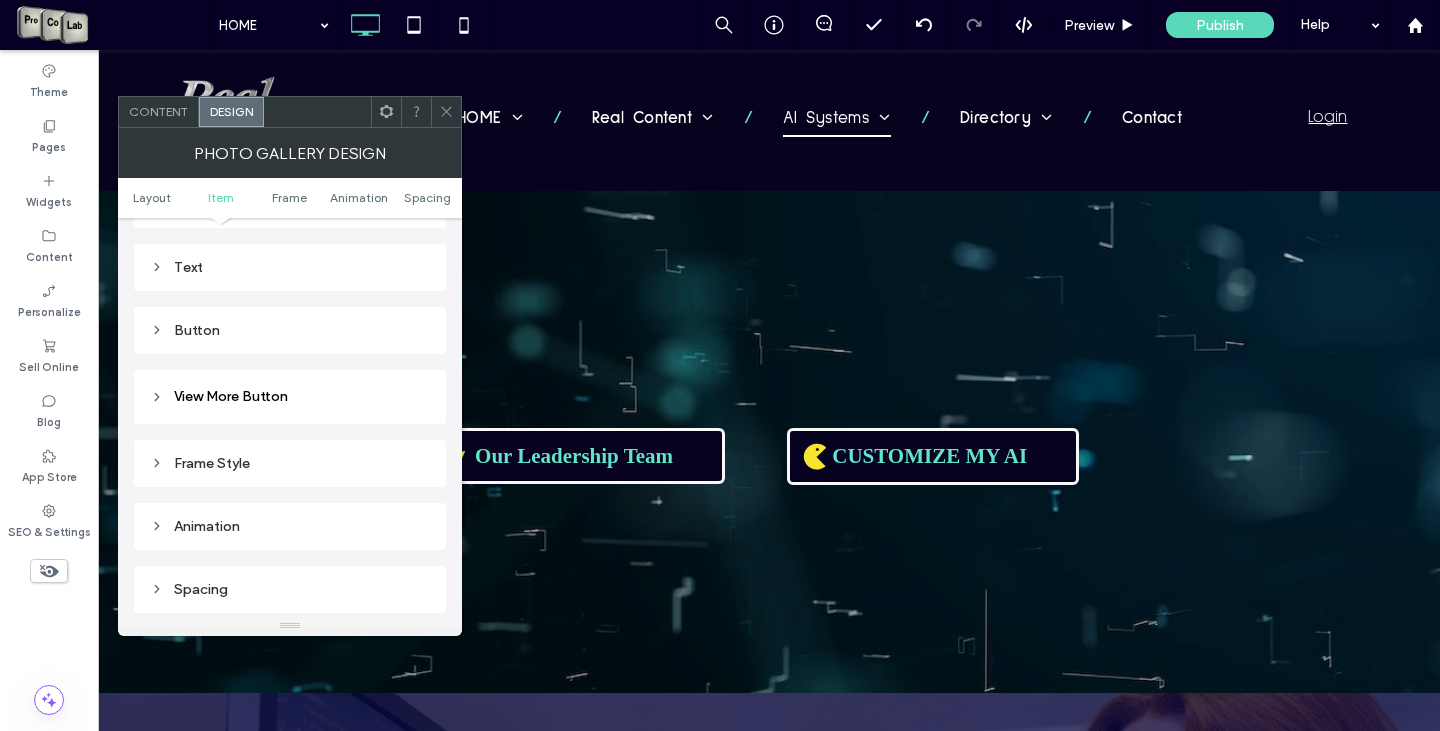 click on "Frame Style" at bounding box center (290, 463) 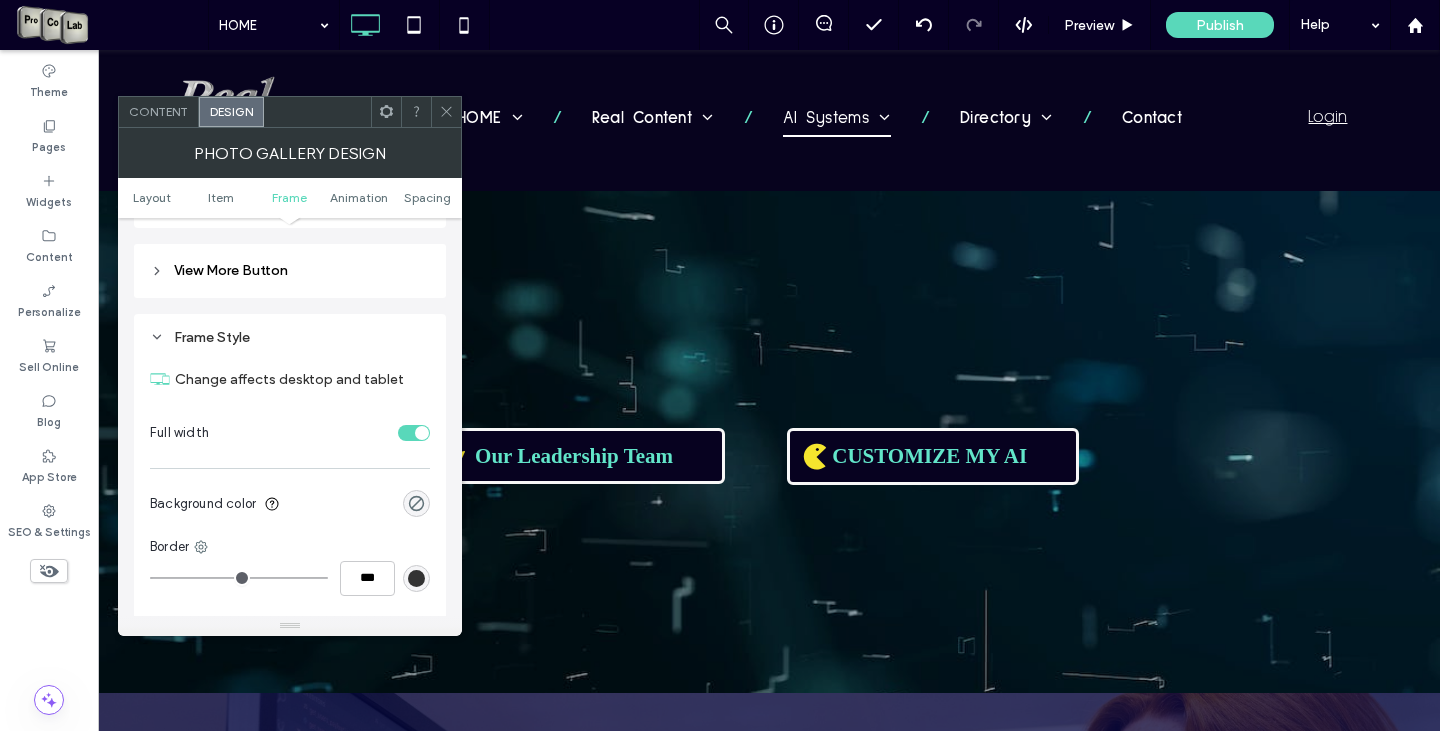 scroll, scrollTop: 1100, scrollLeft: 0, axis: vertical 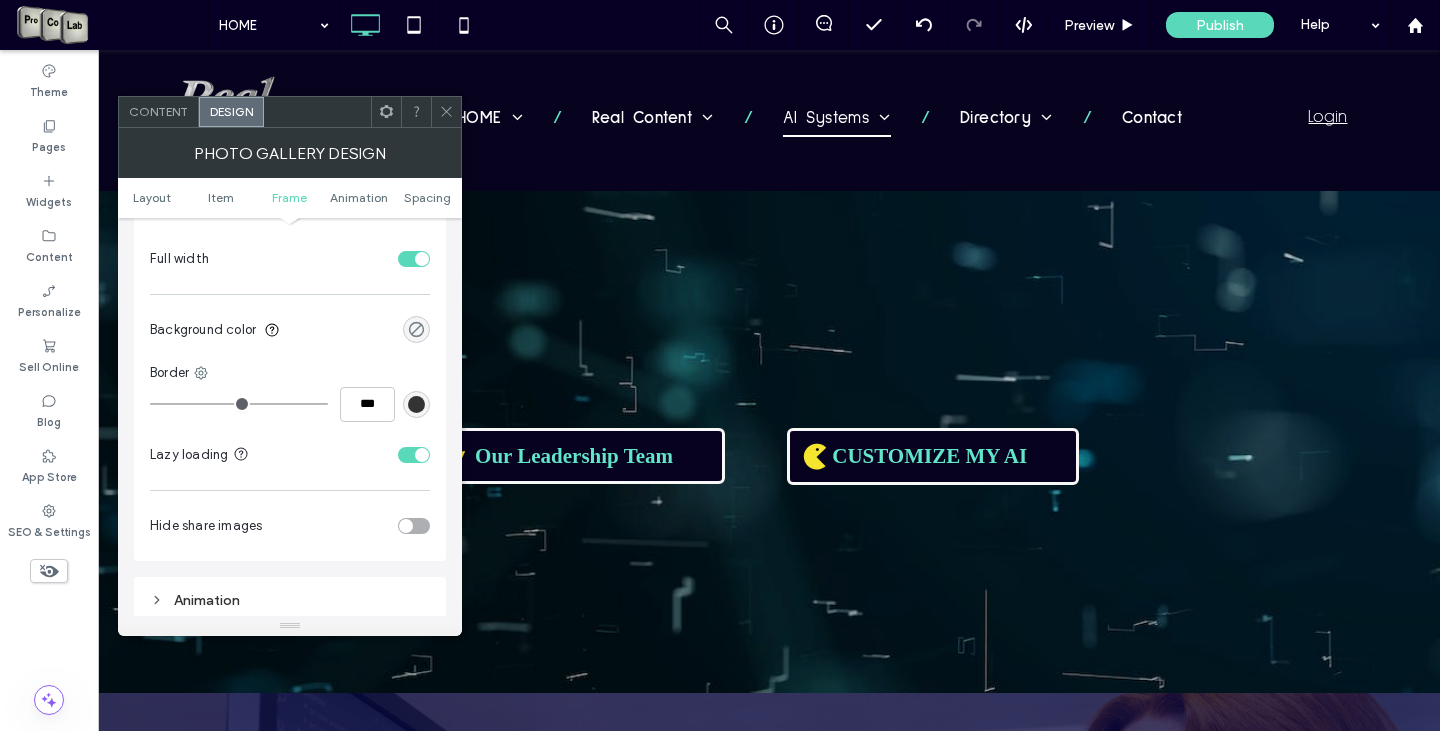 click at bounding box center (416, 329) 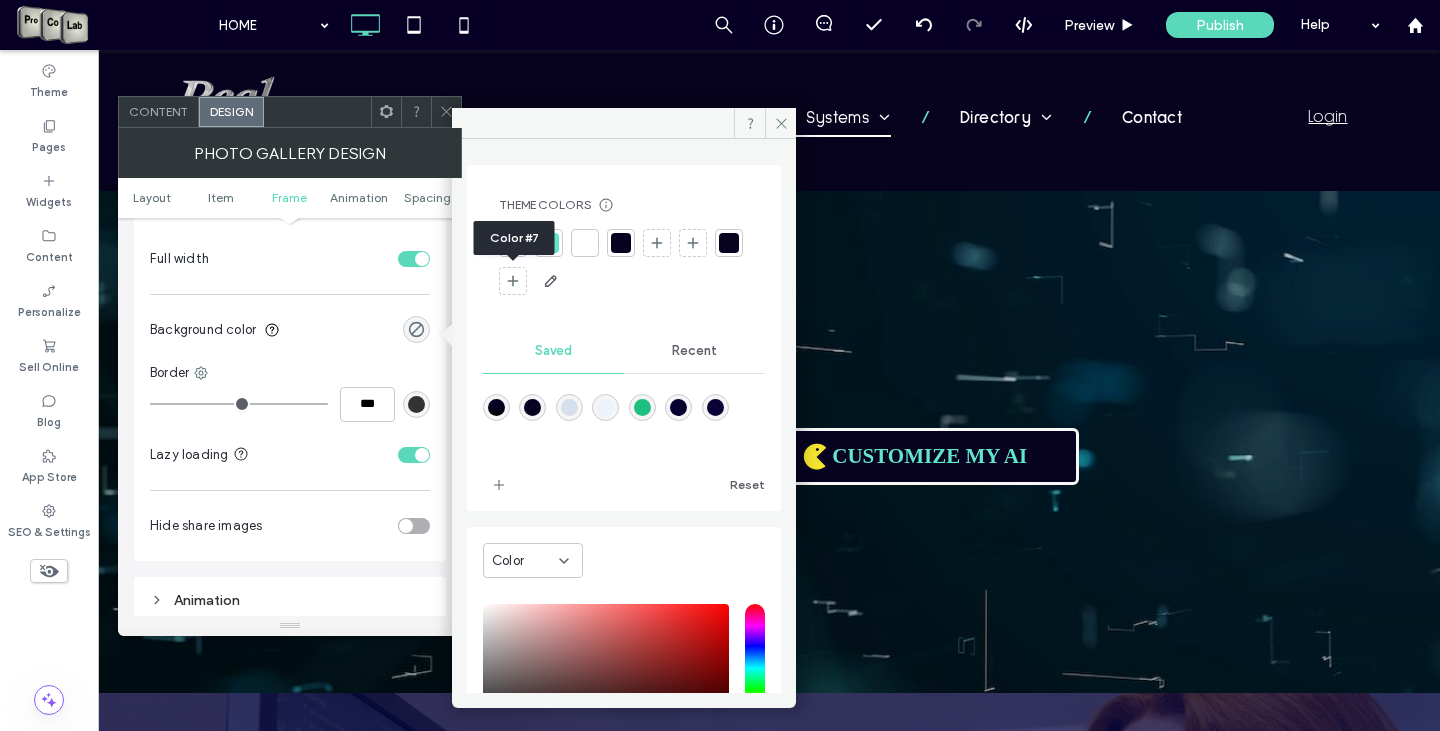 click at bounding box center (729, 243) 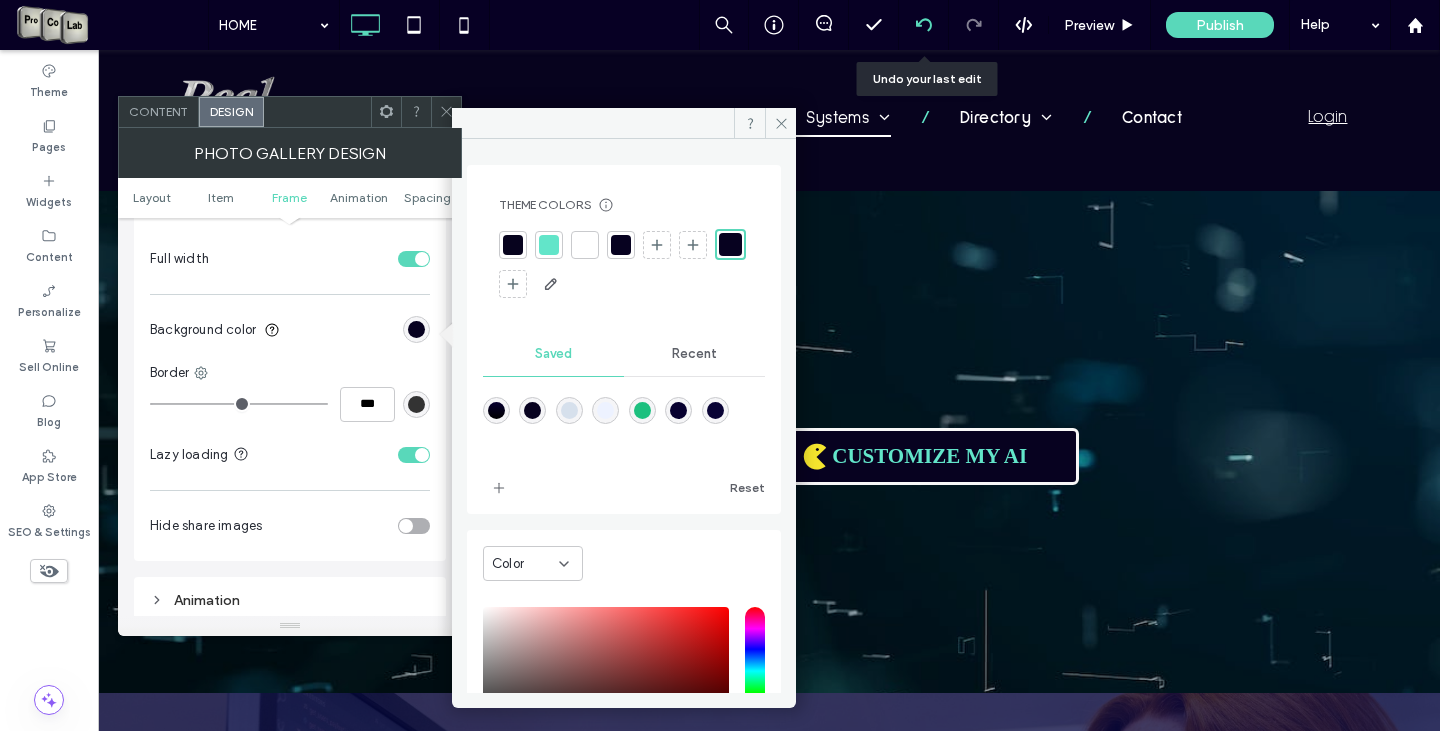 click at bounding box center (923, 25) 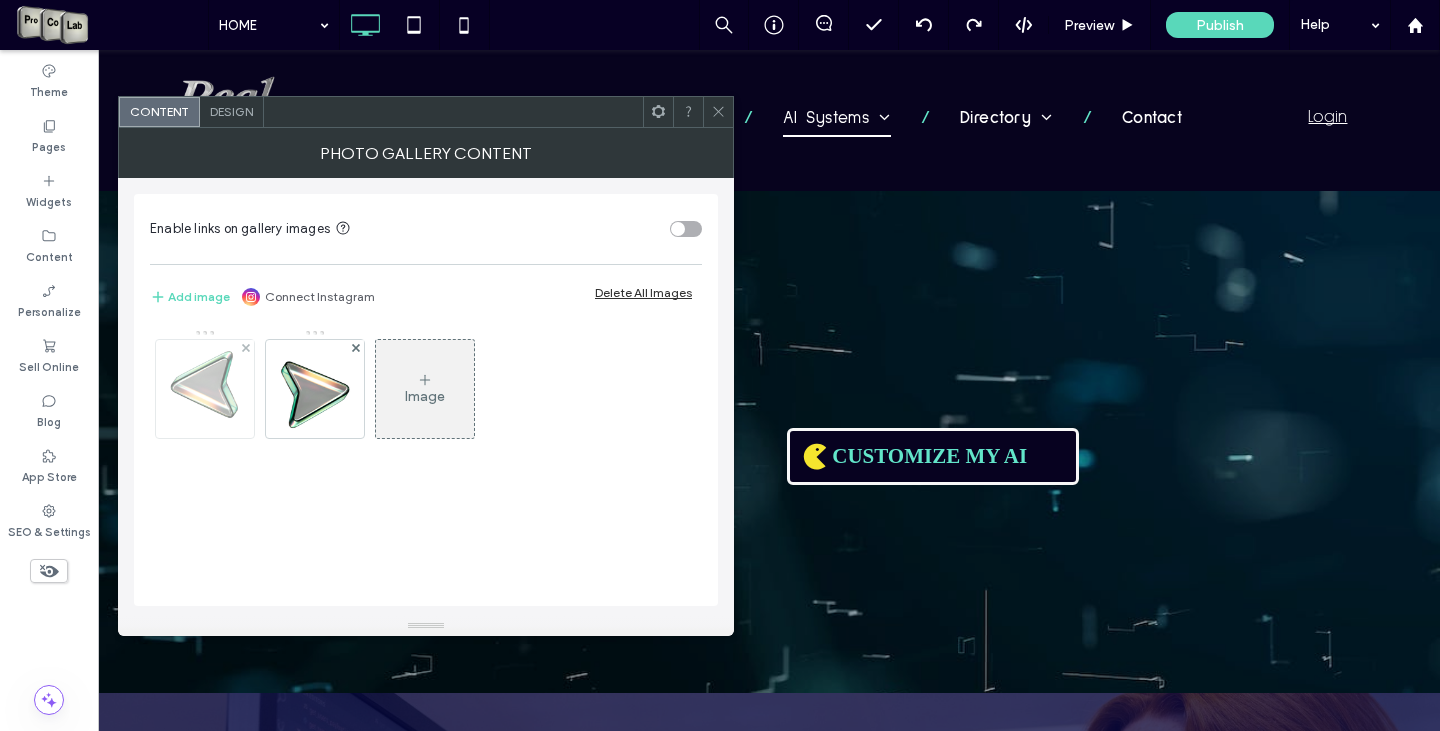 click at bounding box center (205, 389) 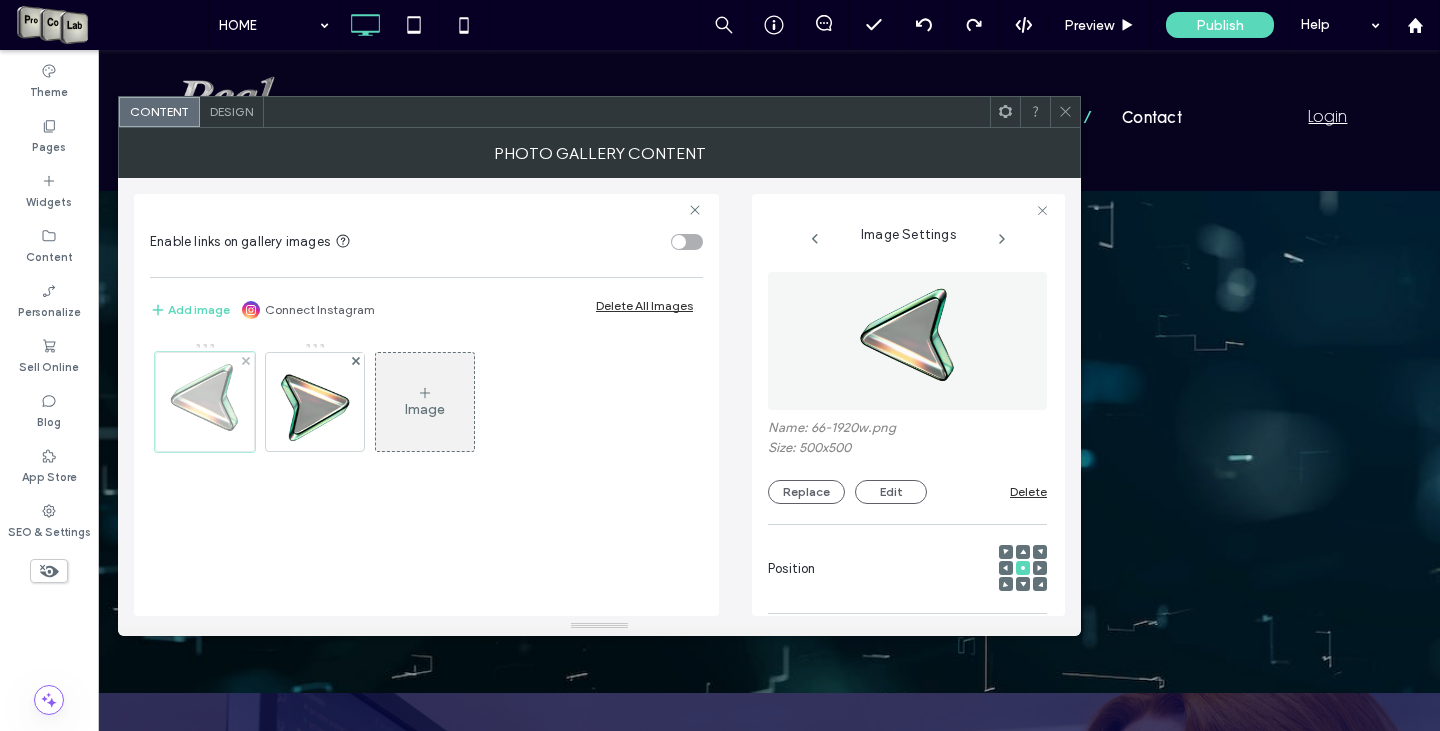 scroll, scrollTop: 0, scrollLeft: 0, axis: both 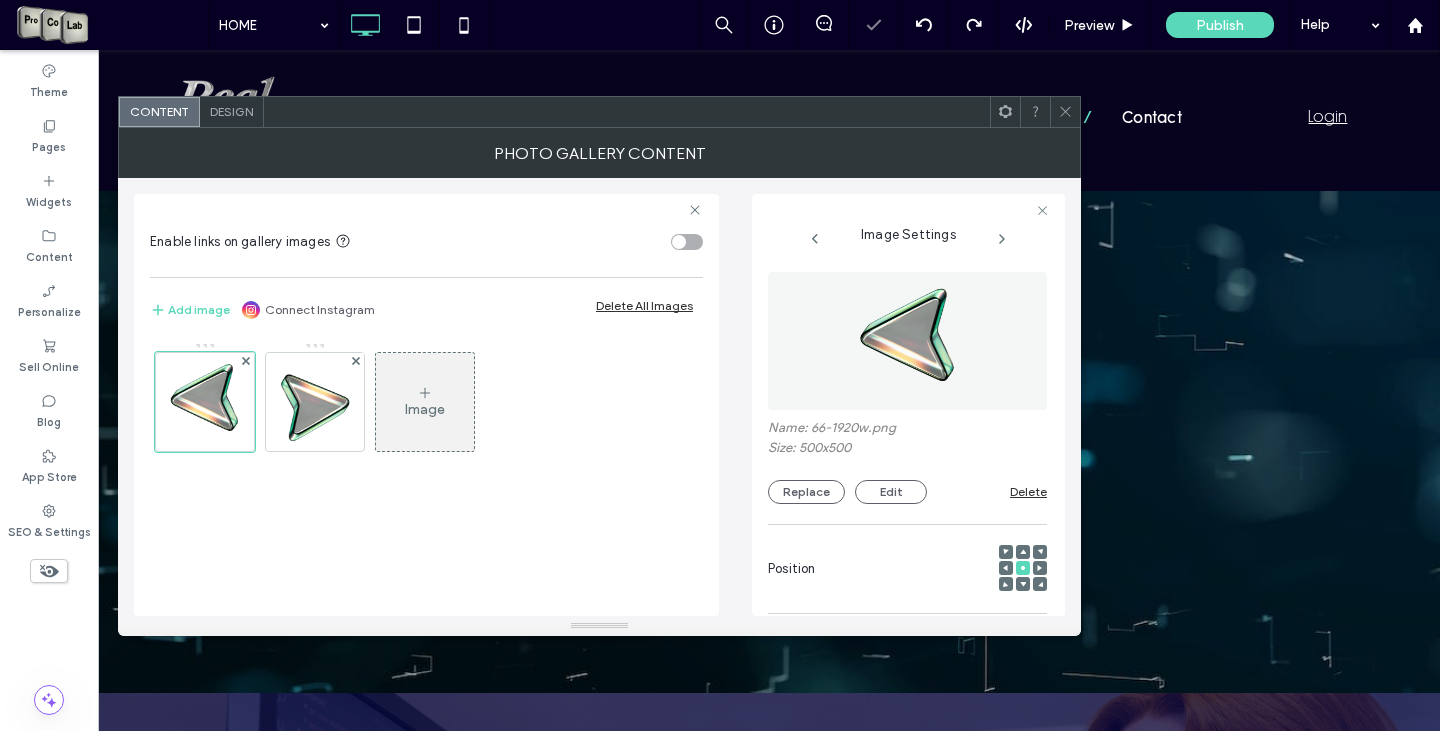 click on "Design" at bounding box center [231, 111] 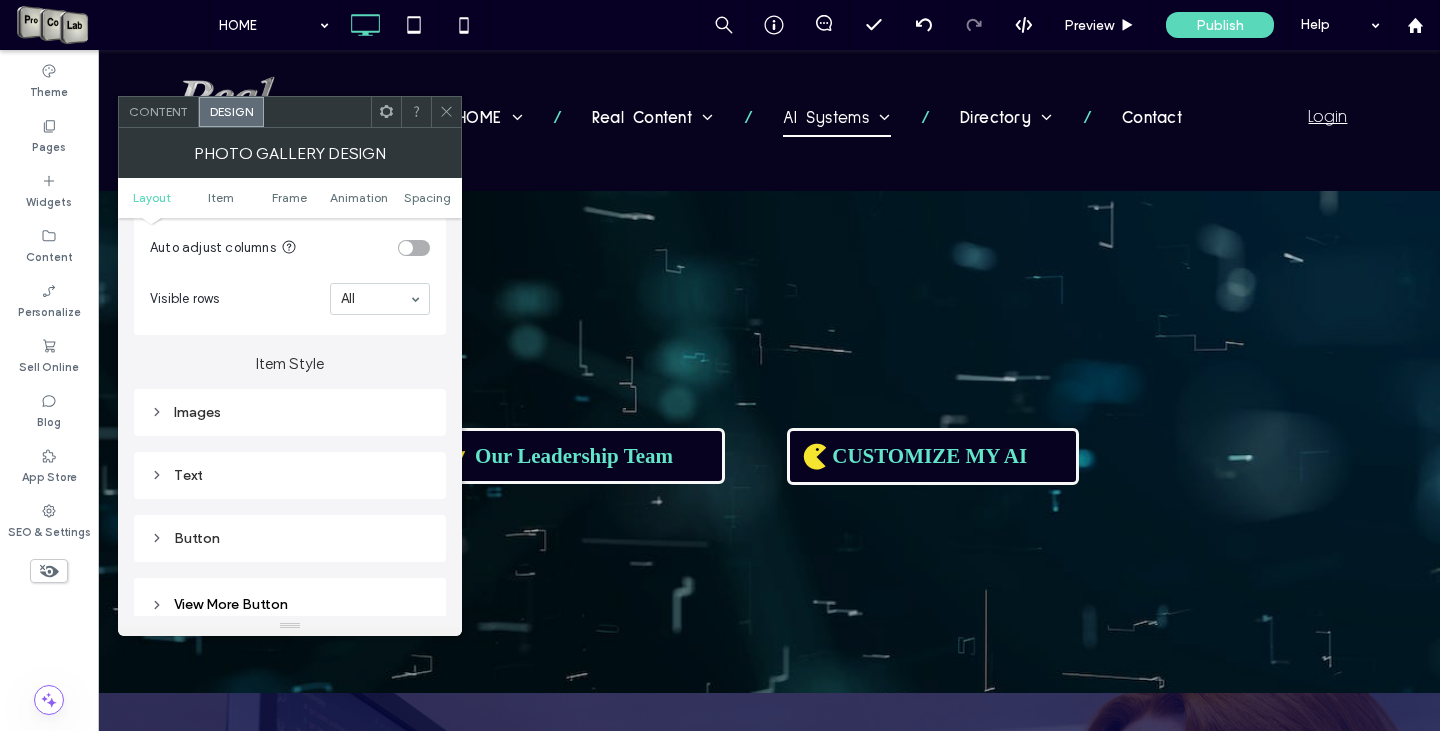 scroll, scrollTop: 600, scrollLeft: 0, axis: vertical 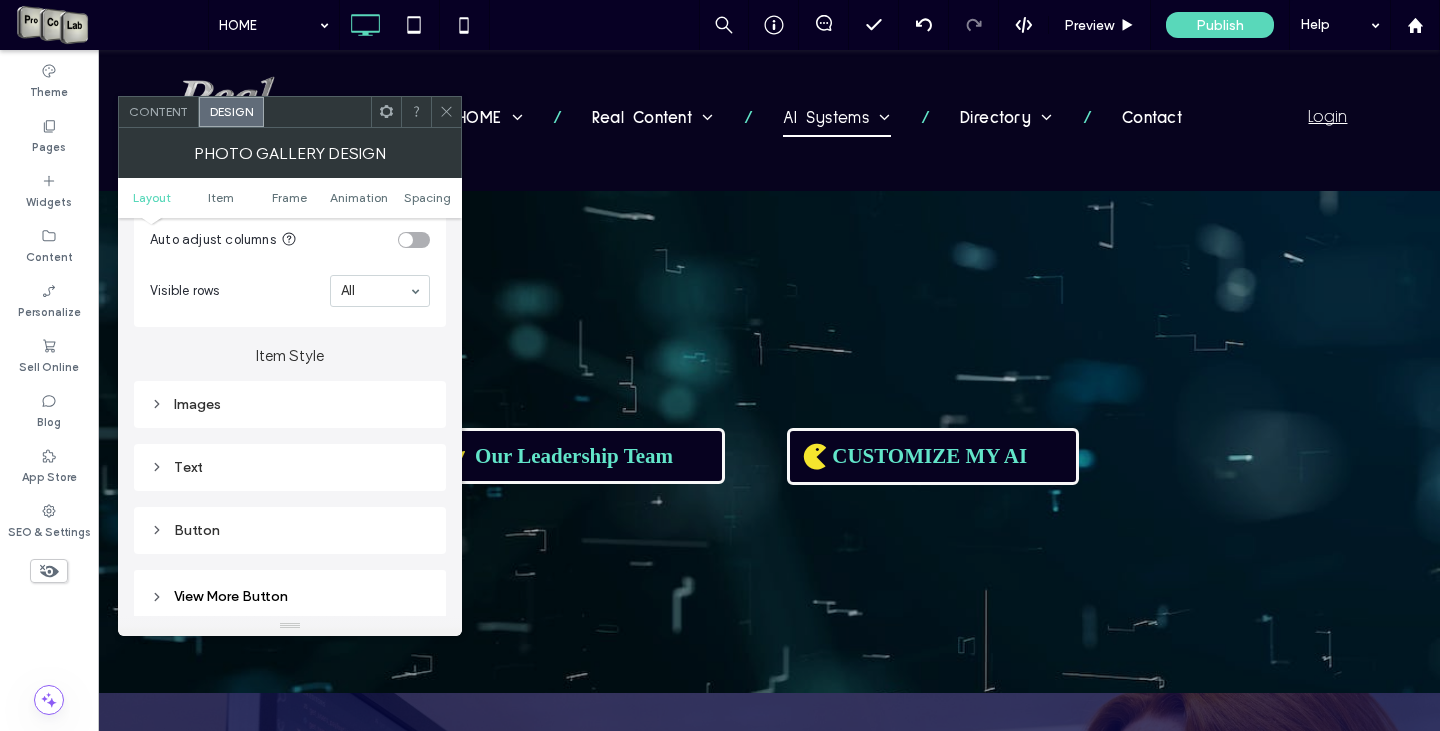 click on "Images" at bounding box center [290, 404] 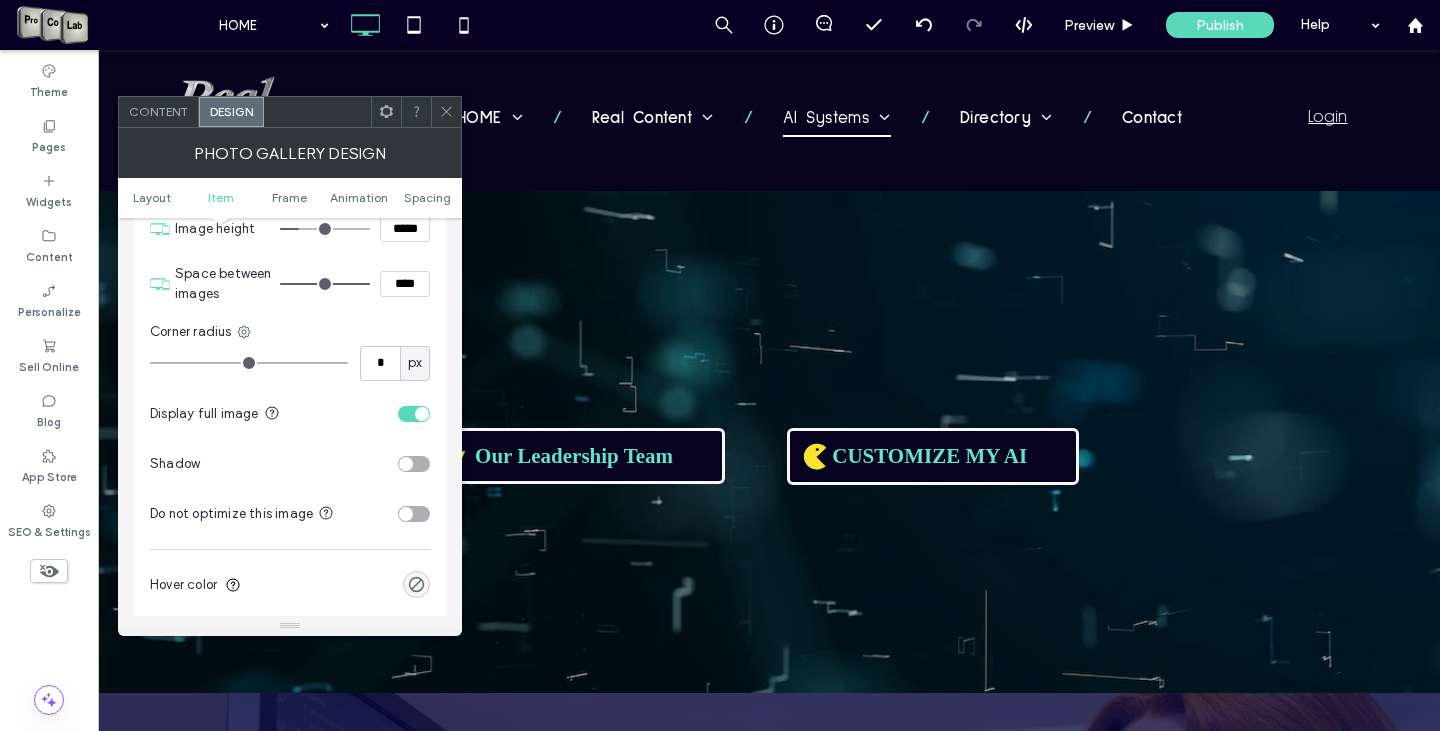 scroll, scrollTop: 800, scrollLeft: 0, axis: vertical 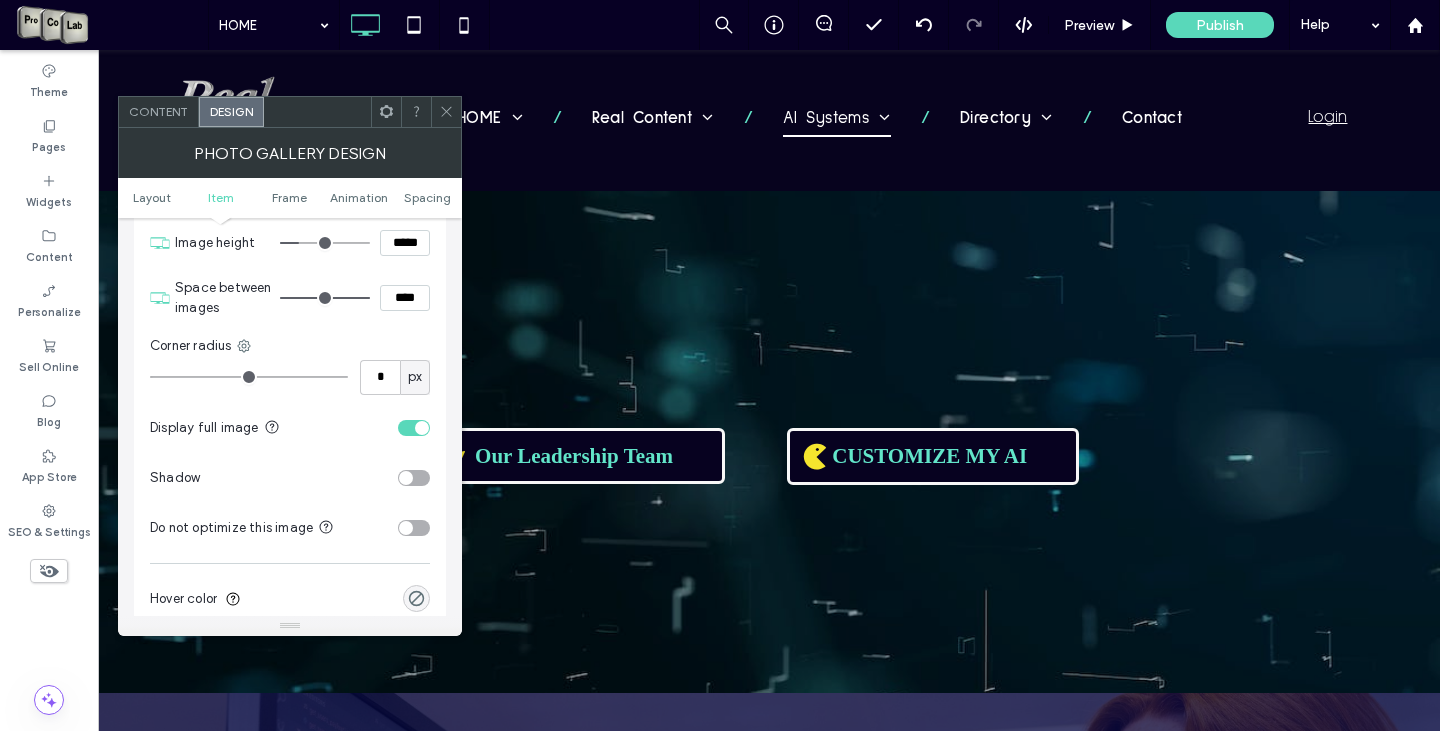 type on "*" 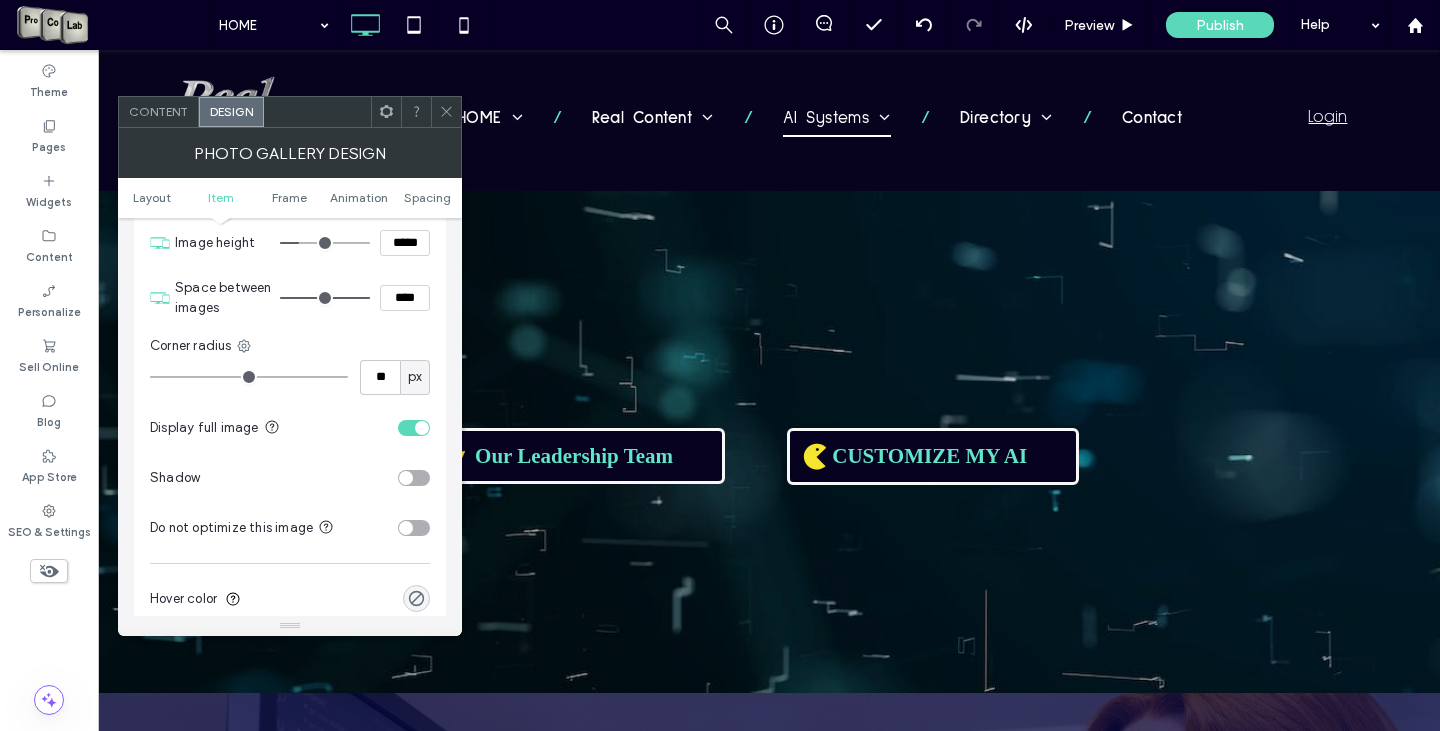type on "**" 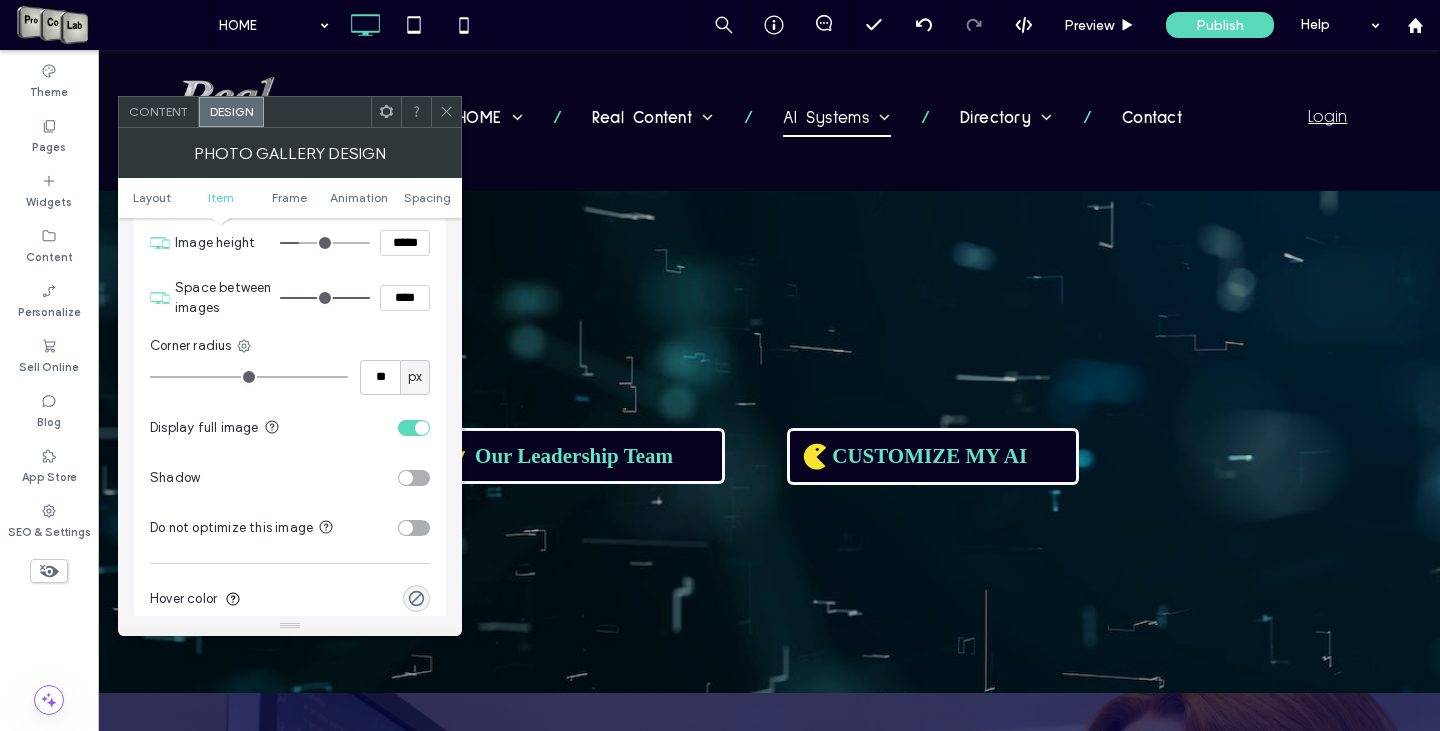type on "**" 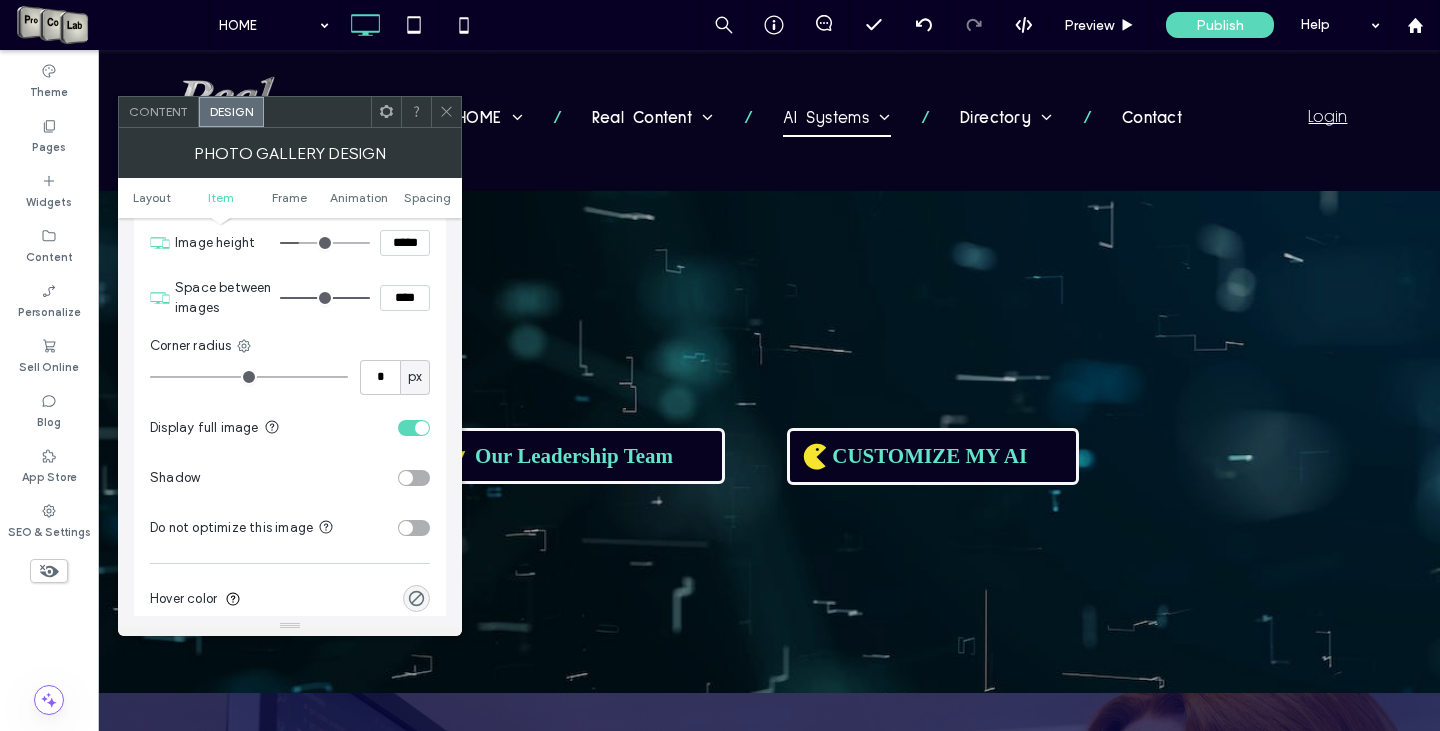 type on "**" 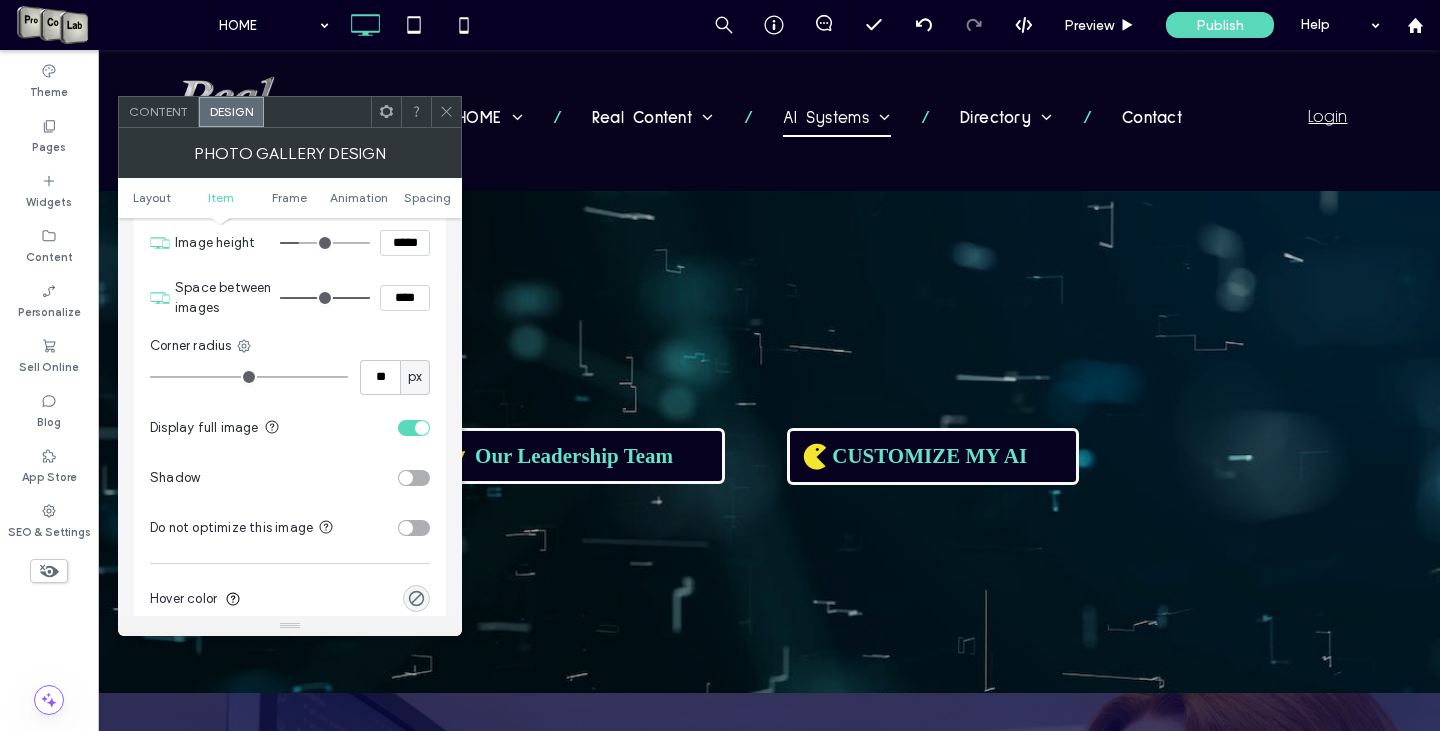 type on "**" 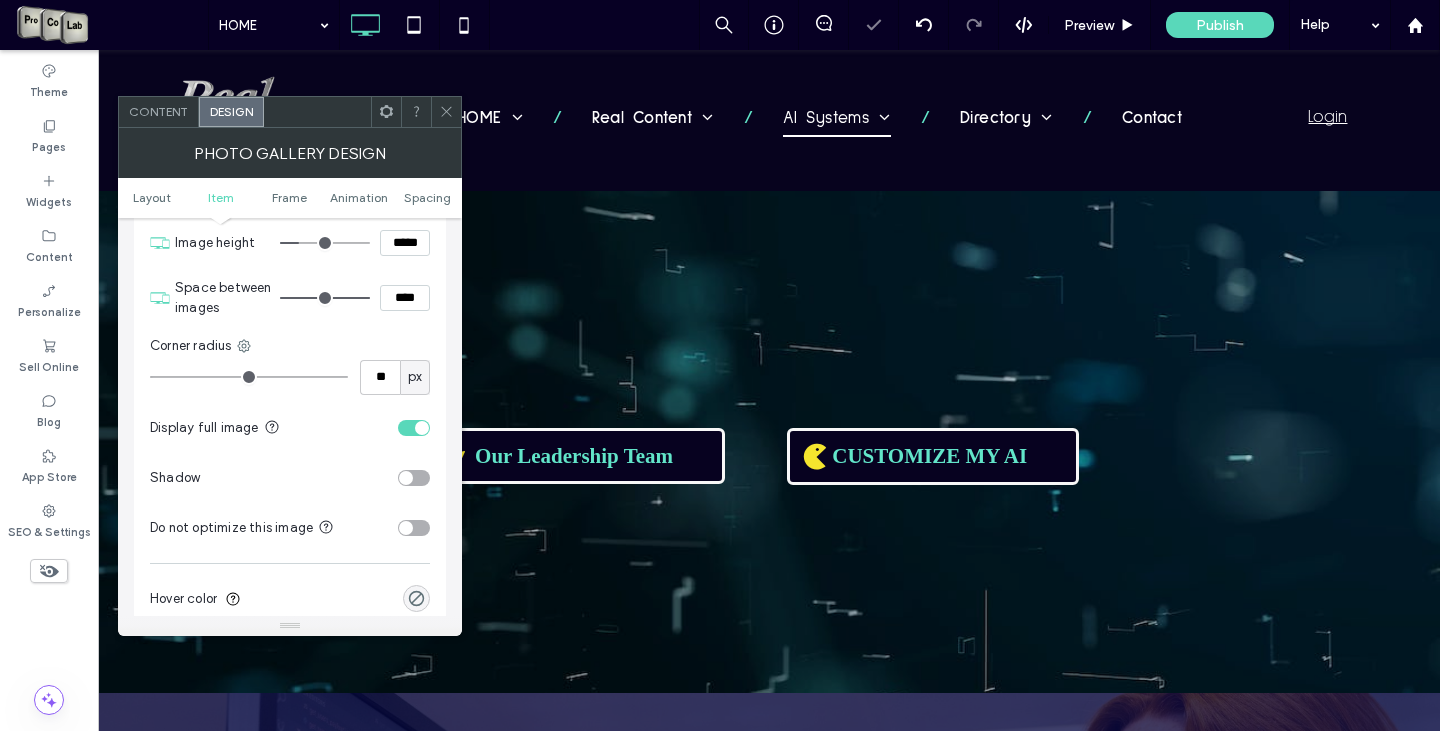 click at bounding box center (414, 478) 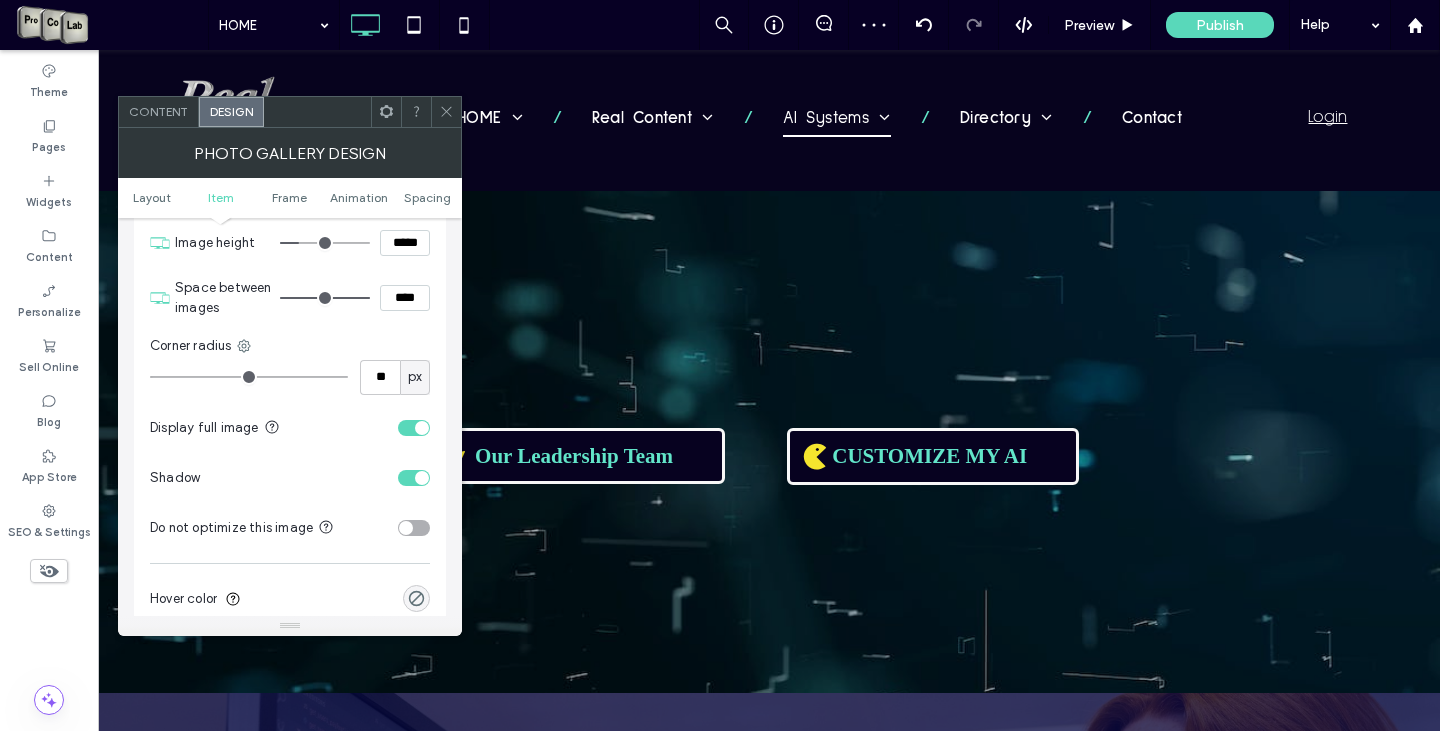 type on "**" 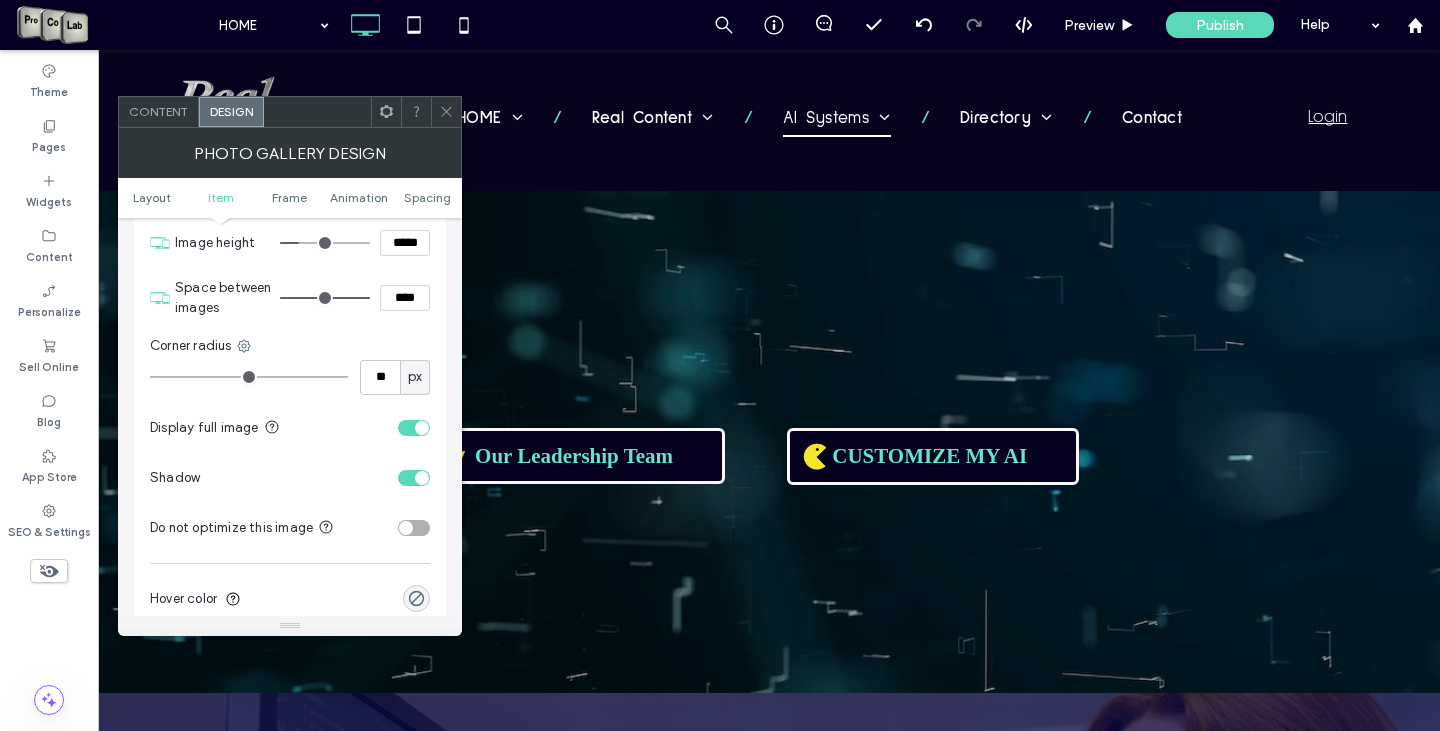 type on "**" 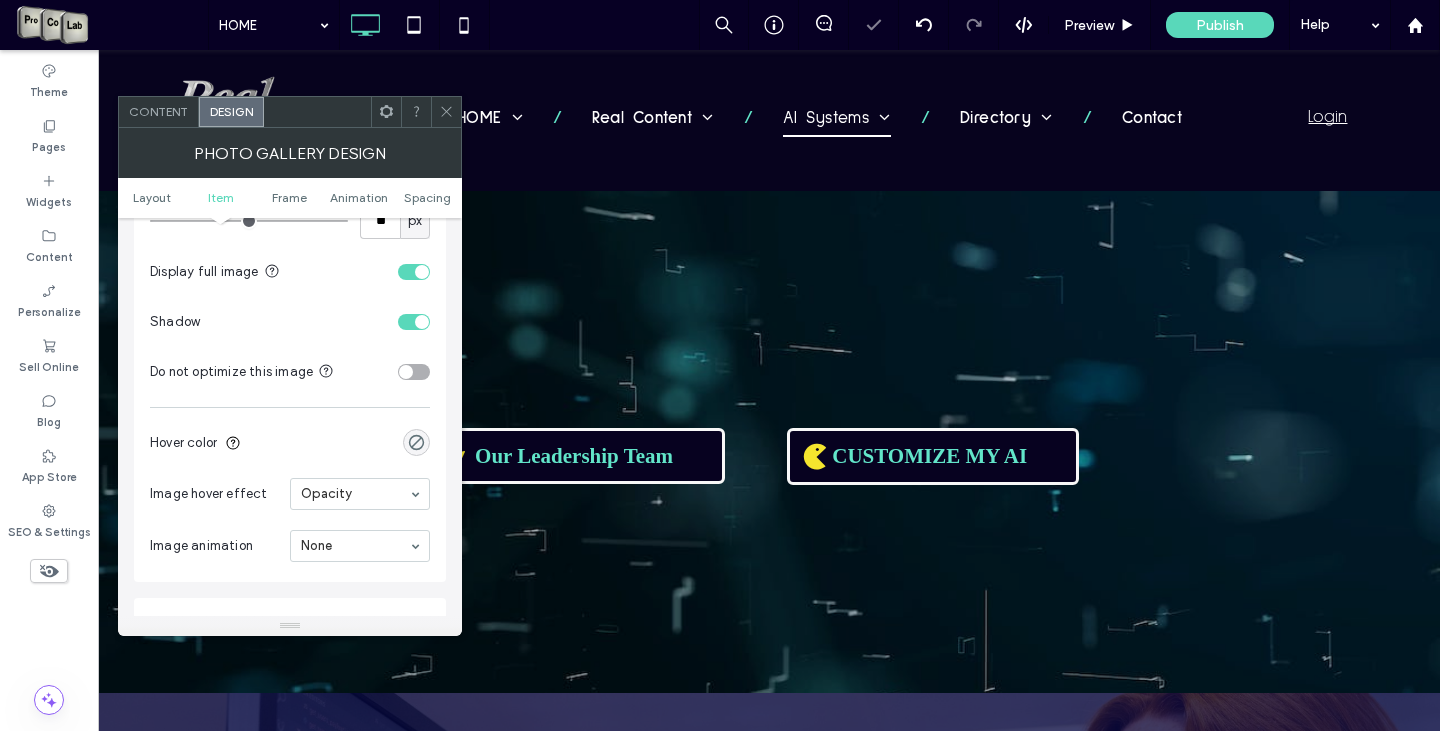 scroll, scrollTop: 1100, scrollLeft: 0, axis: vertical 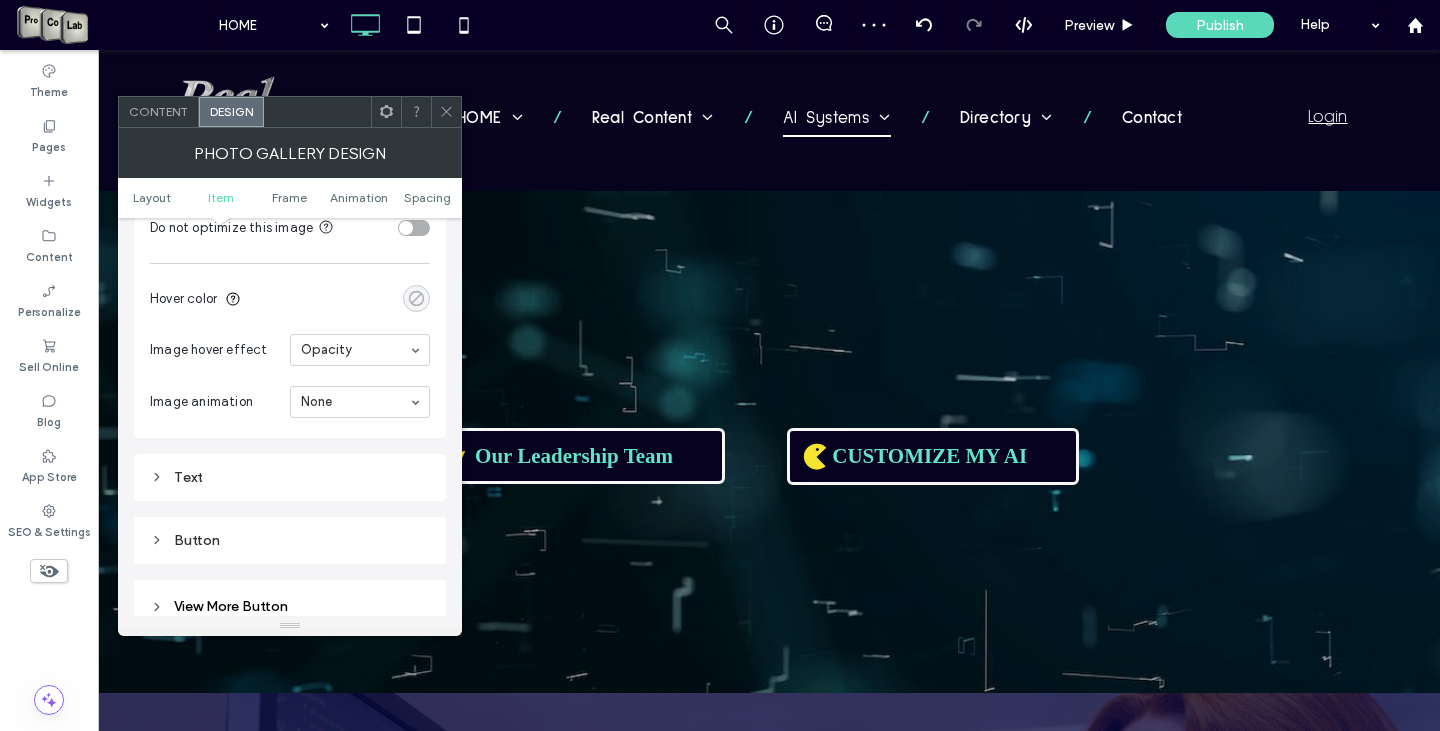 click at bounding box center [416, 298] 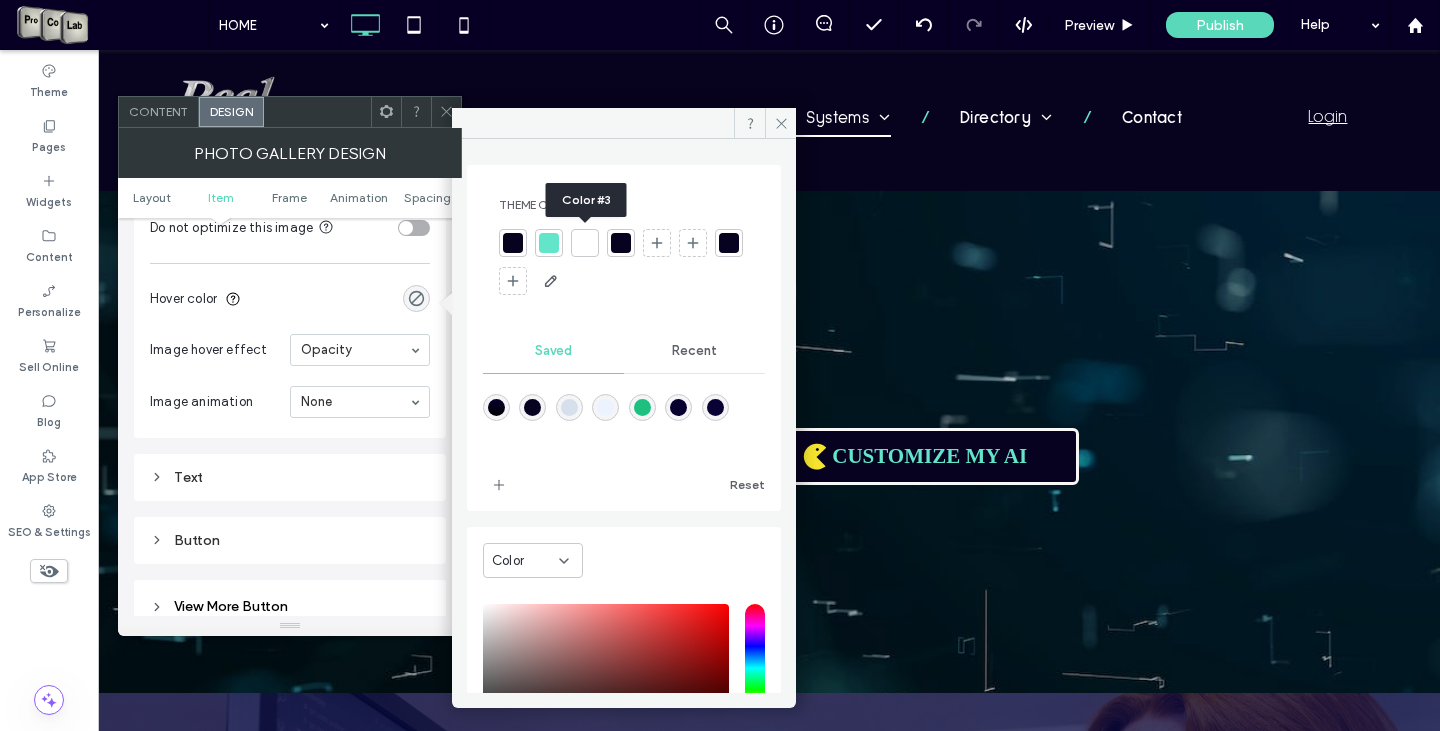click at bounding box center [585, 243] 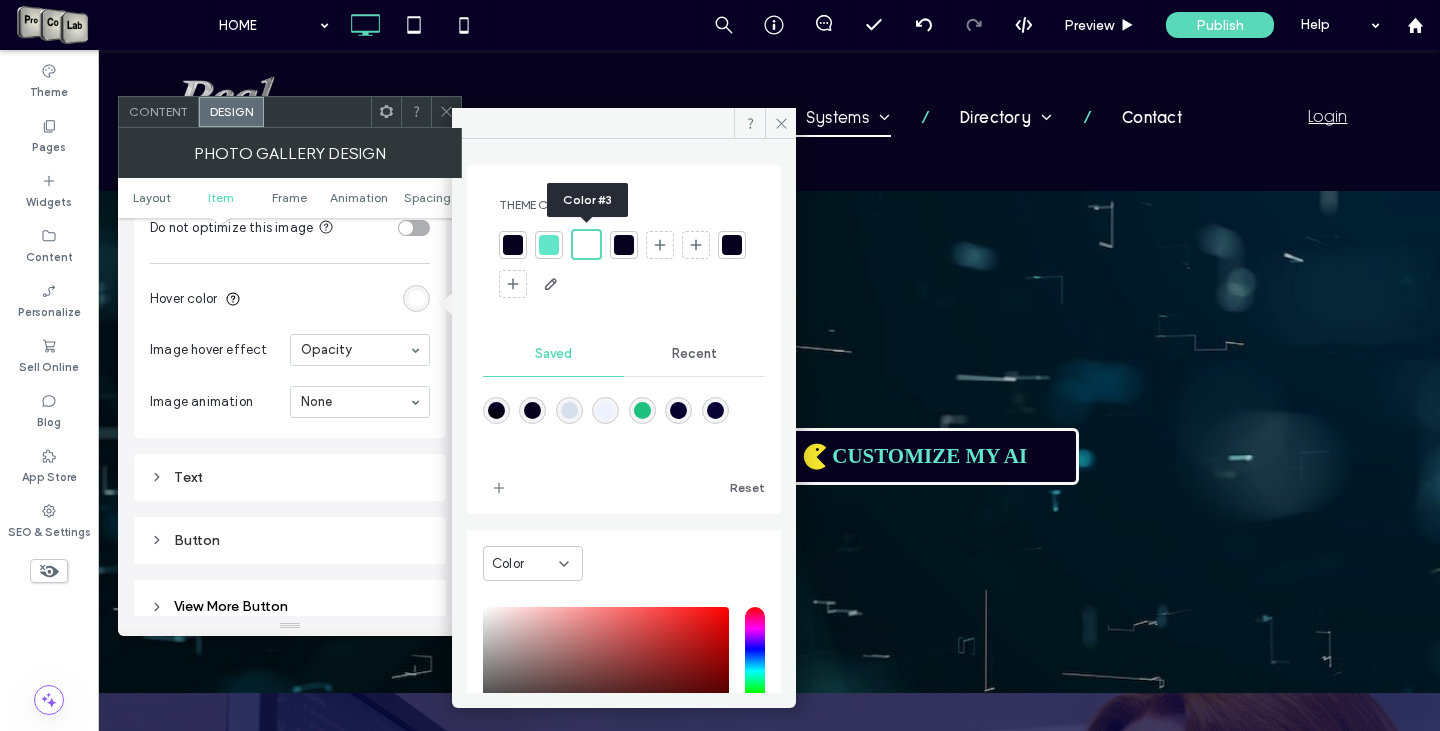 click at bounding box center [586, 244] 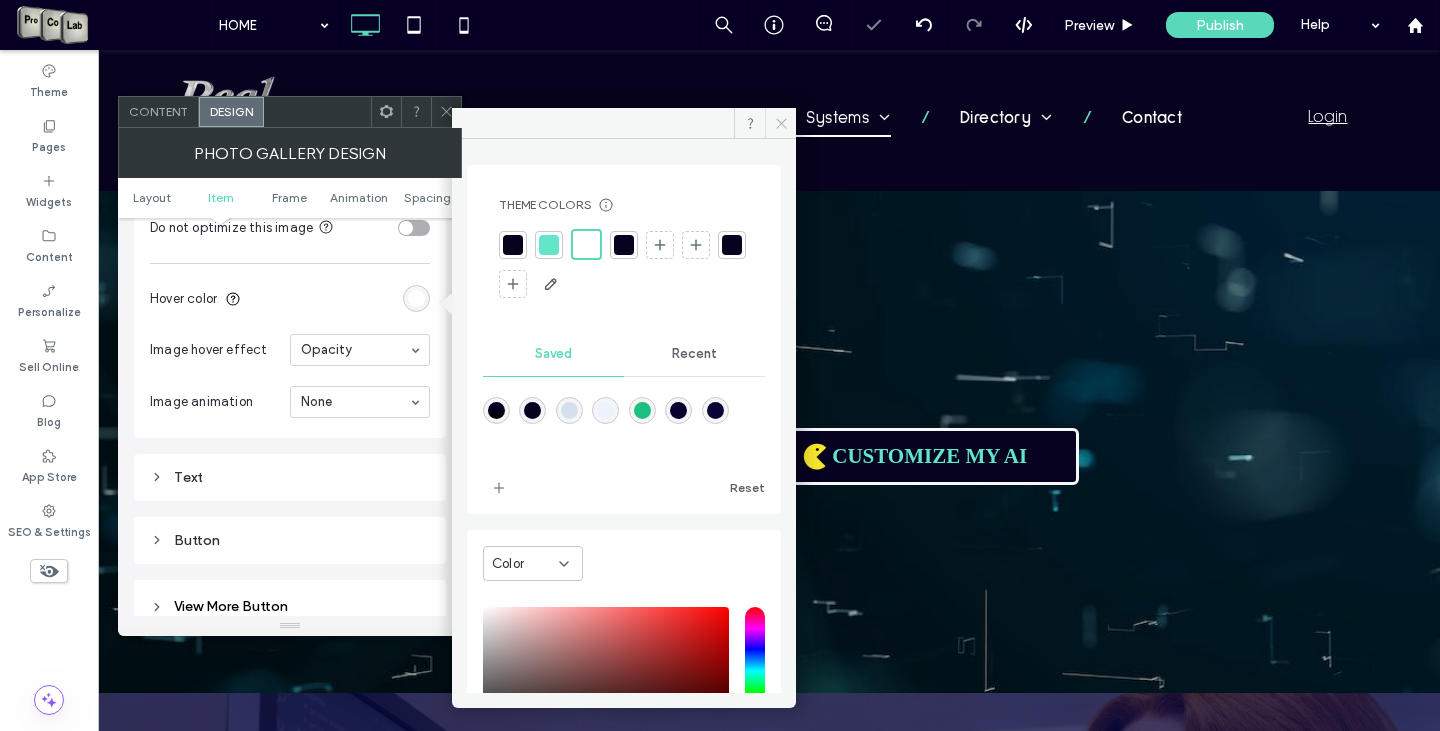 click at bounding box center (780, 123) 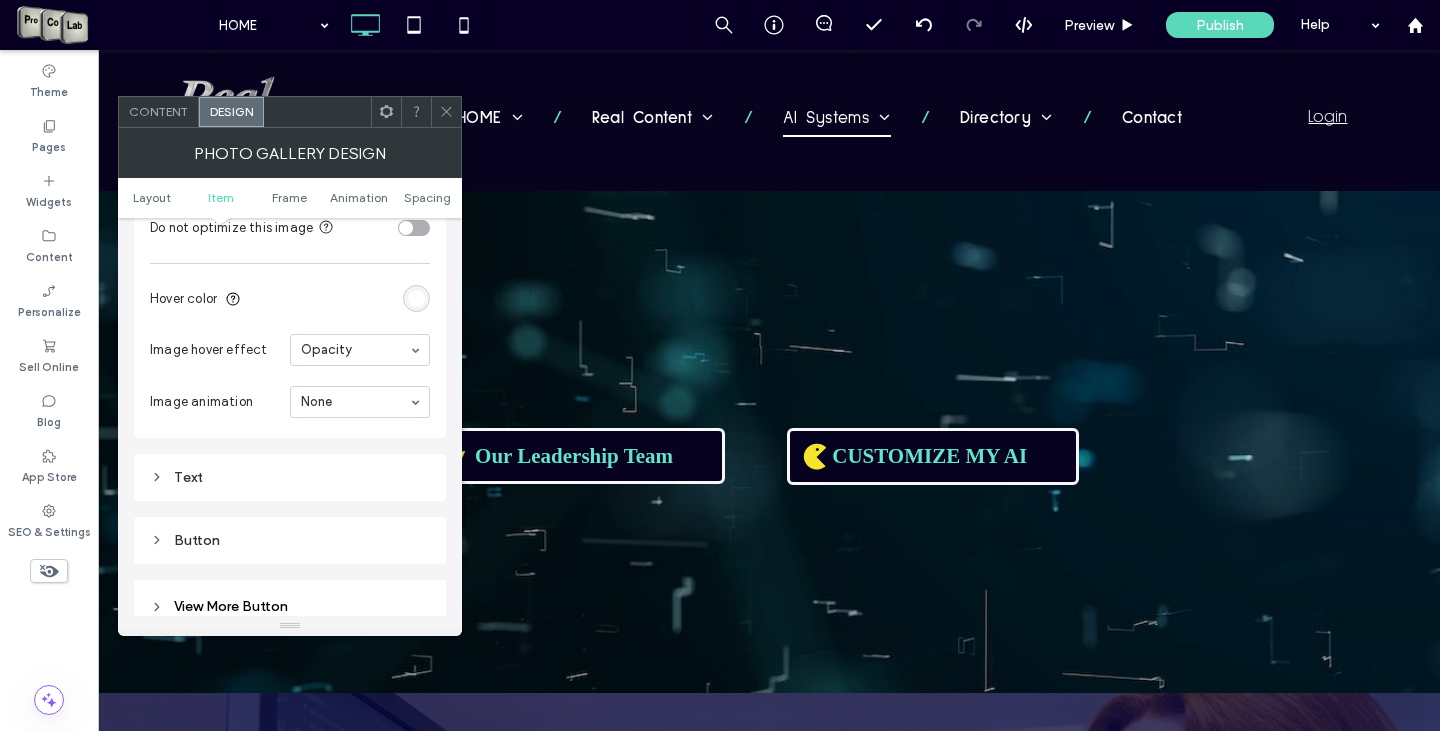 click at bounding box center [416, 298] 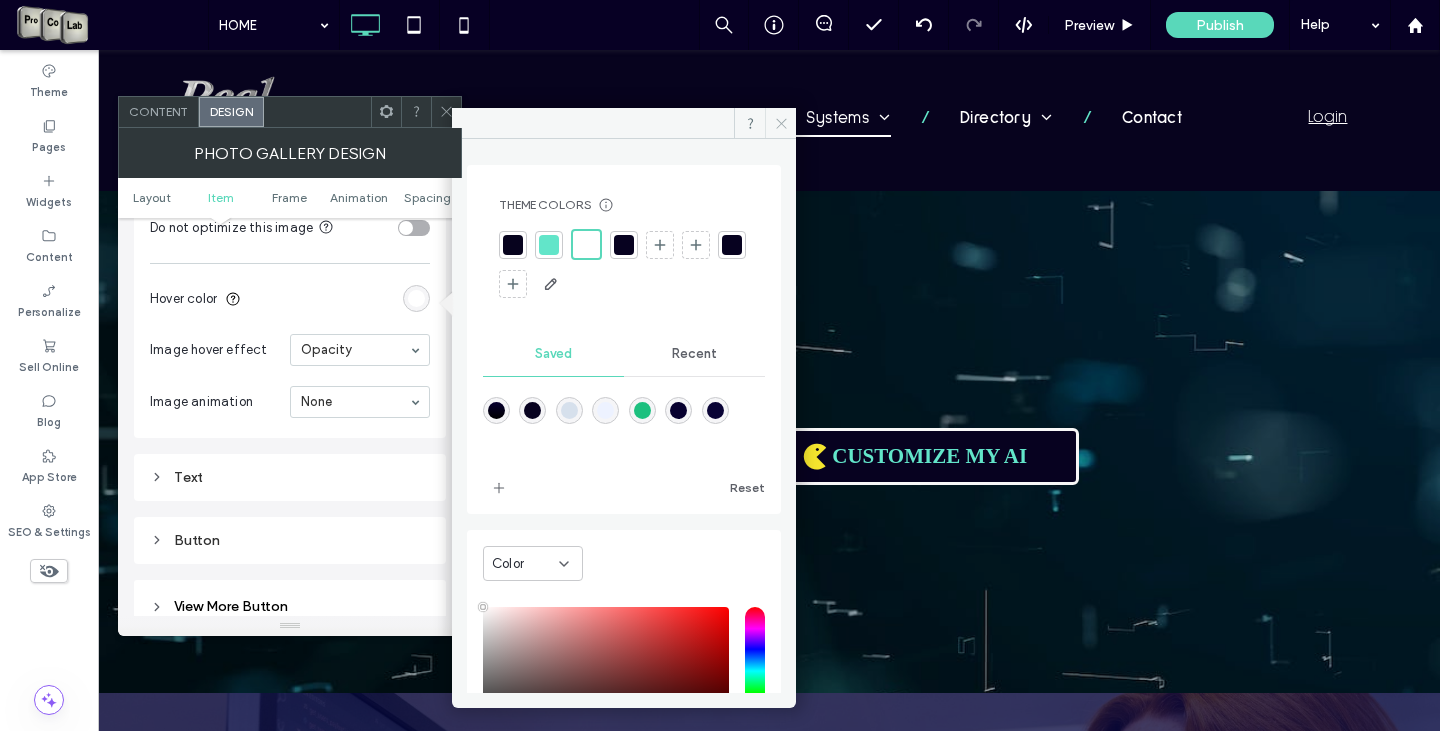 click at bounding box center [780, 123] 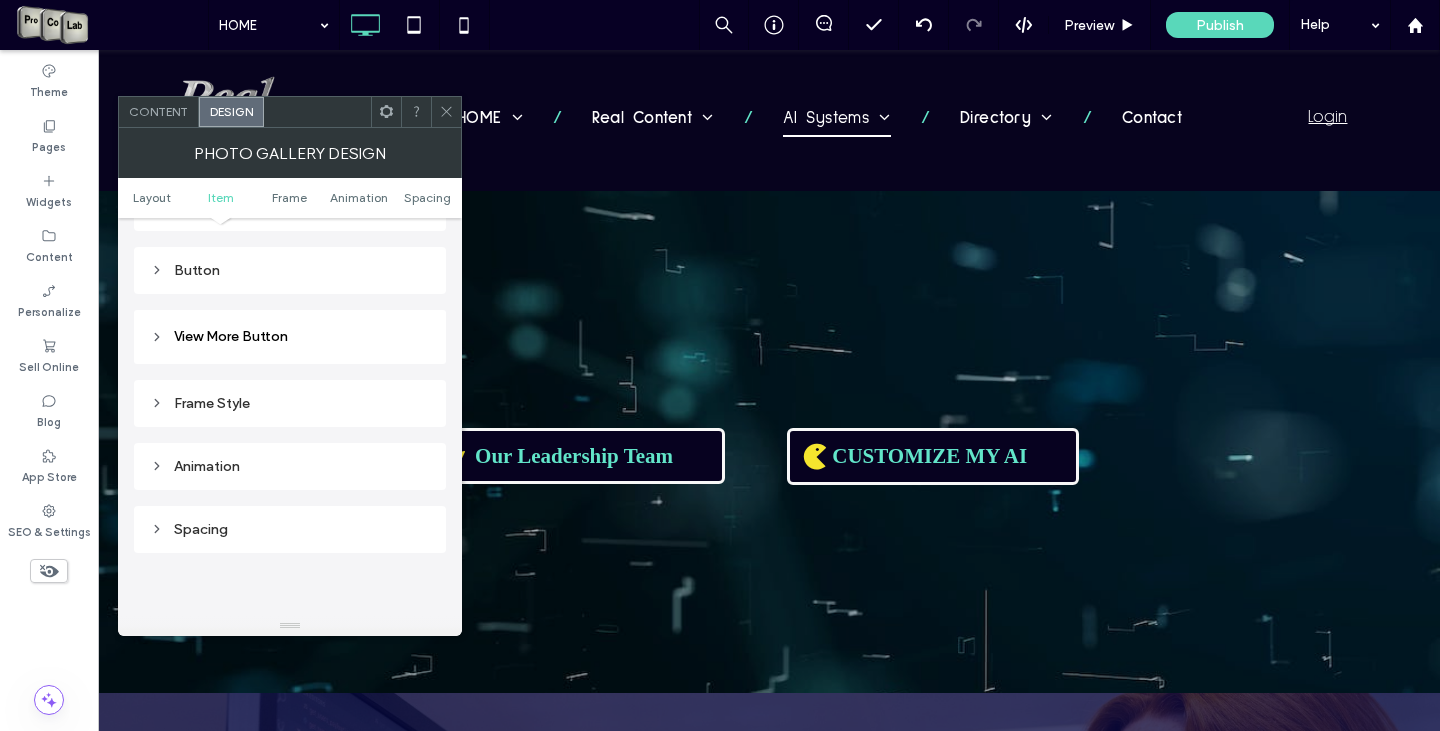 scroll, scrollTop: 1345, scrollLeft: 0, axis: vertical 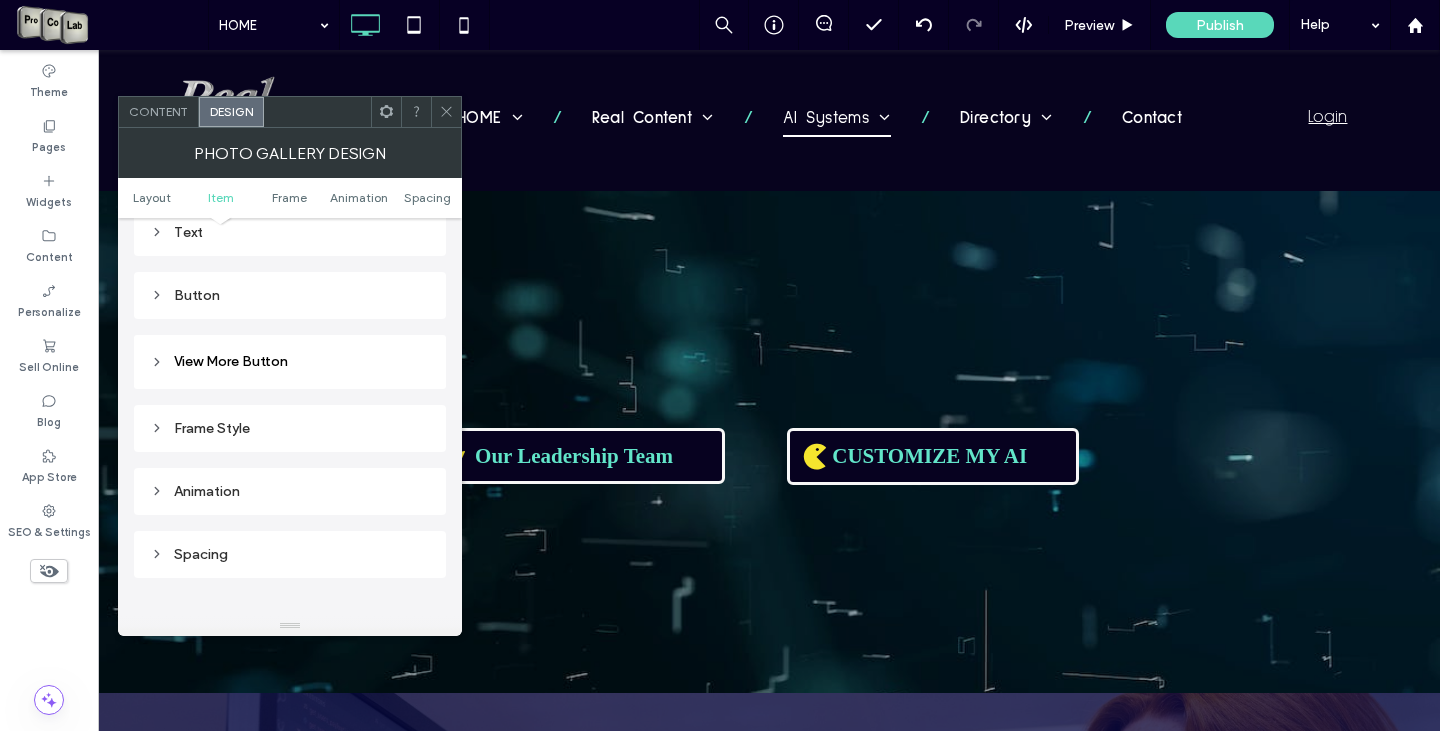 click 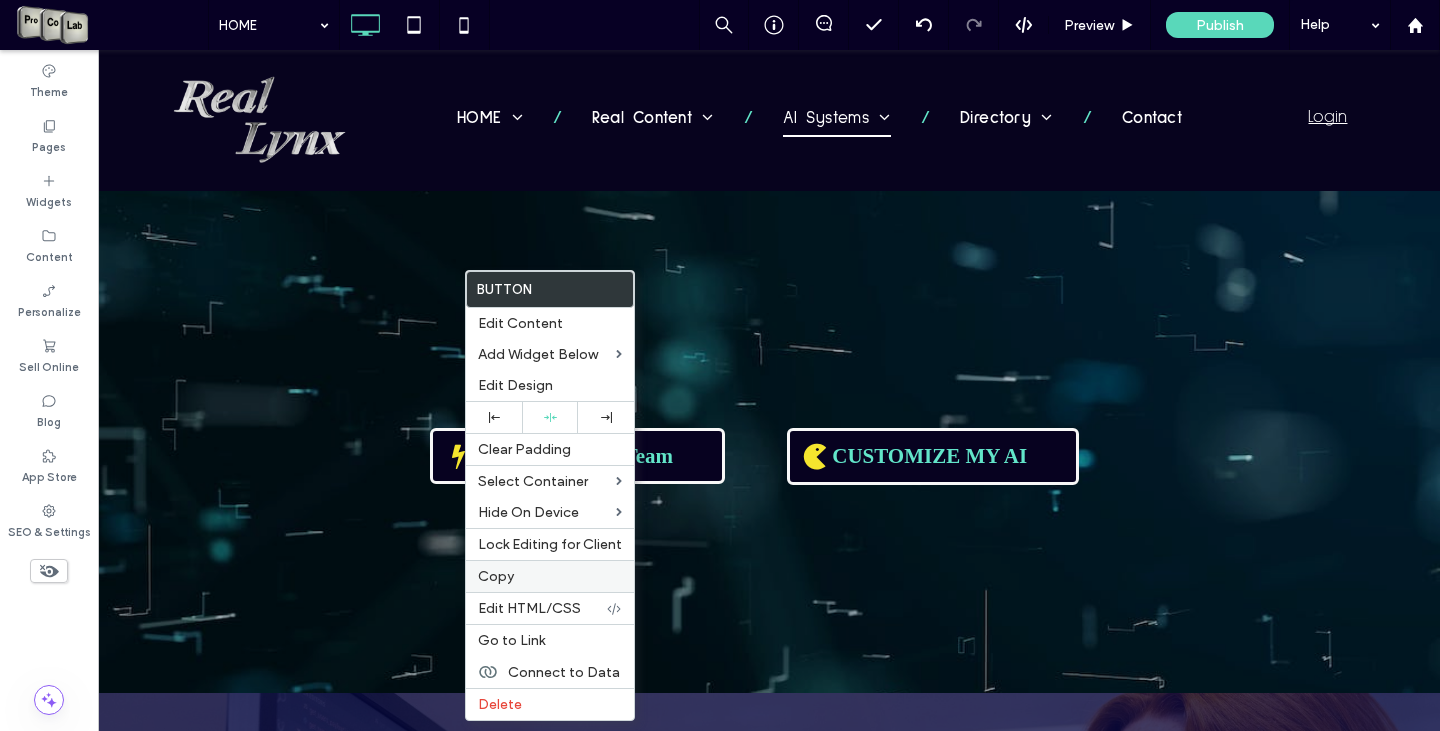 click on "Copy" at bounding box center (550, 576) 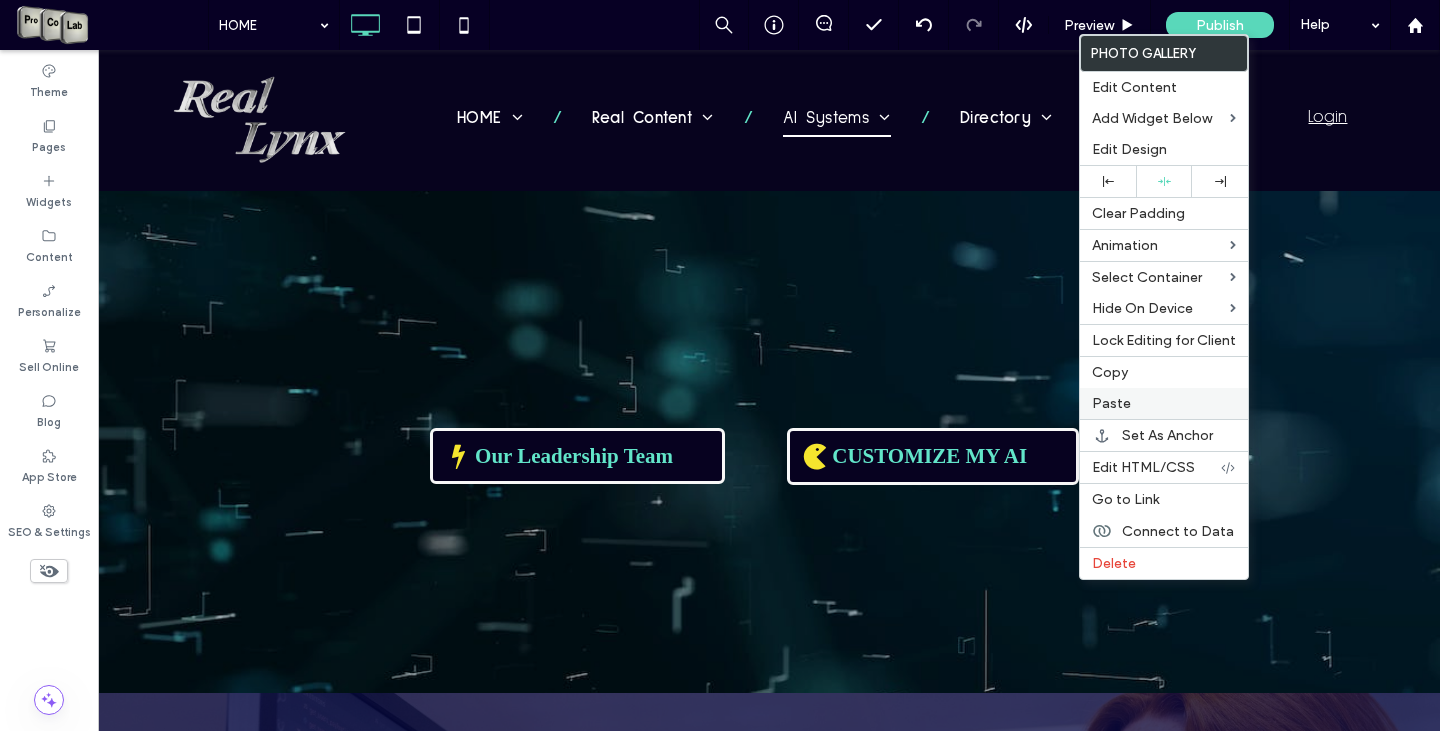 click on "Paste" at bounding box center [1164, 403] 